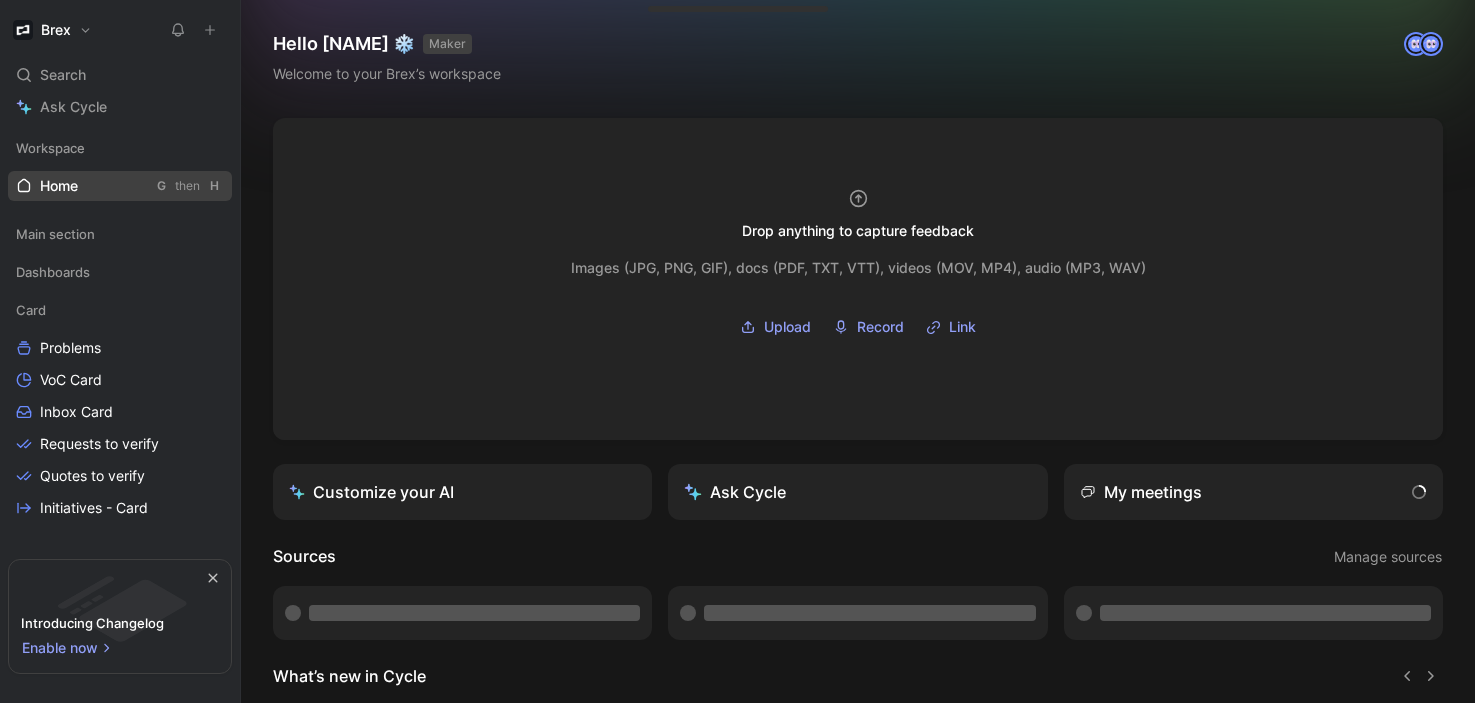 scroll, scrollTop: 0, scrollLeft: 0, axis: both 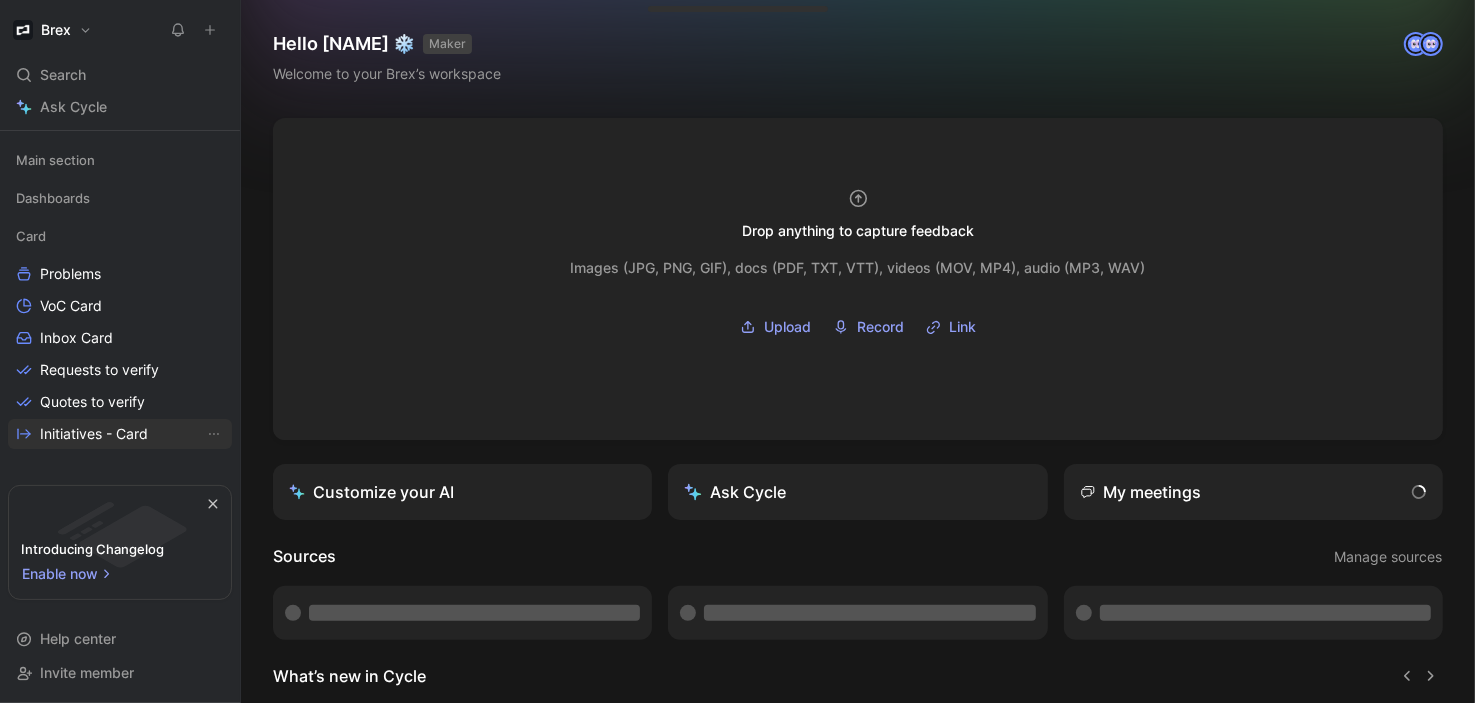 click on "Initiatives - Card" at bounding box center (94, 434) 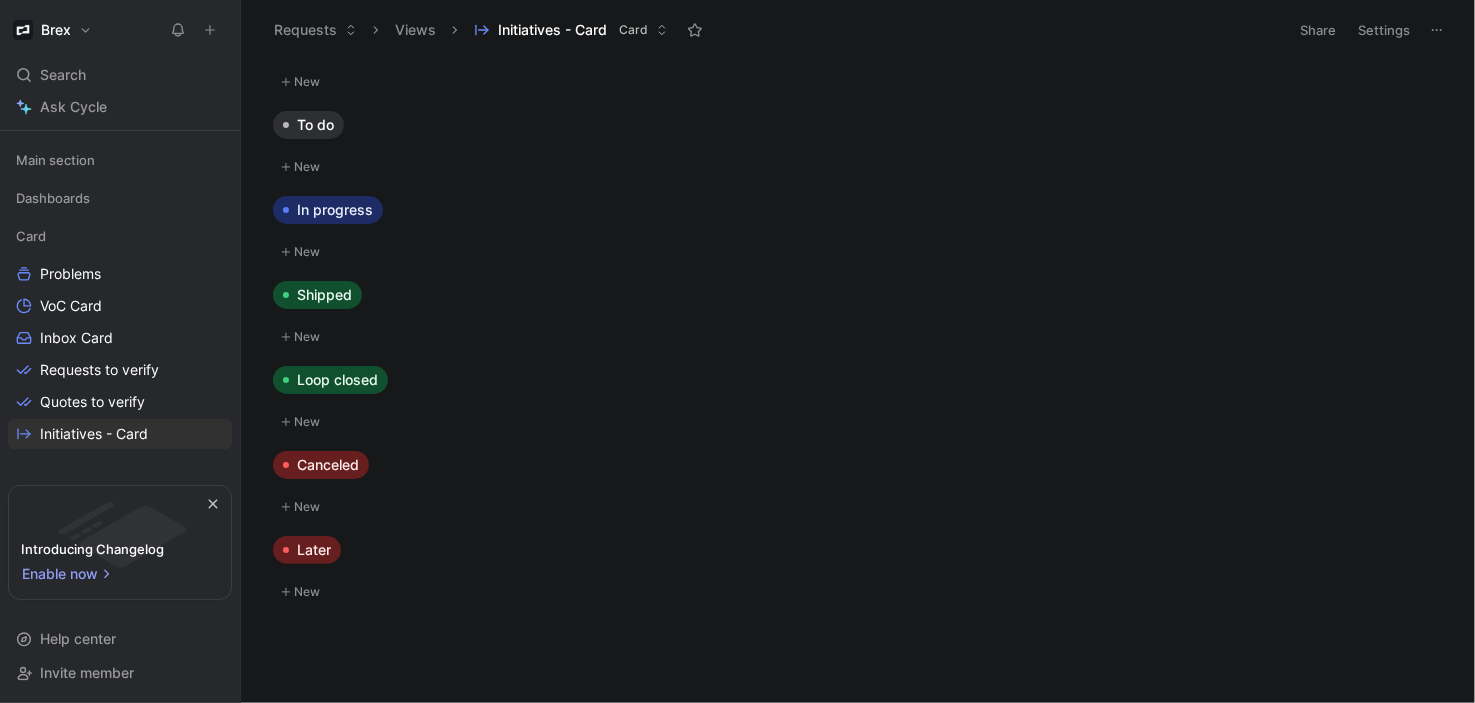 scroll, scrollTop: 0, scrollLeft: 0, axis: both 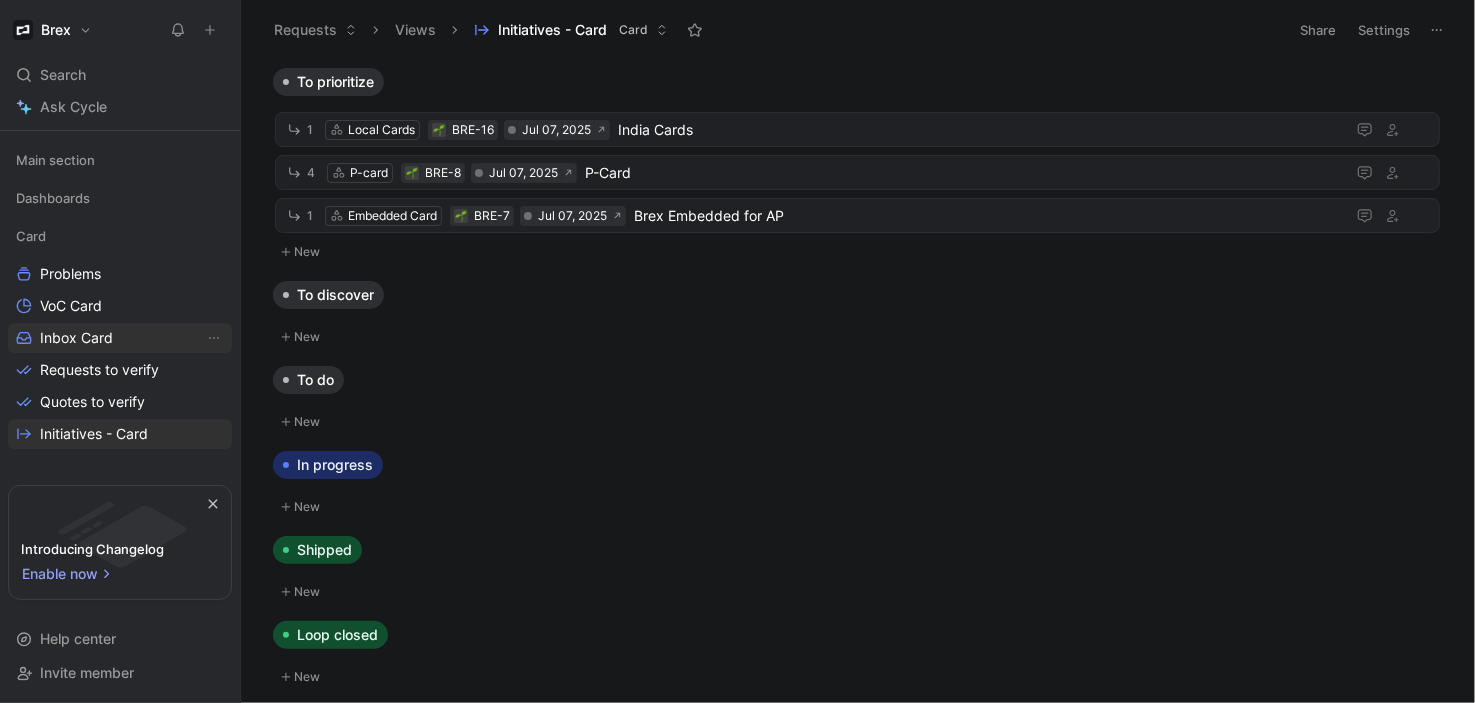 click on "Inbox Card" at bounding box center [76, 338] 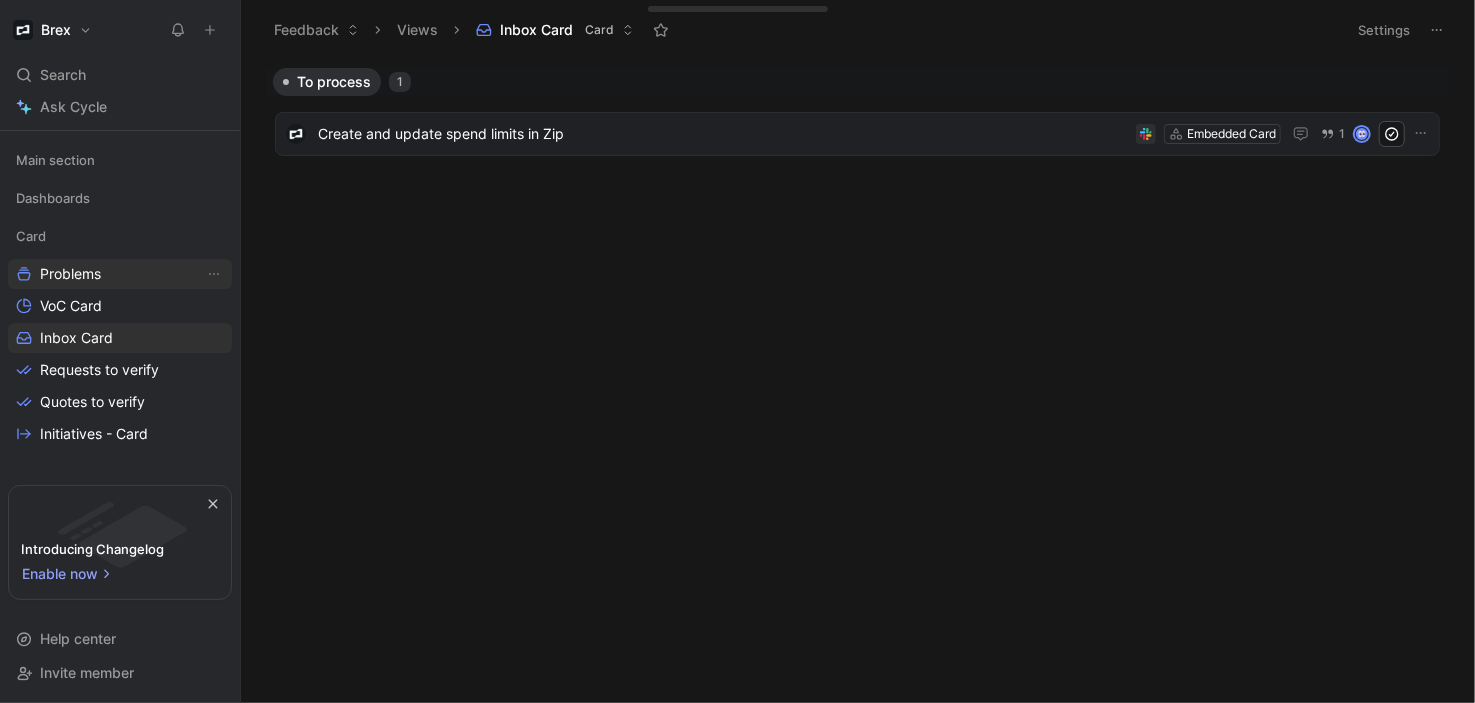 click on "Problems" at bounding box center (70, 274) 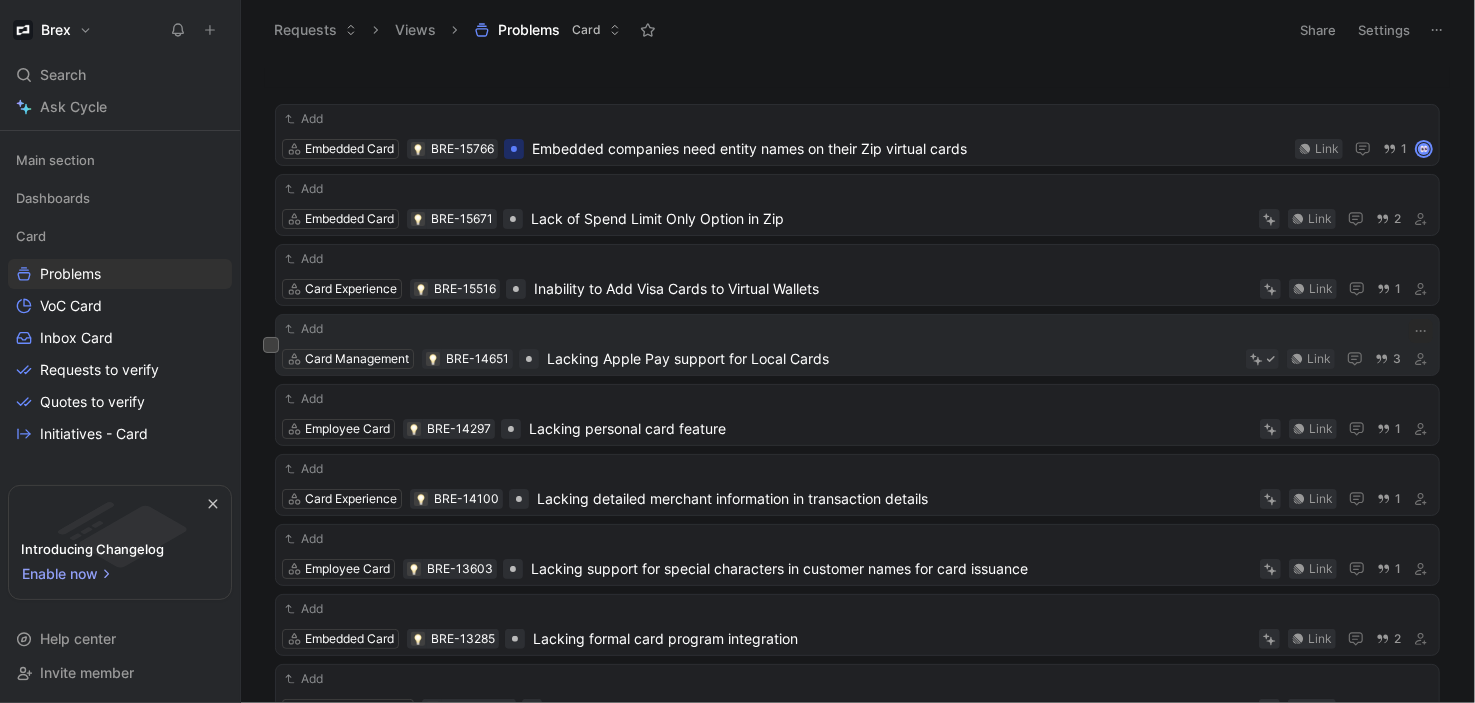 click on "Add" at bounding box center (304, 329) 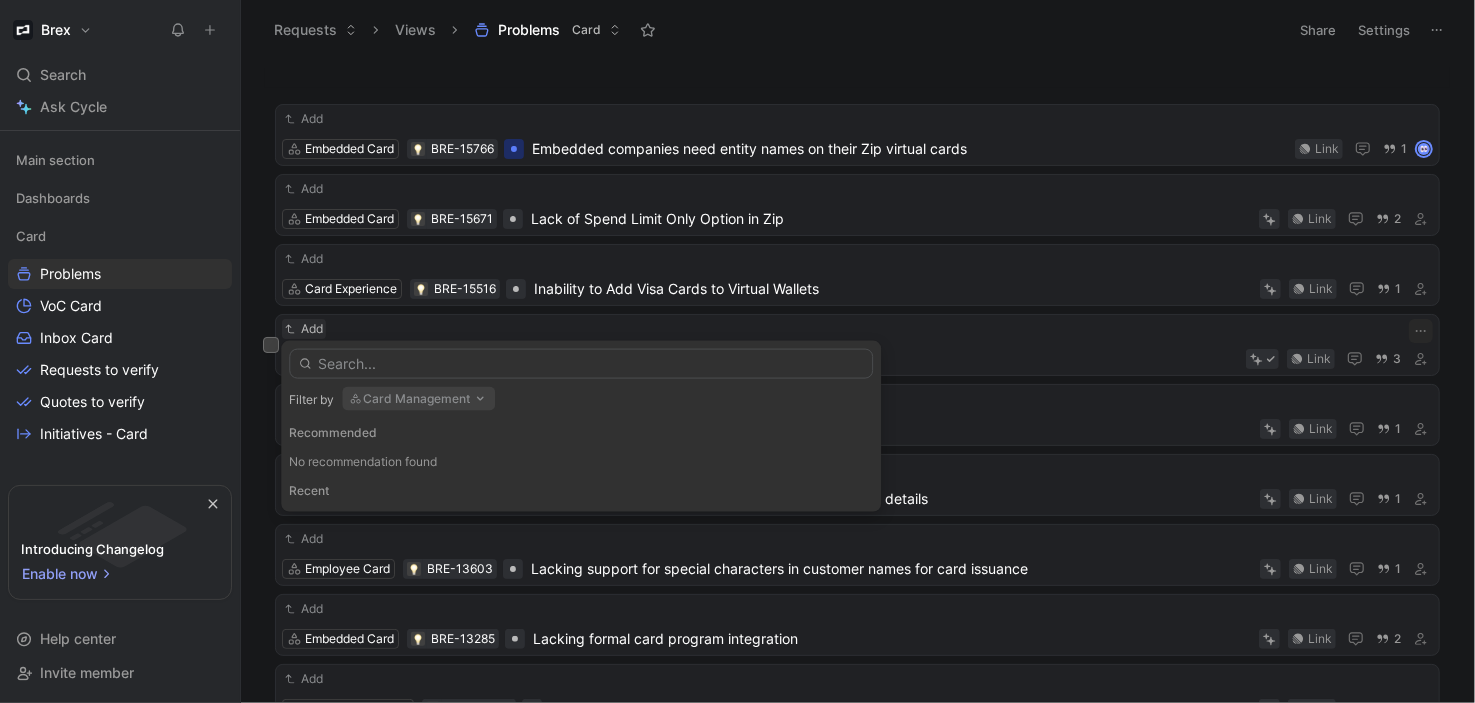 click at bounding box center (581, 364) 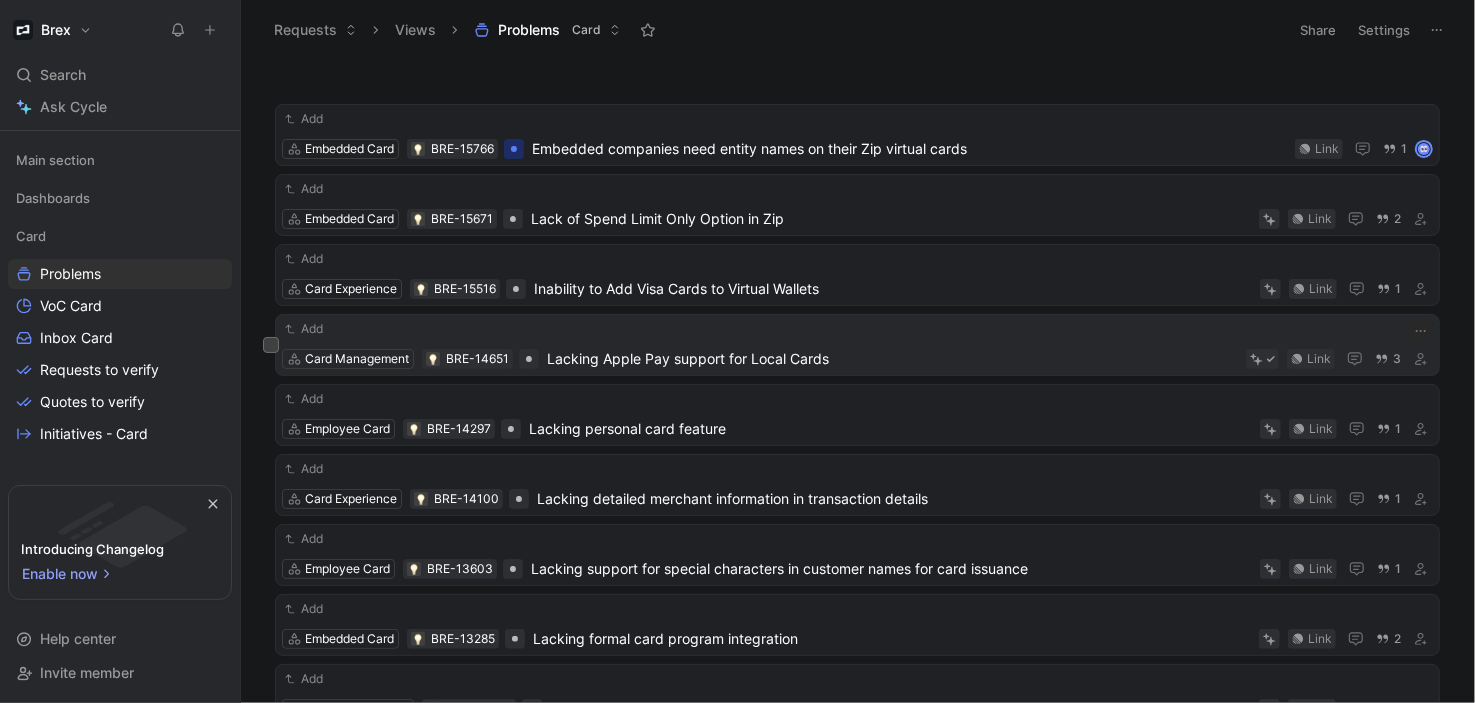 click on "Add" at bounding box center (304, 329) 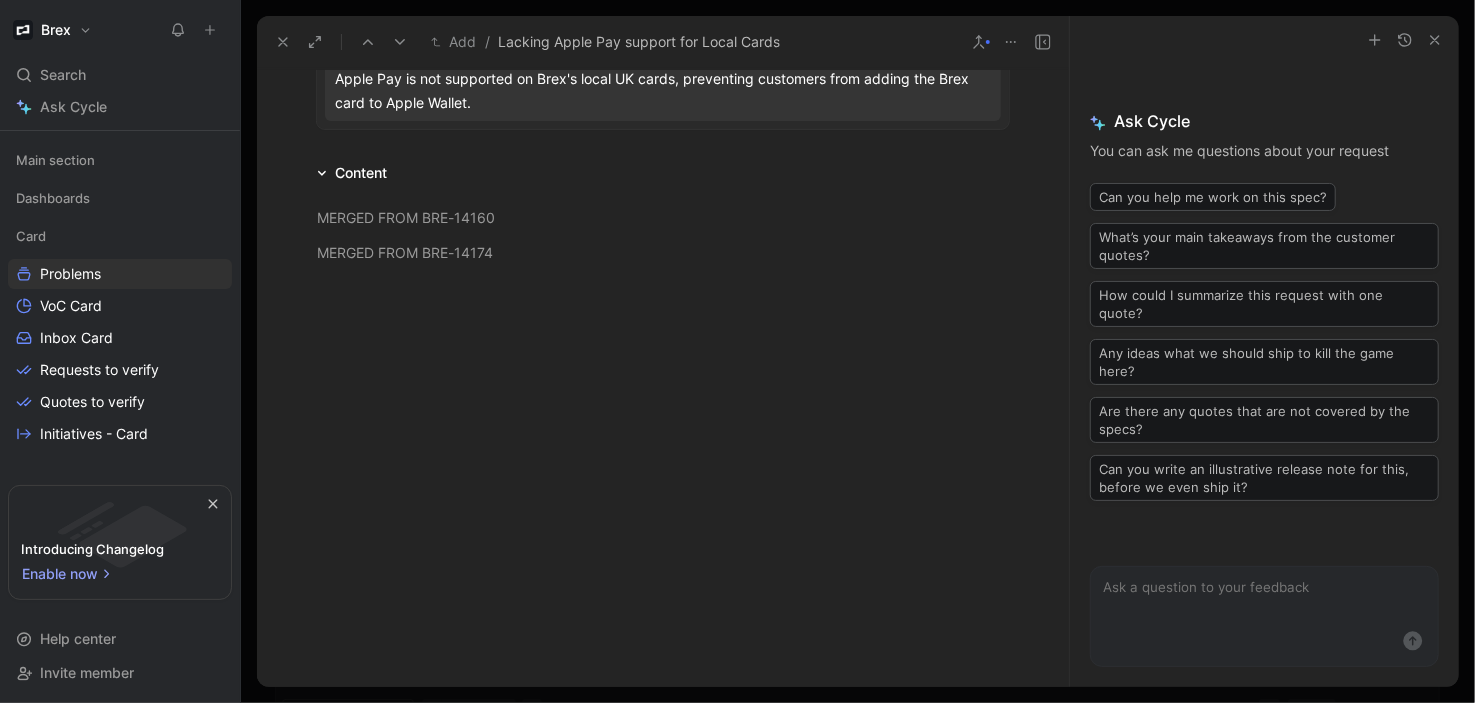scroll, scrollTop: 0, scrollLeft: 0, axis: both 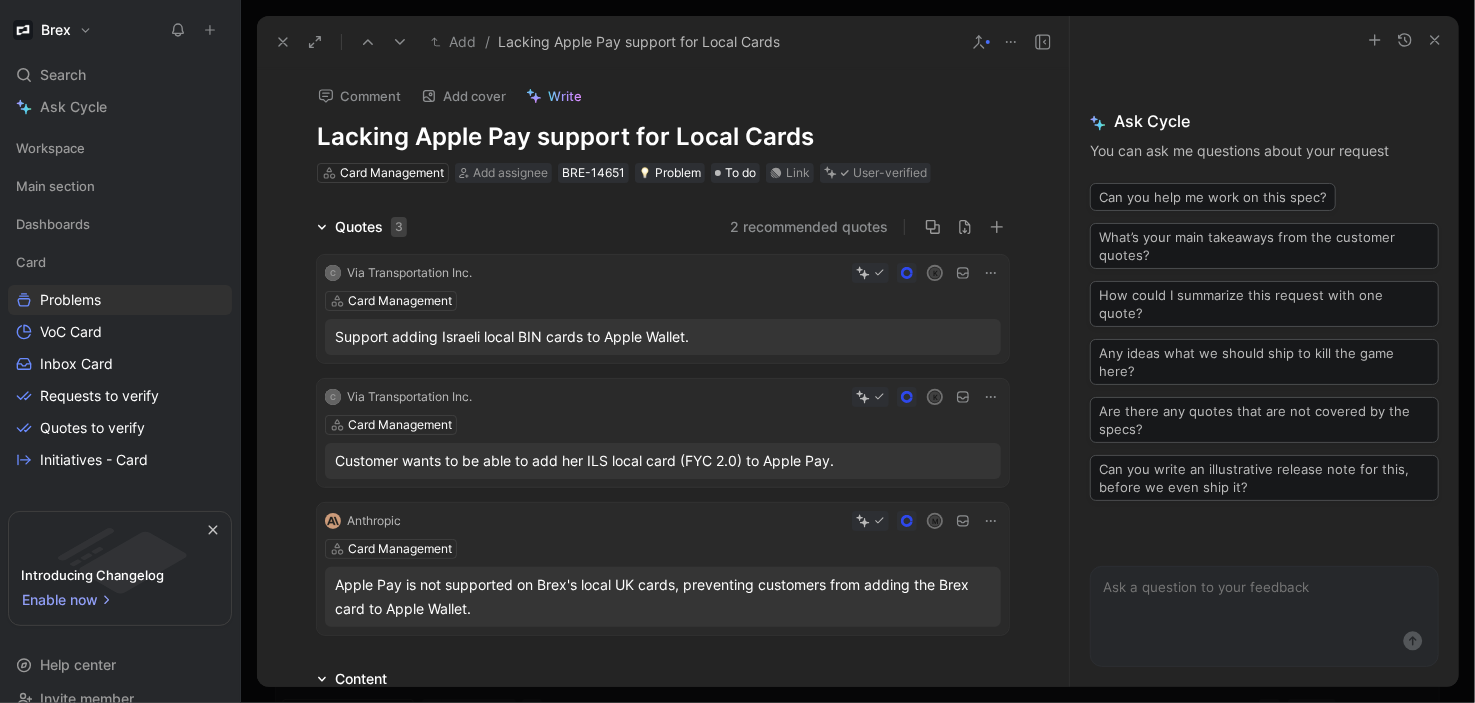 click 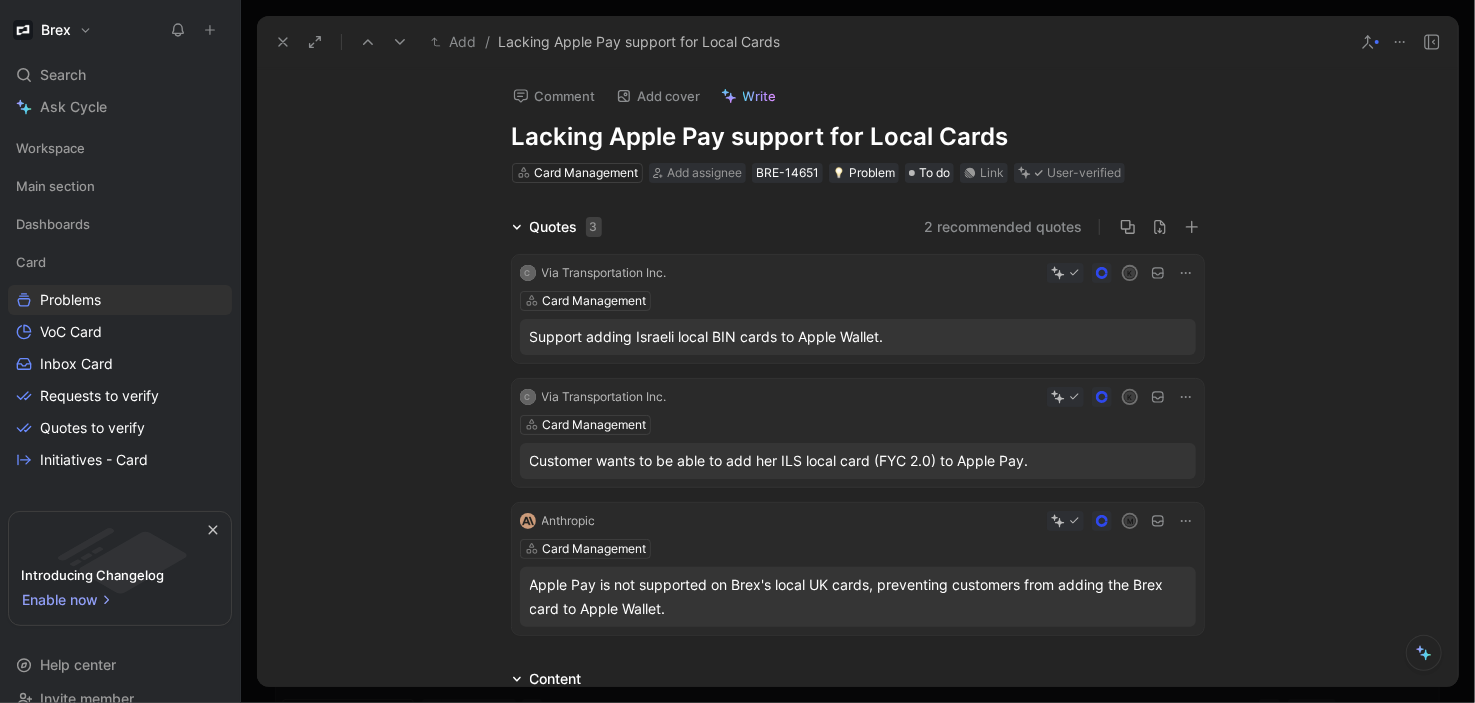 click 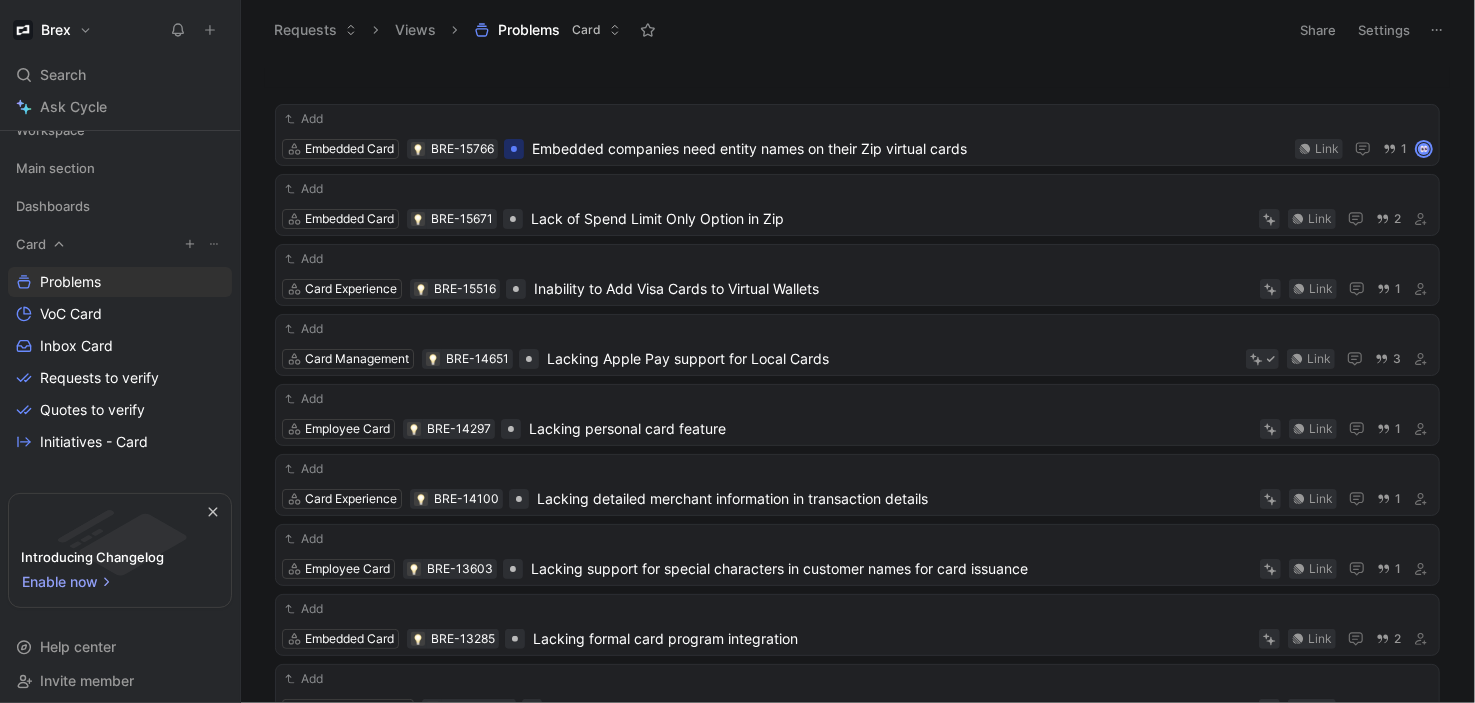 scroll, scrollTop: 0, scrollLeft: 0, axis: both 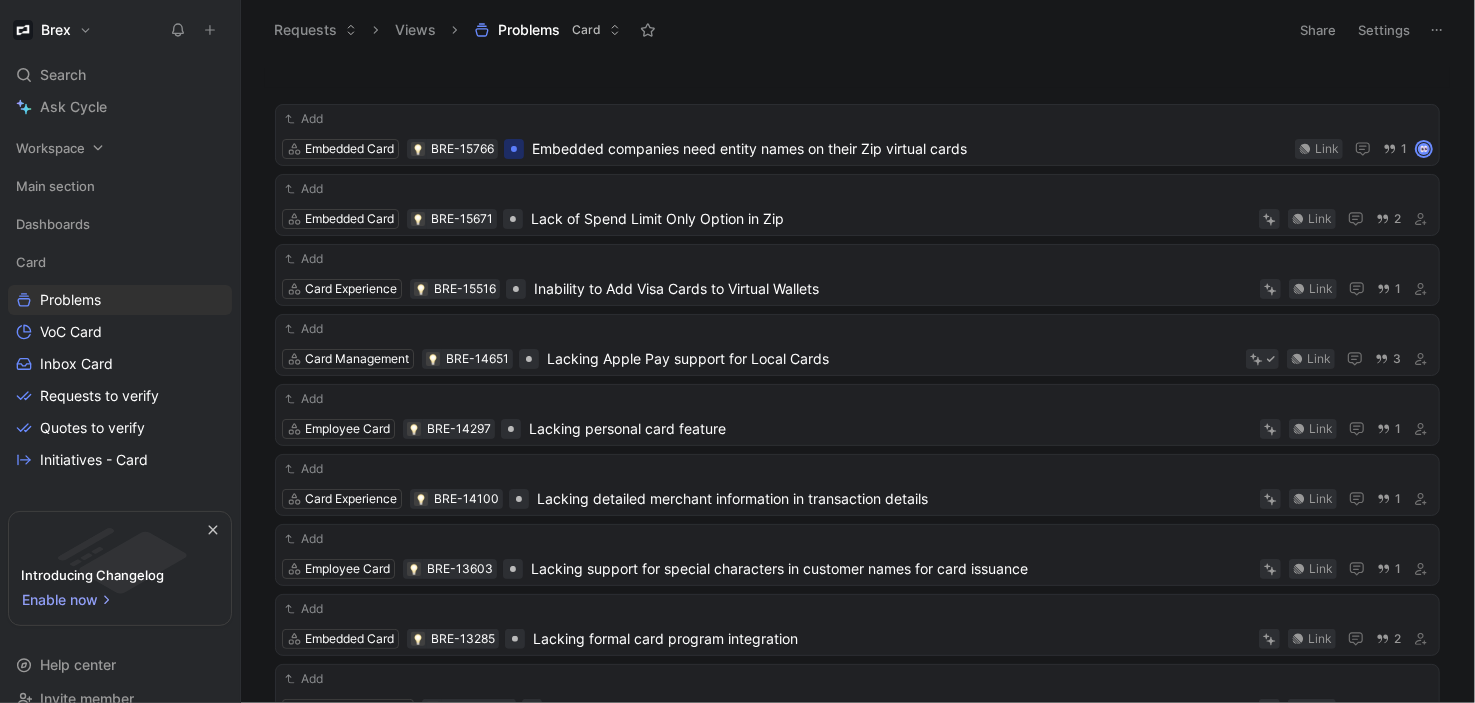 click on "Workspace" at bounding box center [50, 148] 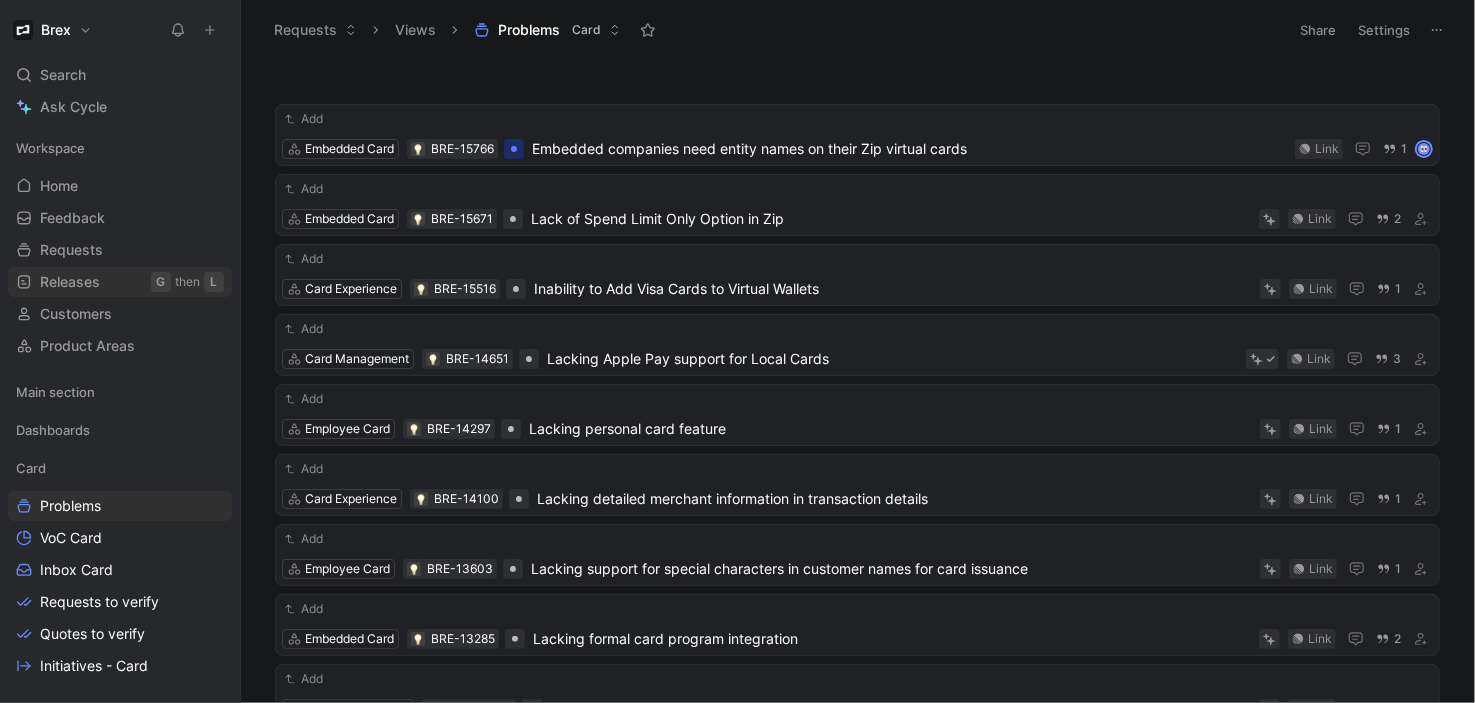 click on "Releases" at bounding box center [70, 282] 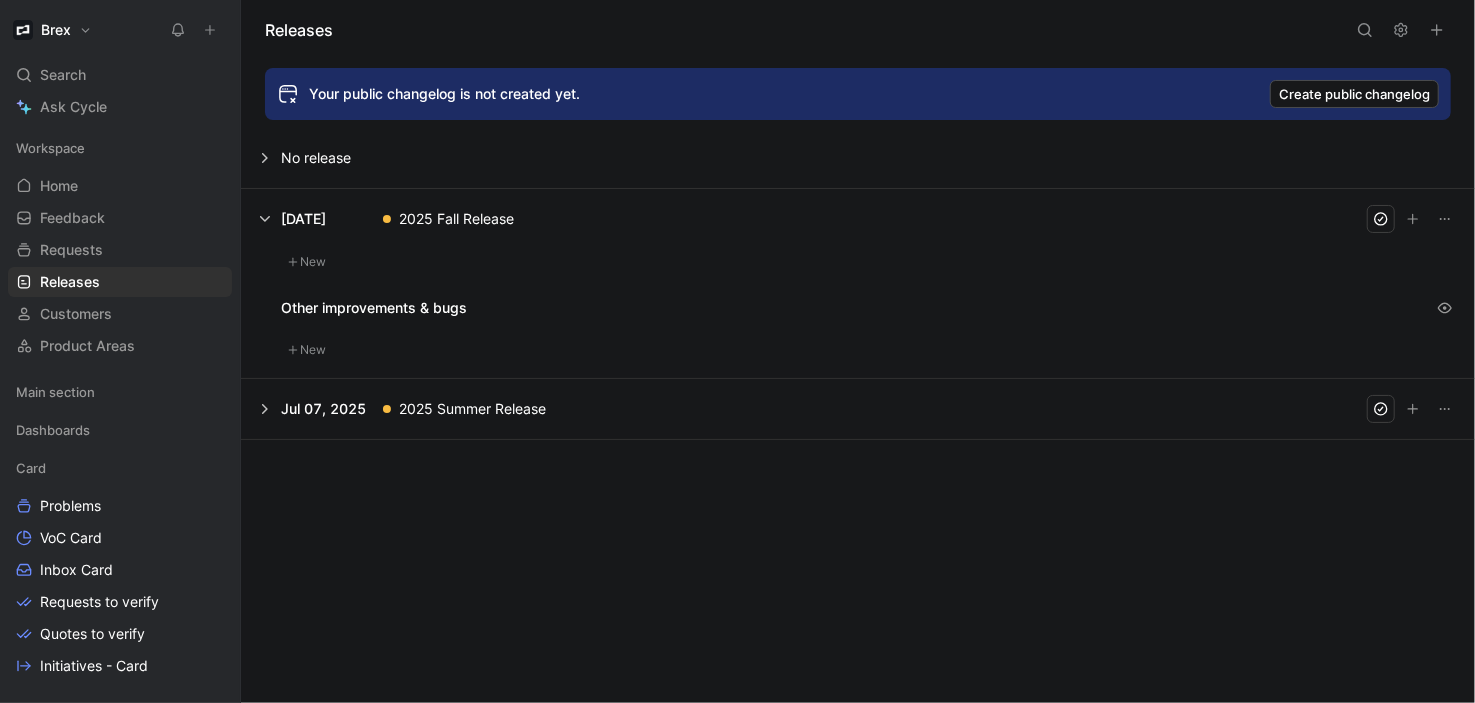 click at bounding box center [858, 409] 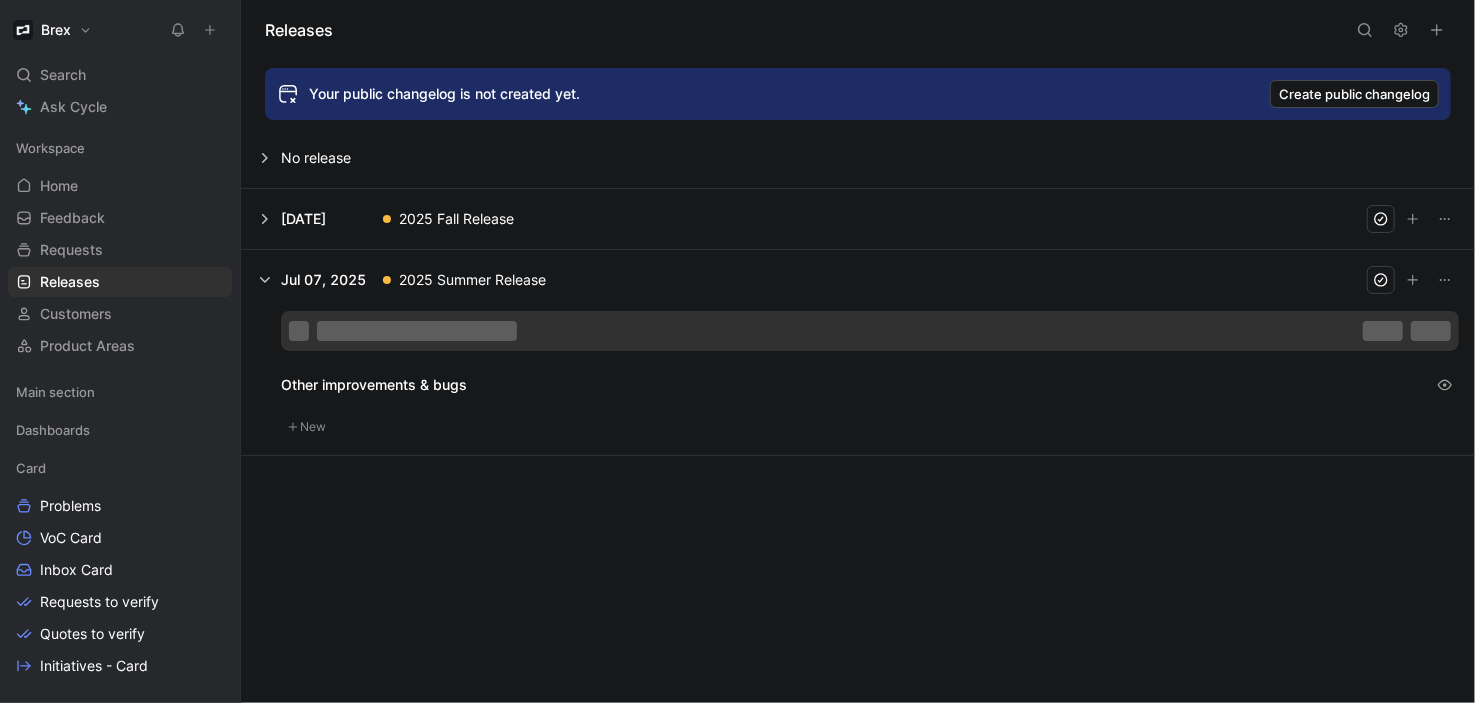 click at bounding box center (858, 219) 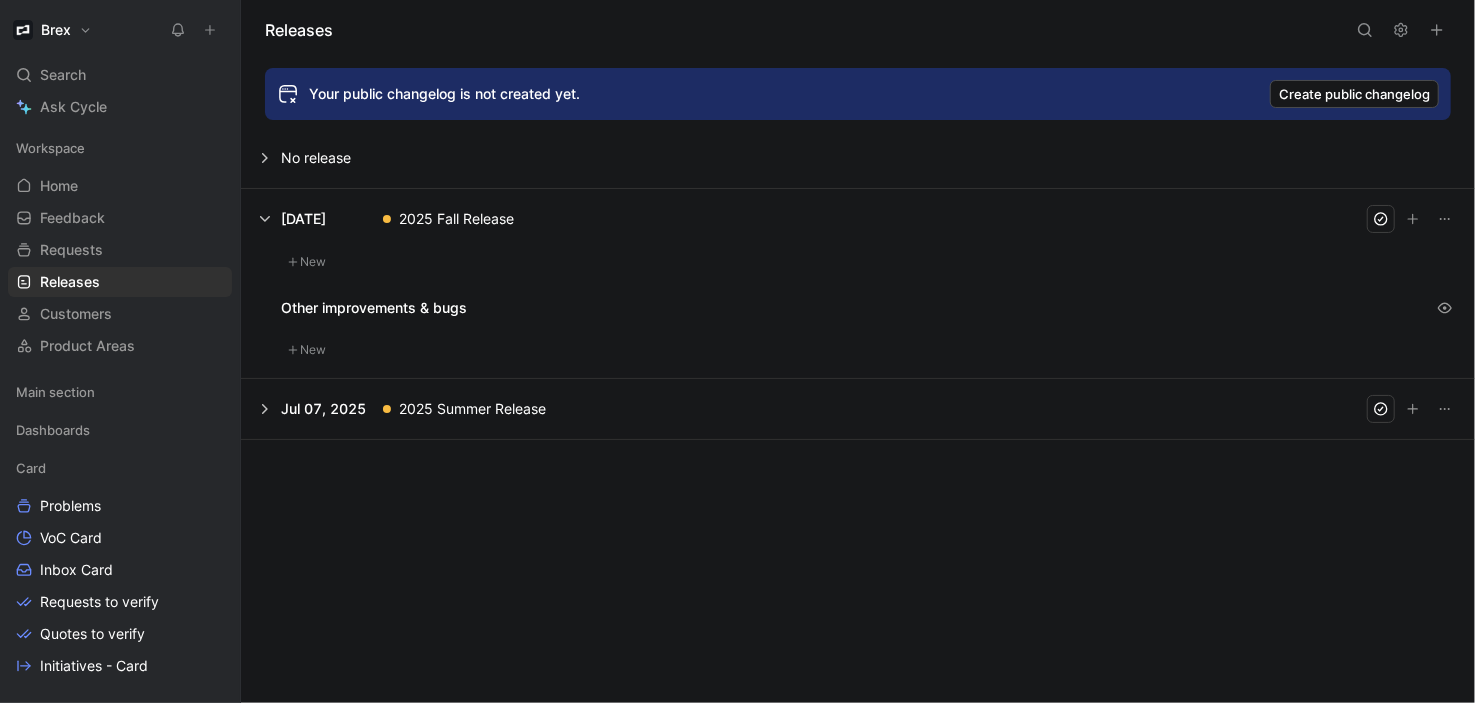 click at bounding box center [858, 409] 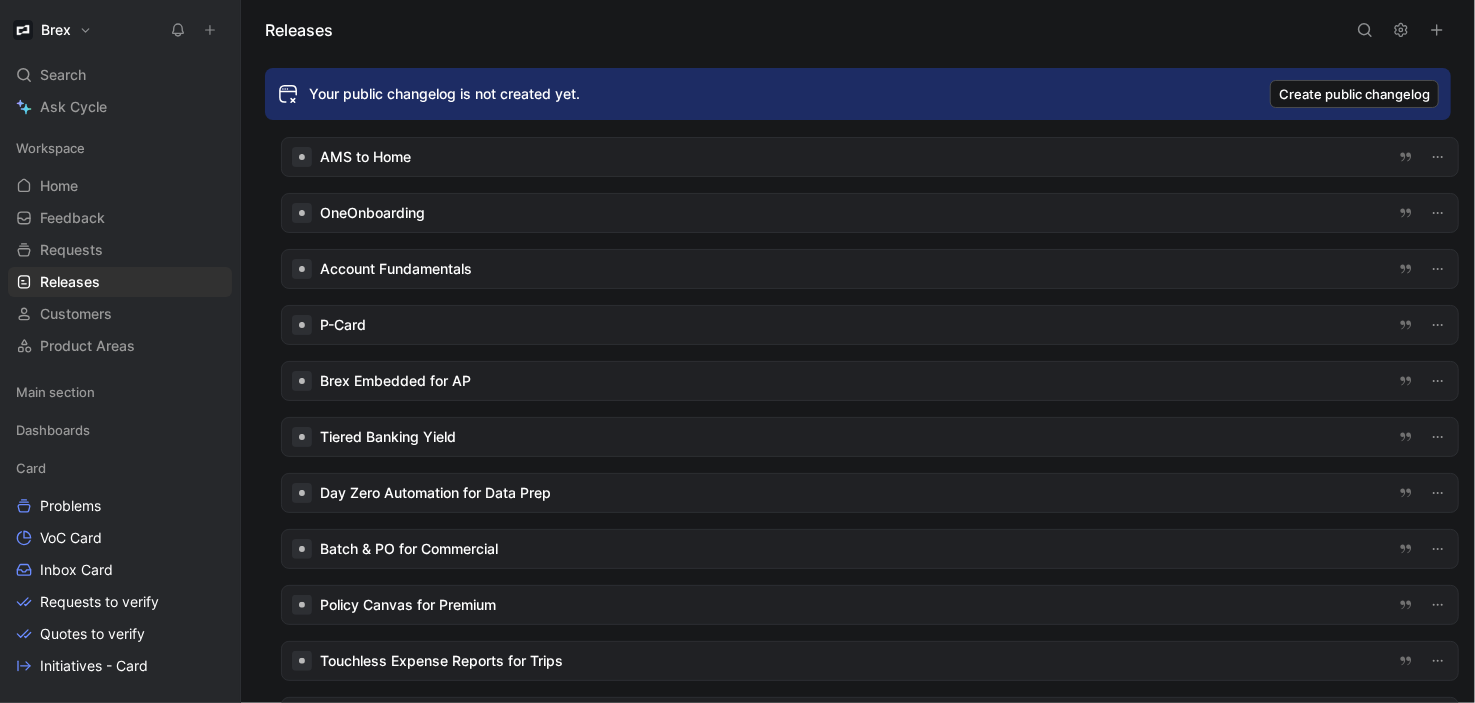 scroll, scrollTop: 630, scrollLeft: 0, axis: vertical 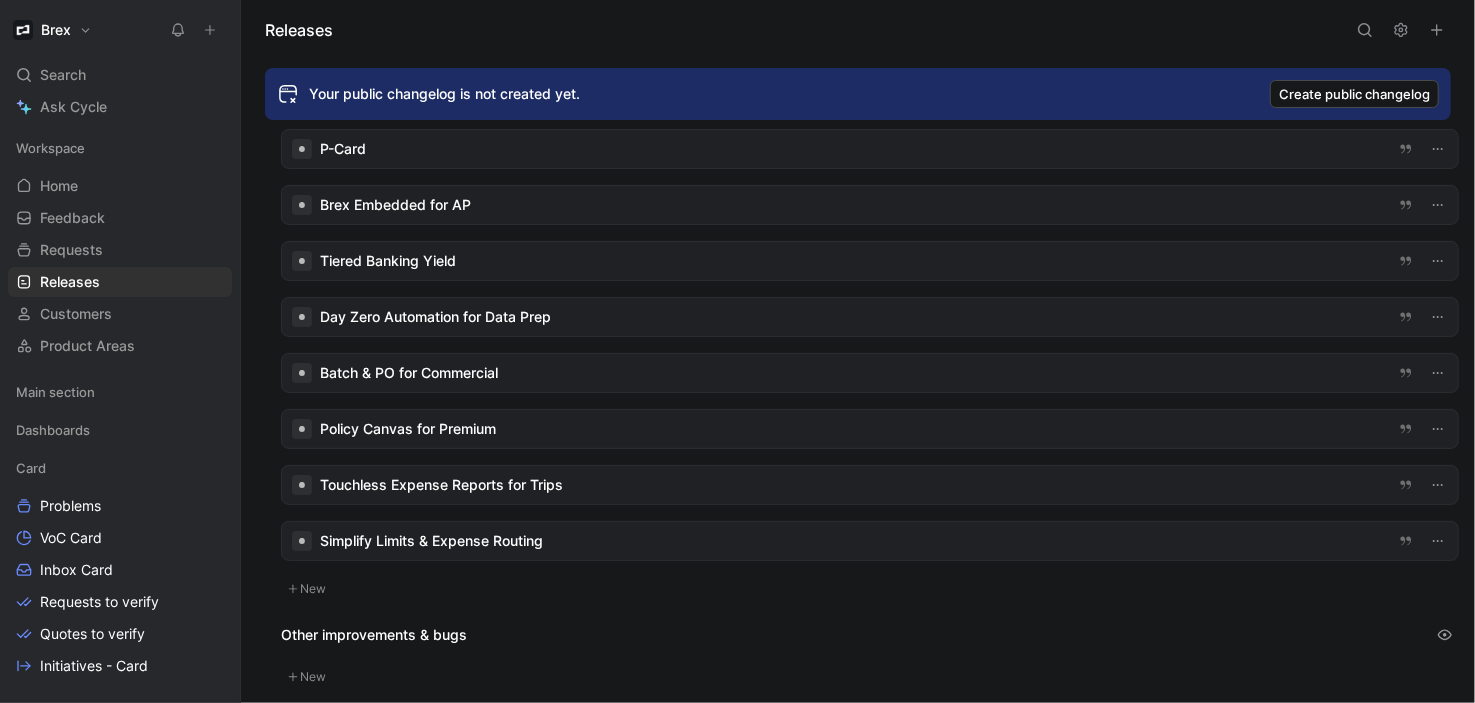 click at bounding box center [870, 541] 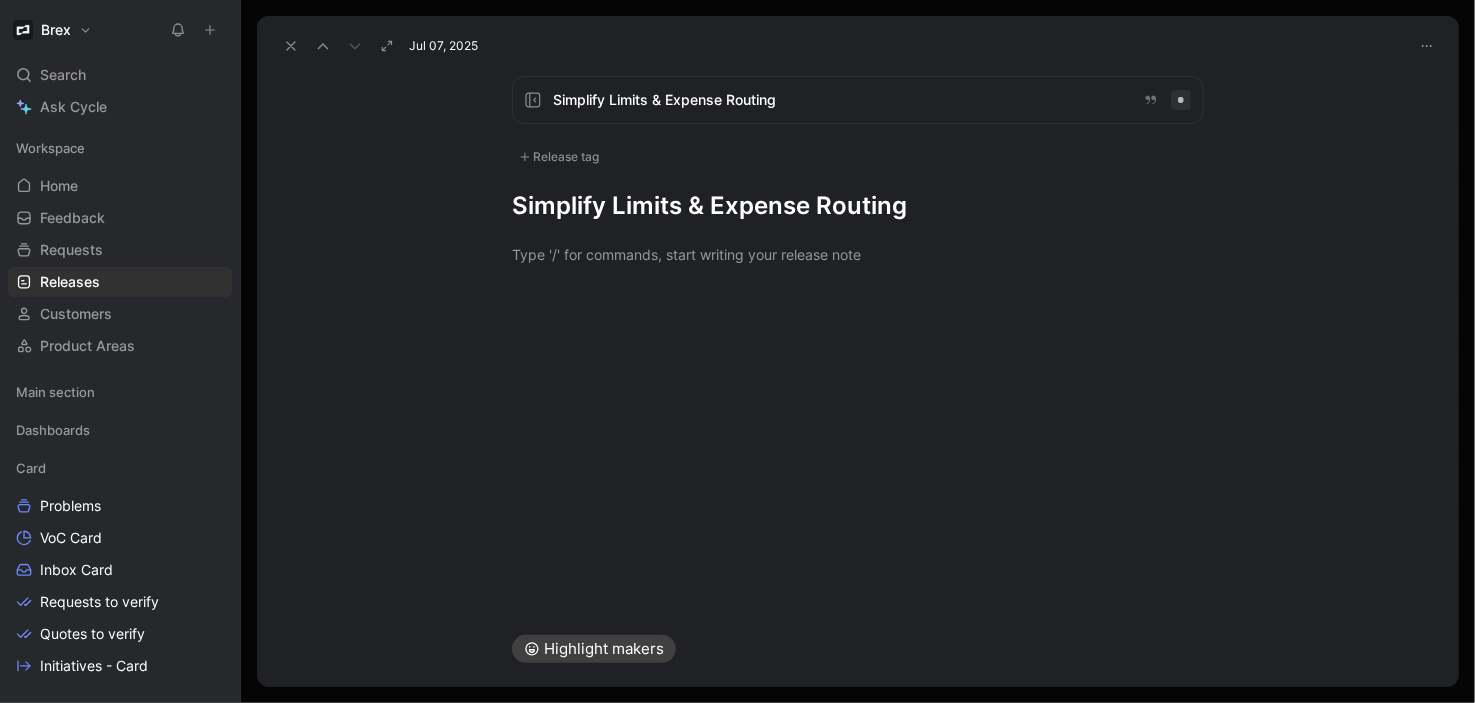 click 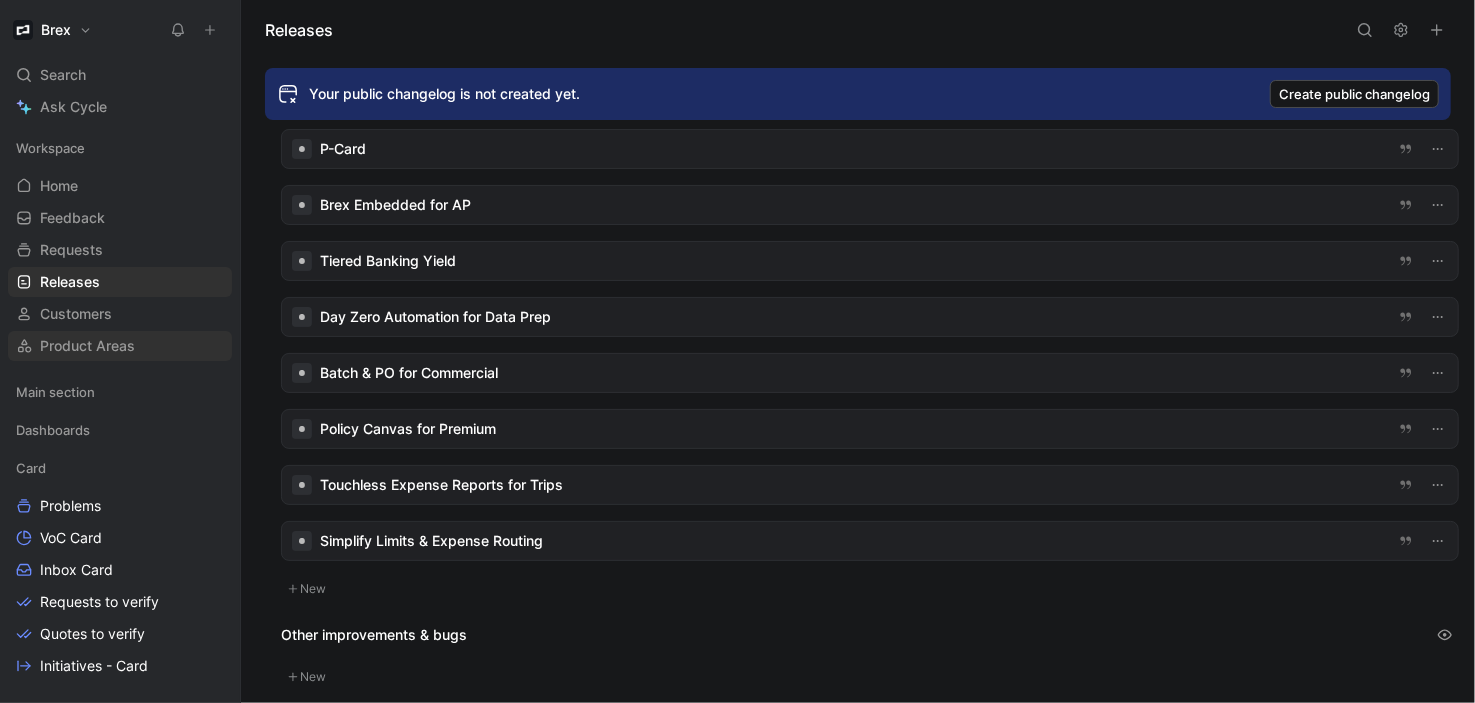 click on "Product Areas" at bounding box center (87, 346) 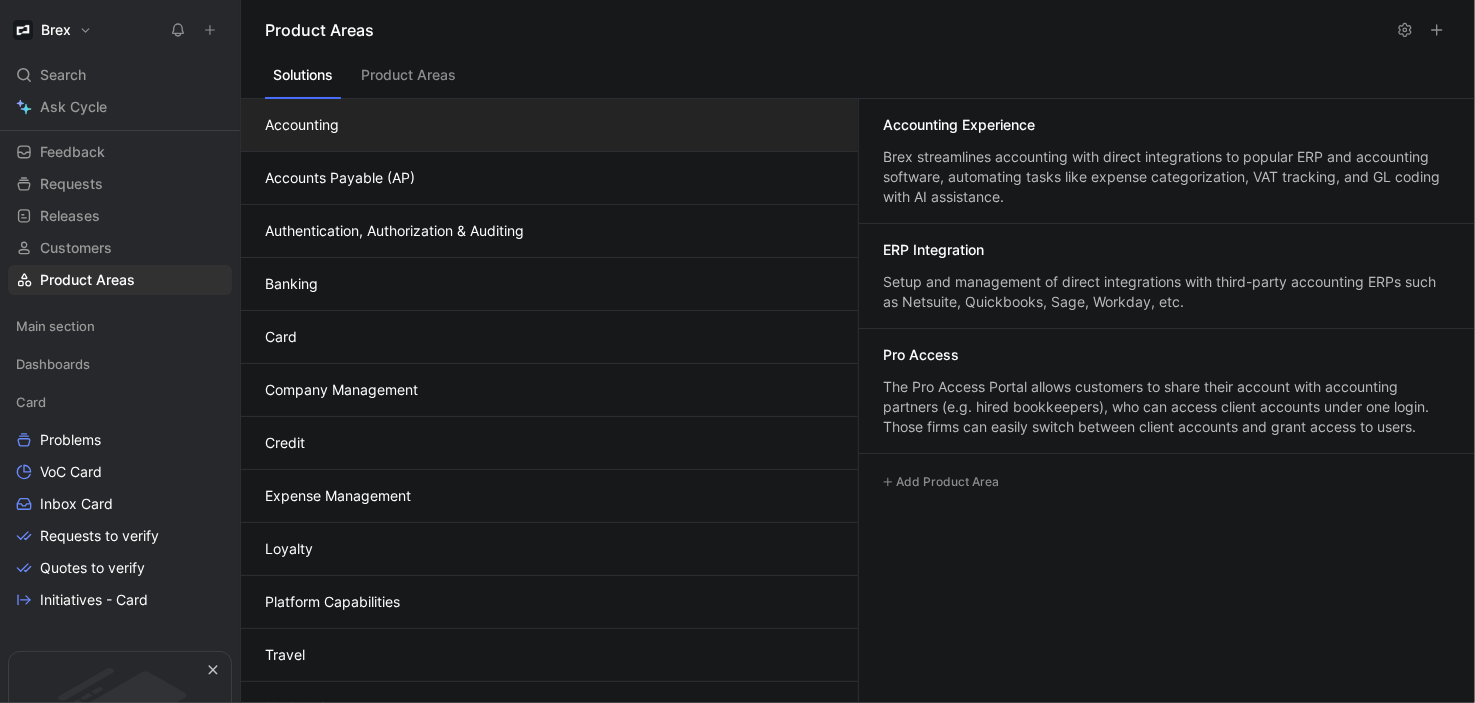 scroll, scrollTop: 71, scrollLeft: 0, axis: vertical 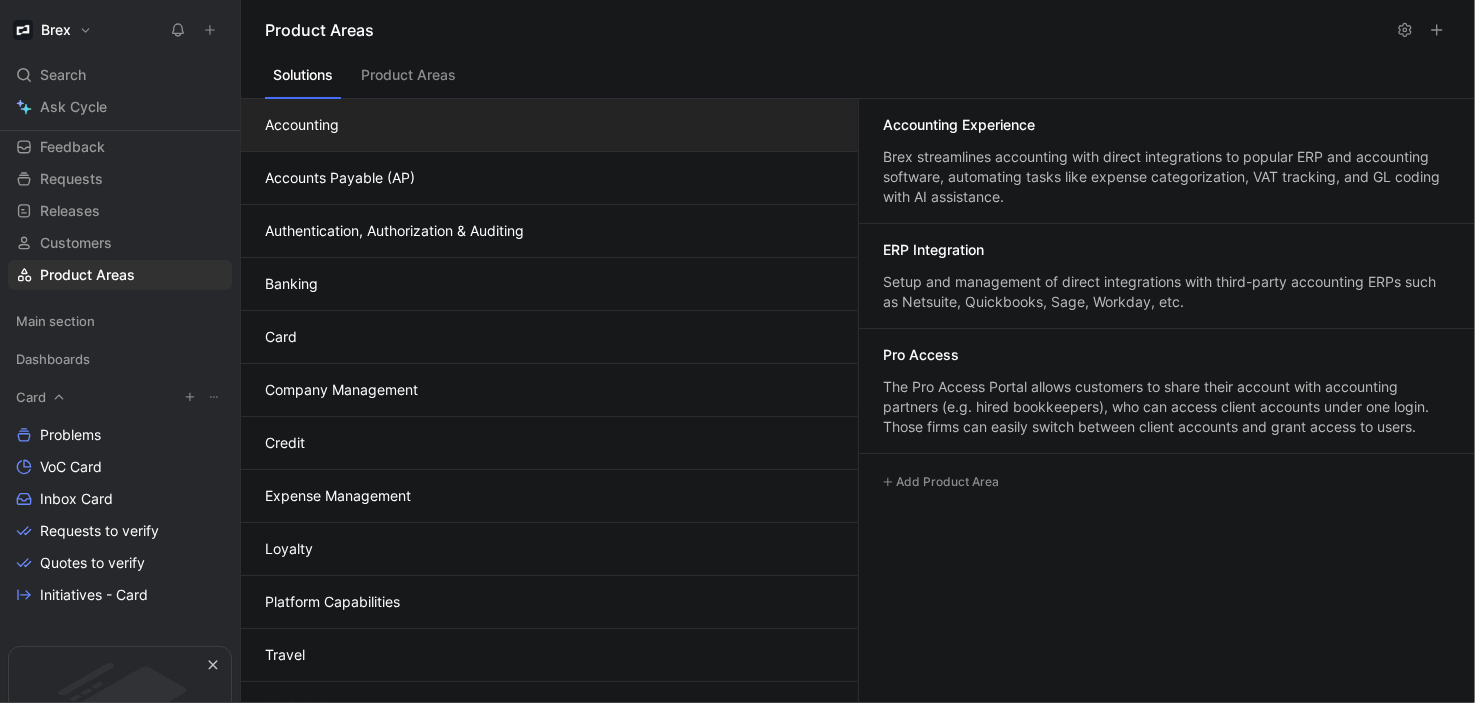 click on "Card" at bounding box center [120, 397] 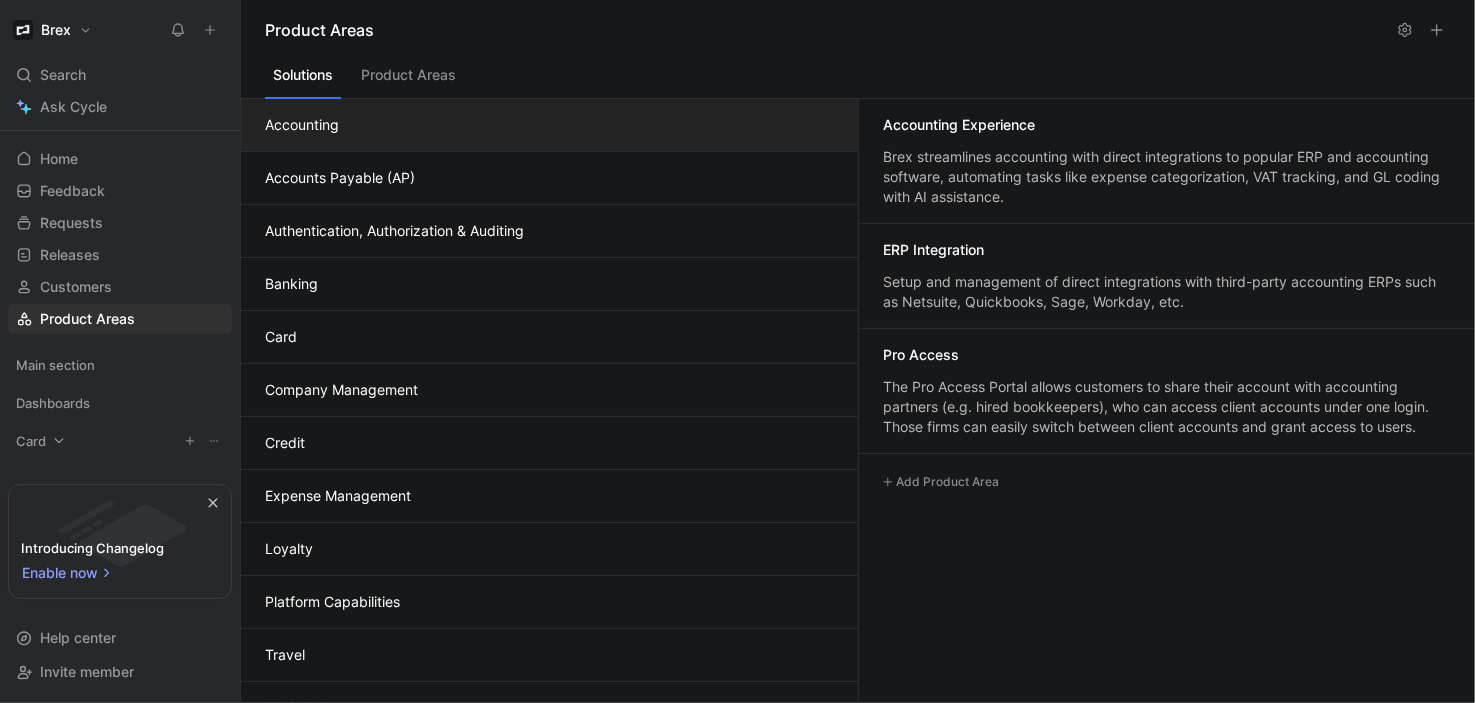 scroll, scrollTop: 26, scrollLeft: 0, axis: vertical 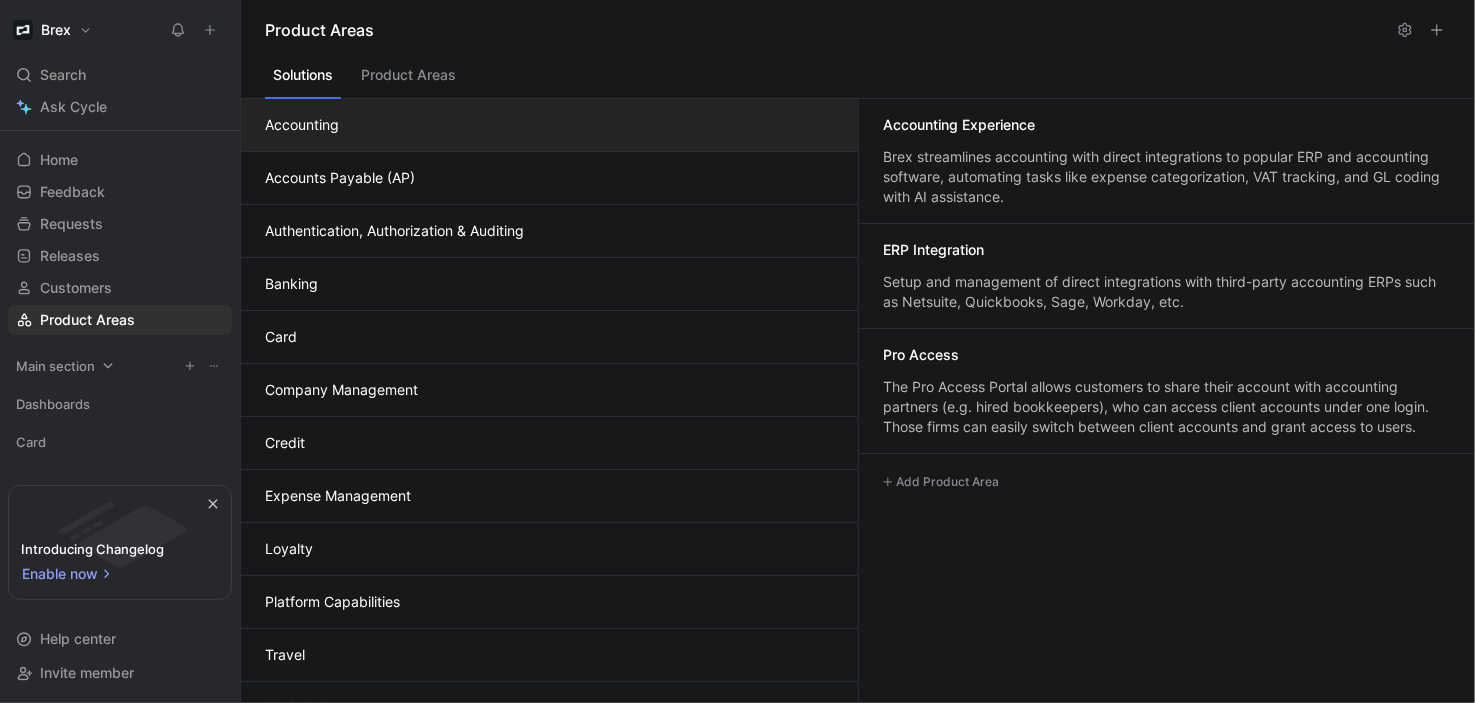 click 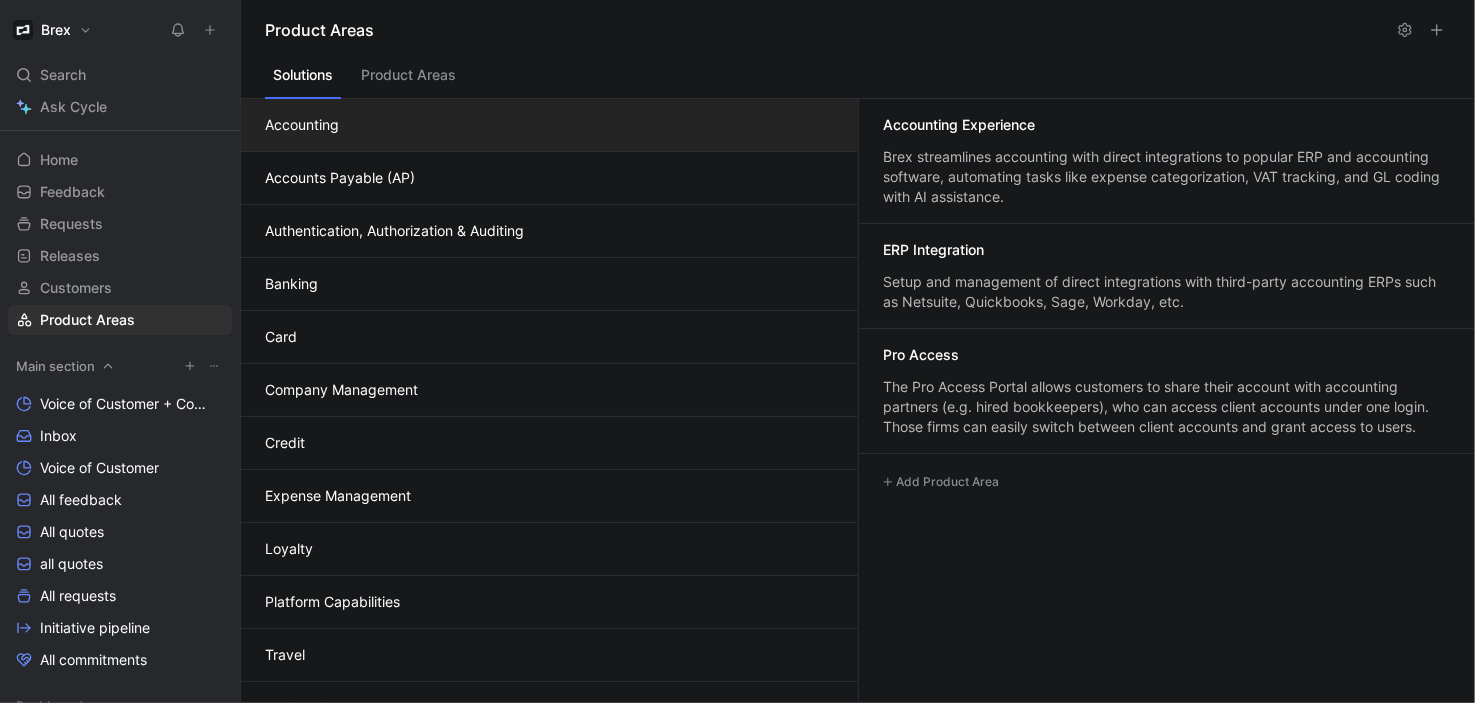 click 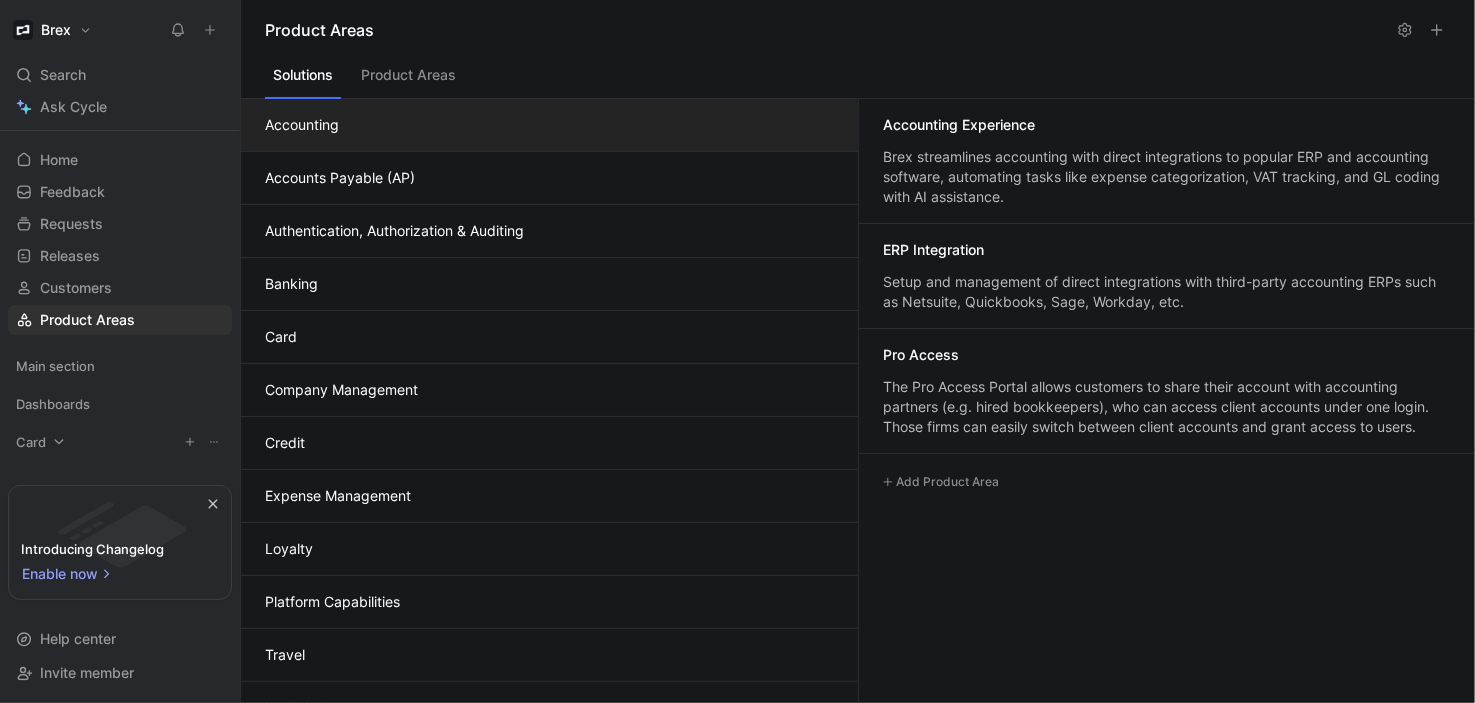 click on "Card" at bounding box center (31, 442) 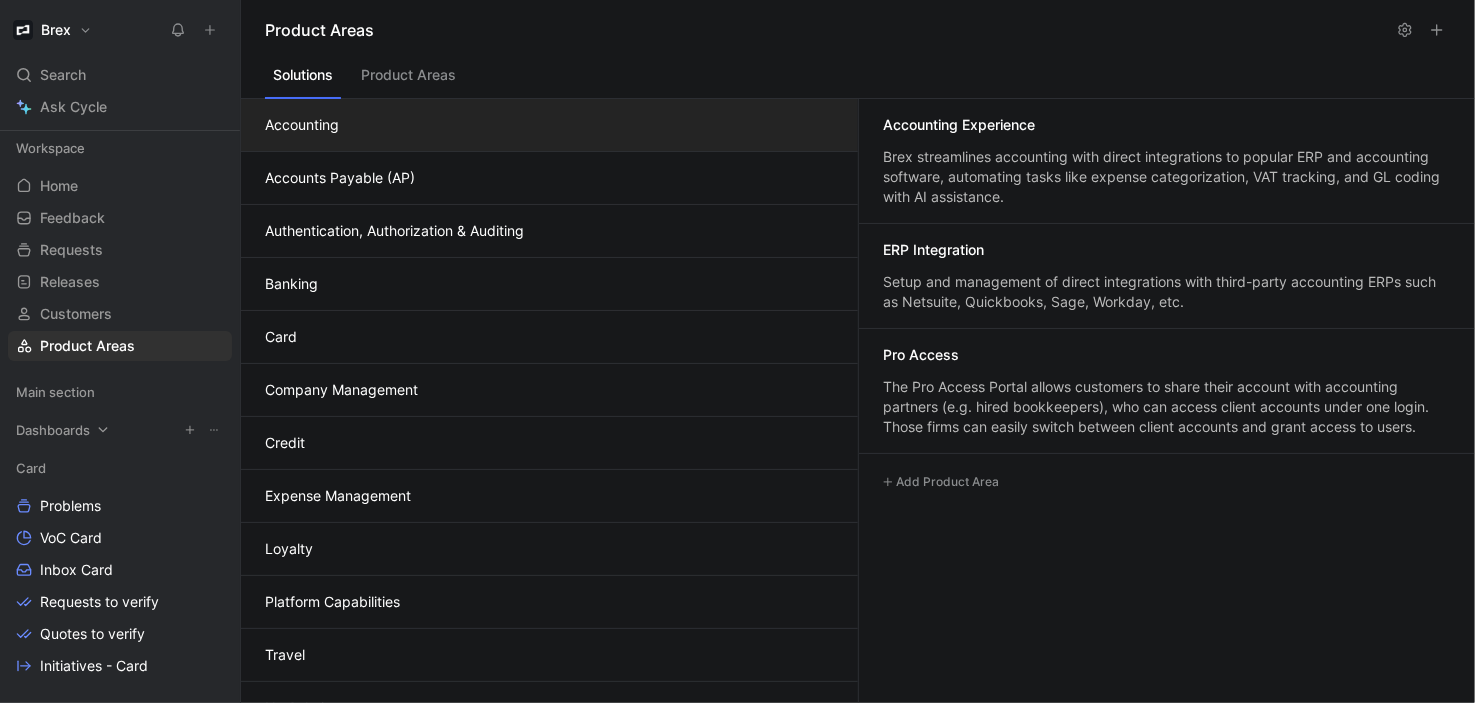 scroll, scrollTop: 232, scrollLeft: 0, axis: vertical 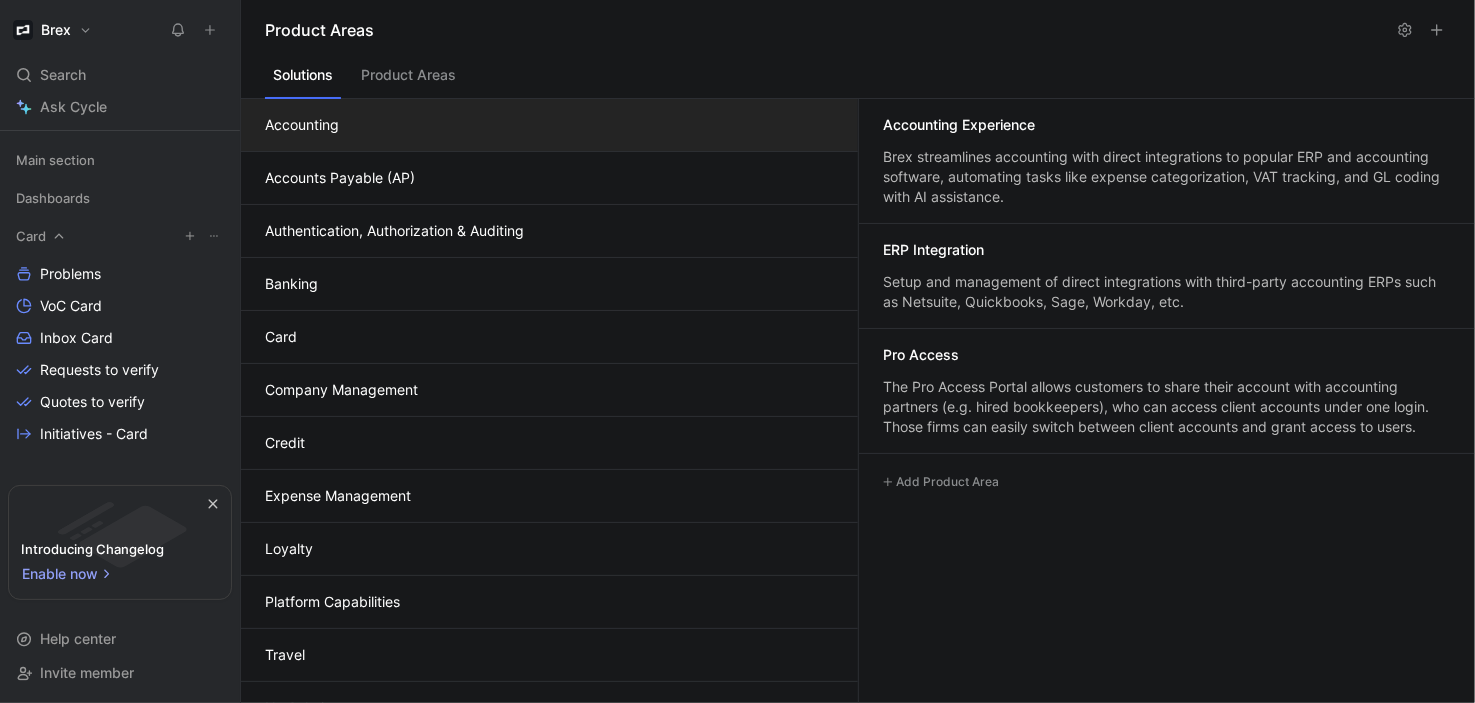click 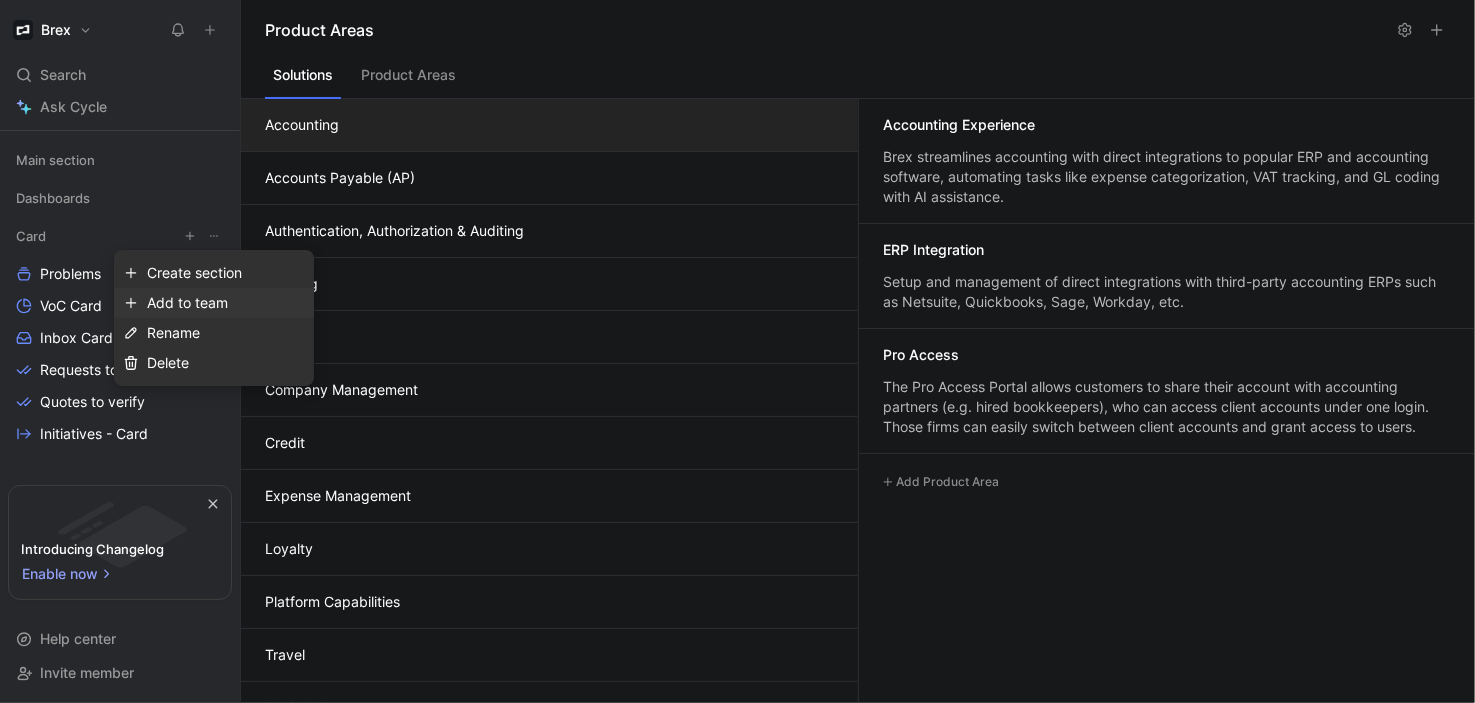 click on "Add to team" at bounding box center (226, 303) 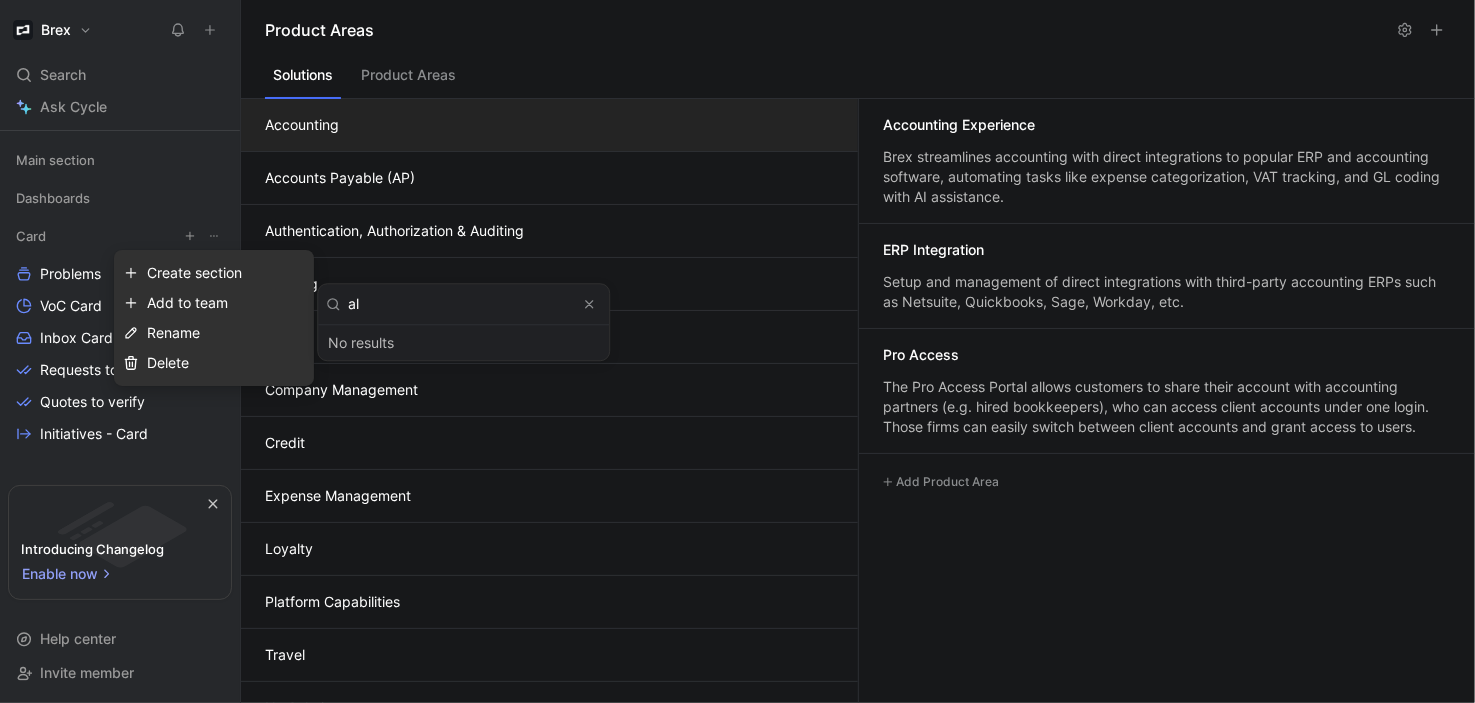 type on "a" 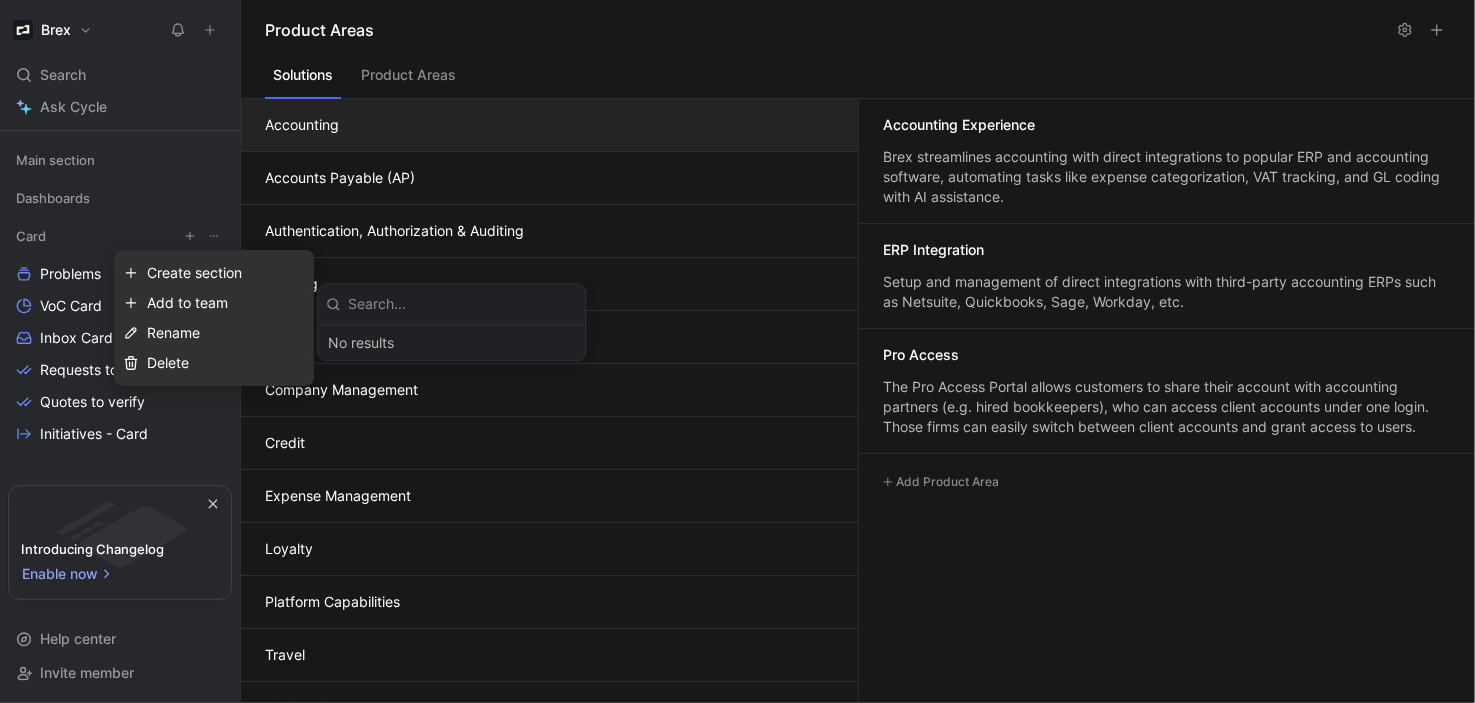 type 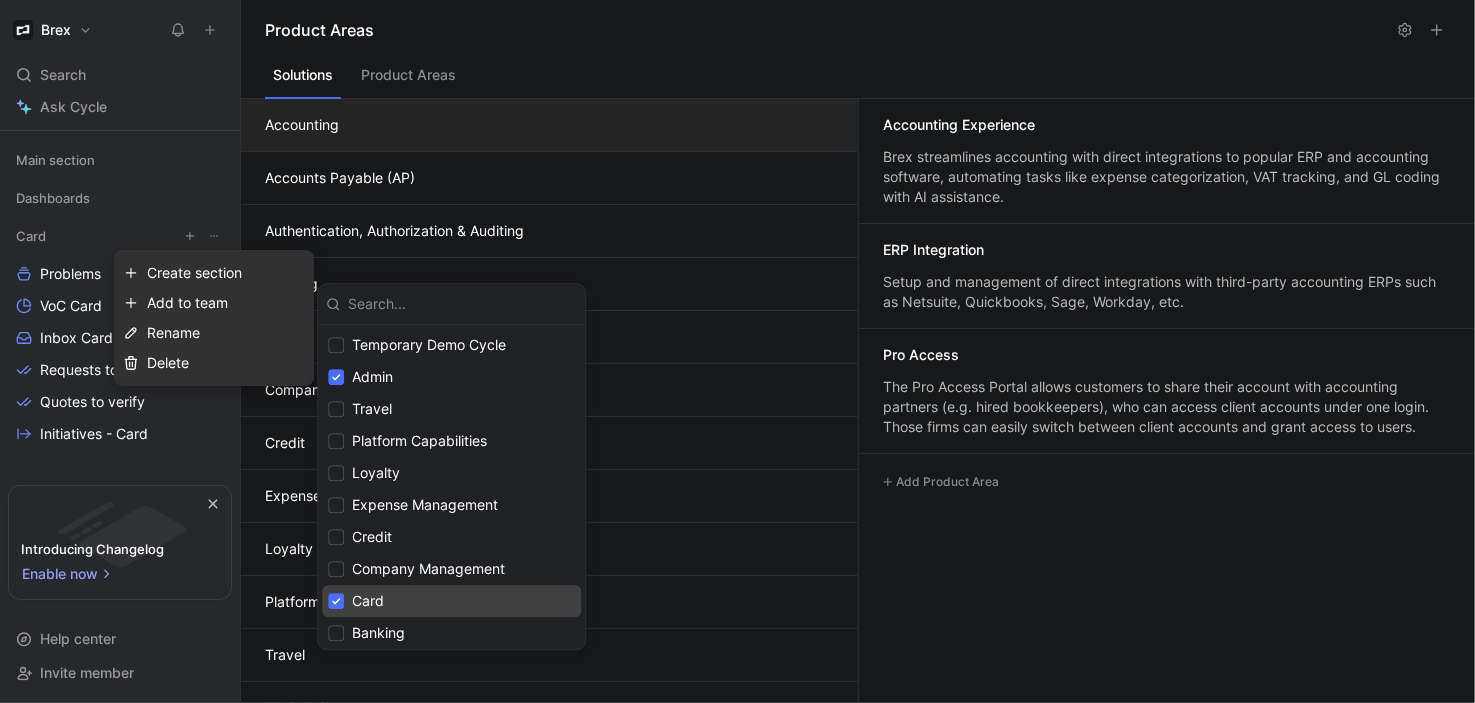 click at bounding box center (737, 351) 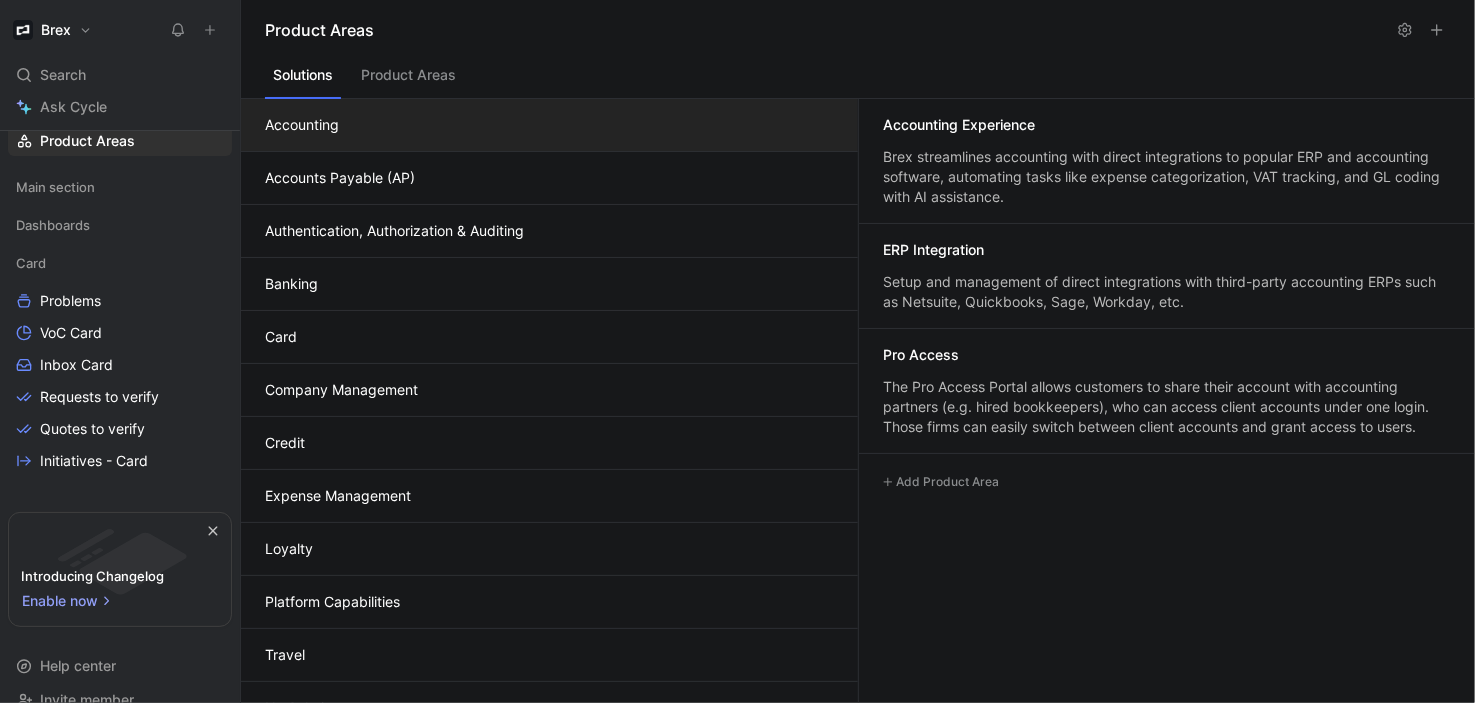 scroll, scrollTop: 184, scrollLeft: 0, axis: vertical 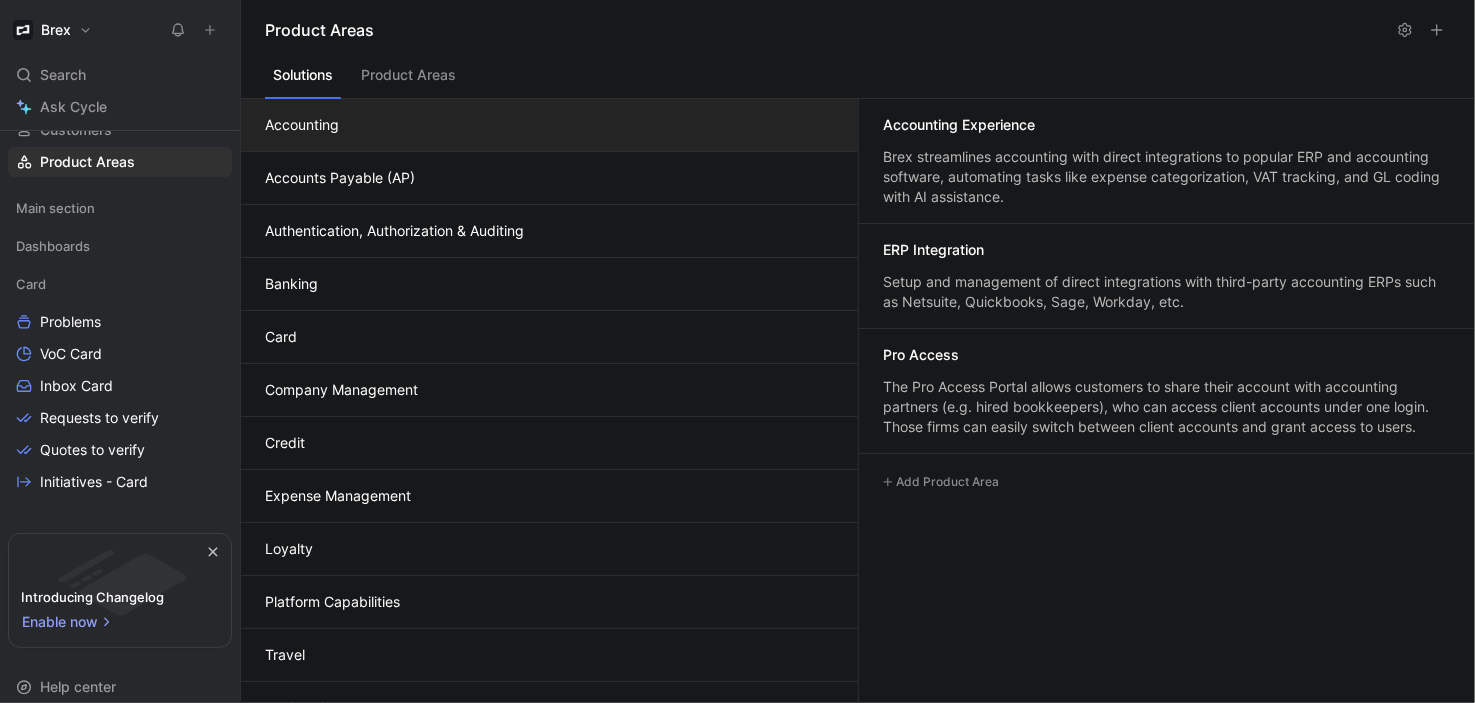 click on "Card" at bounding box center (549, 337) 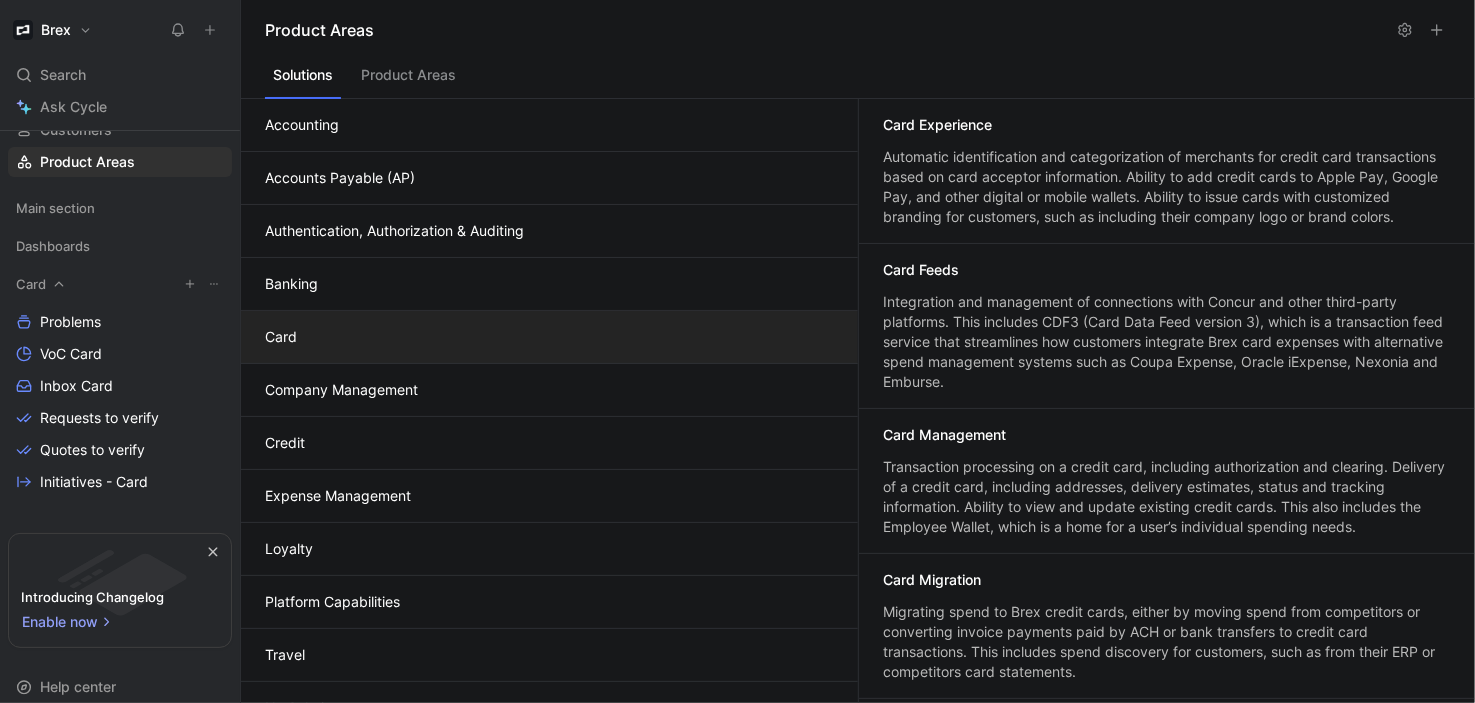 scroll, scrollTop: 0, scrollLeft: 0, axis: both 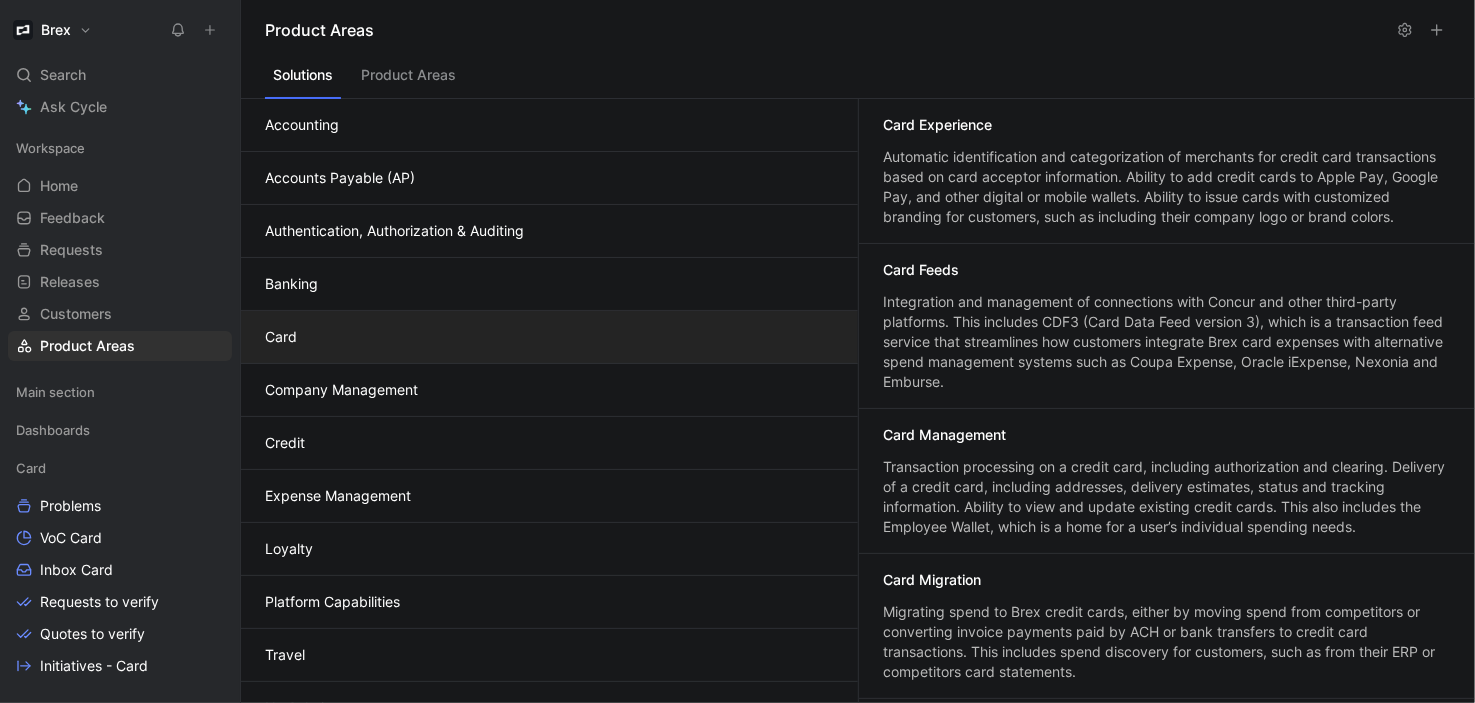 click 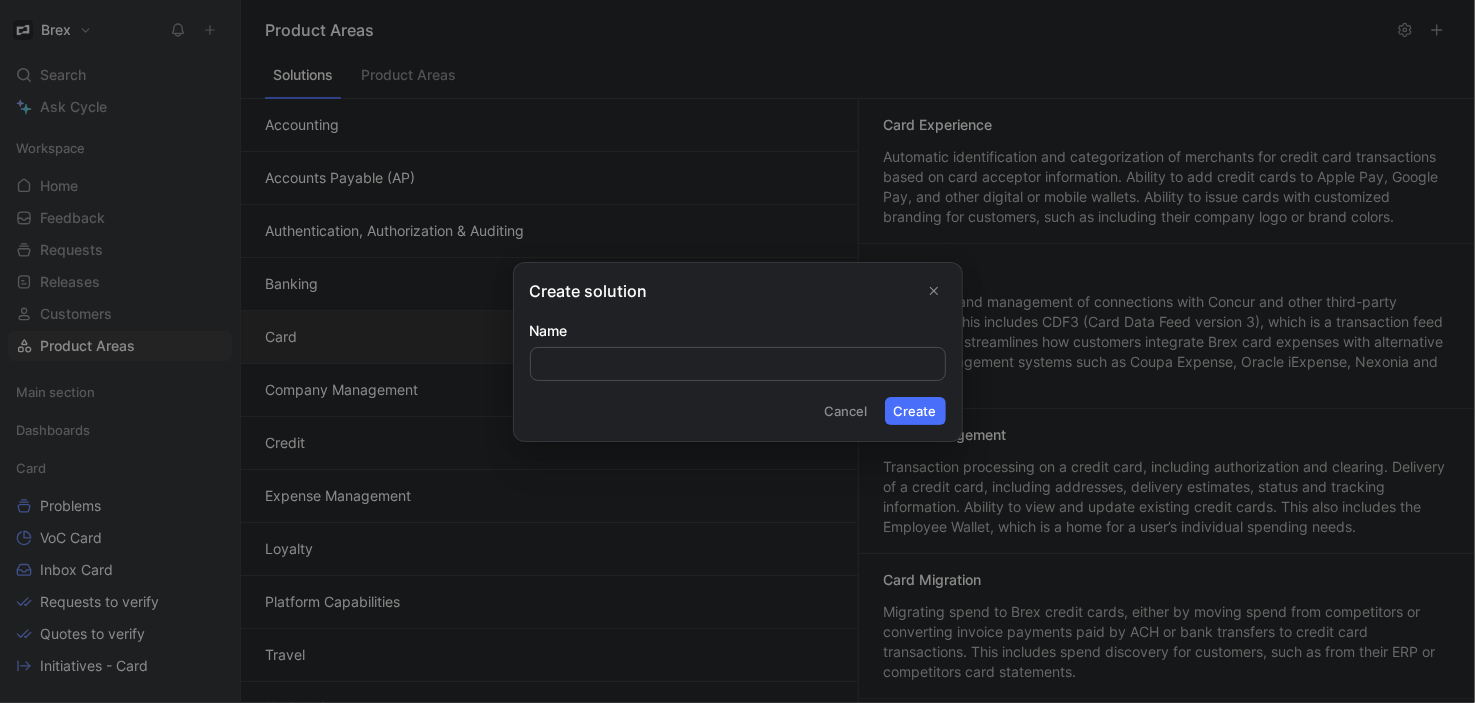 click 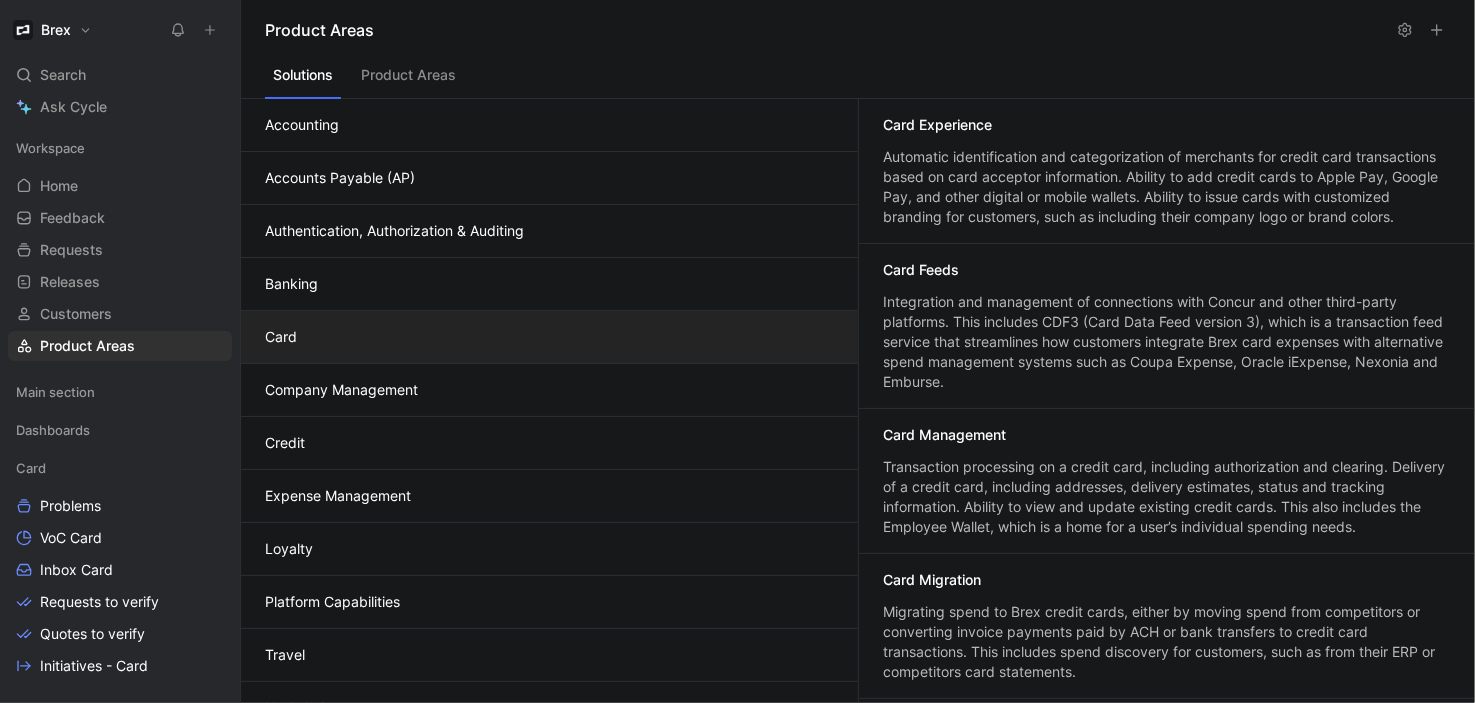 click 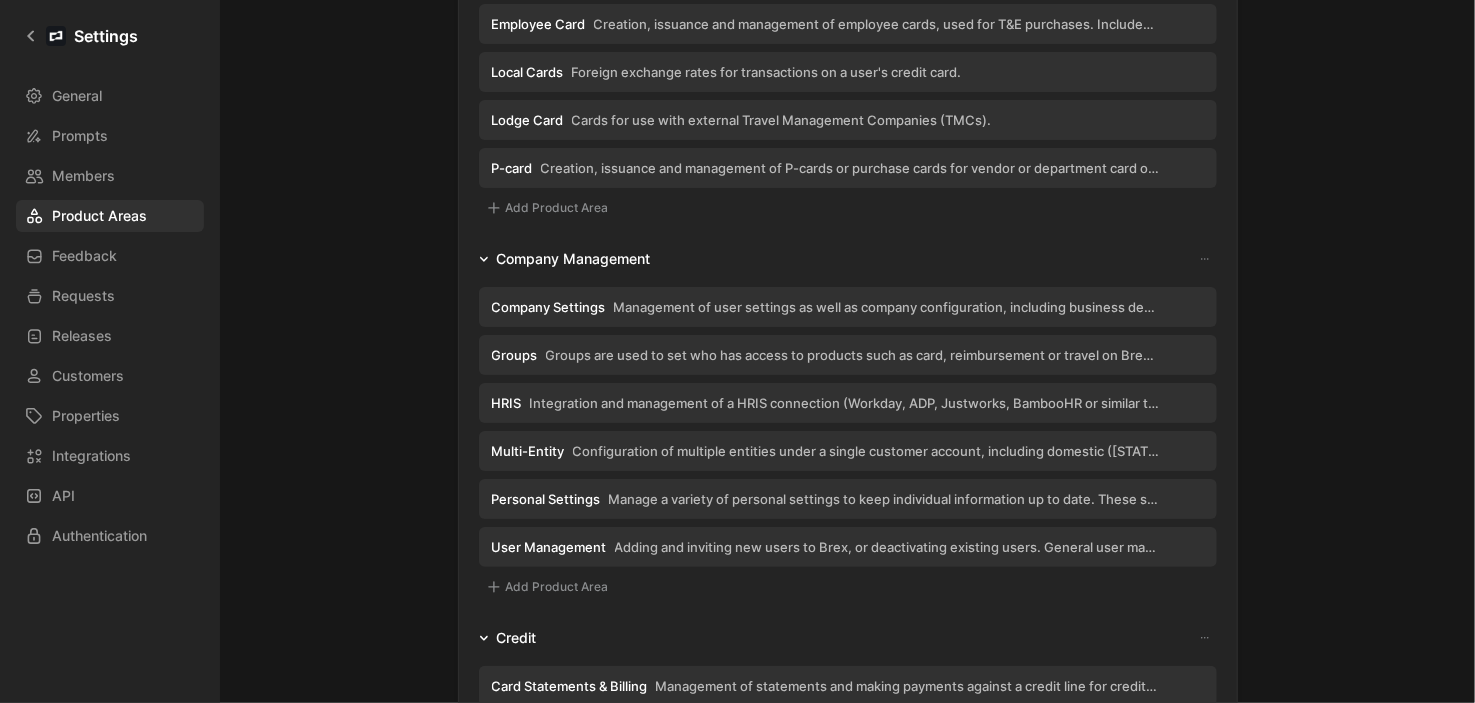 scroll, scrollTop: 2070, scrollLeft: 0, axis: vertical 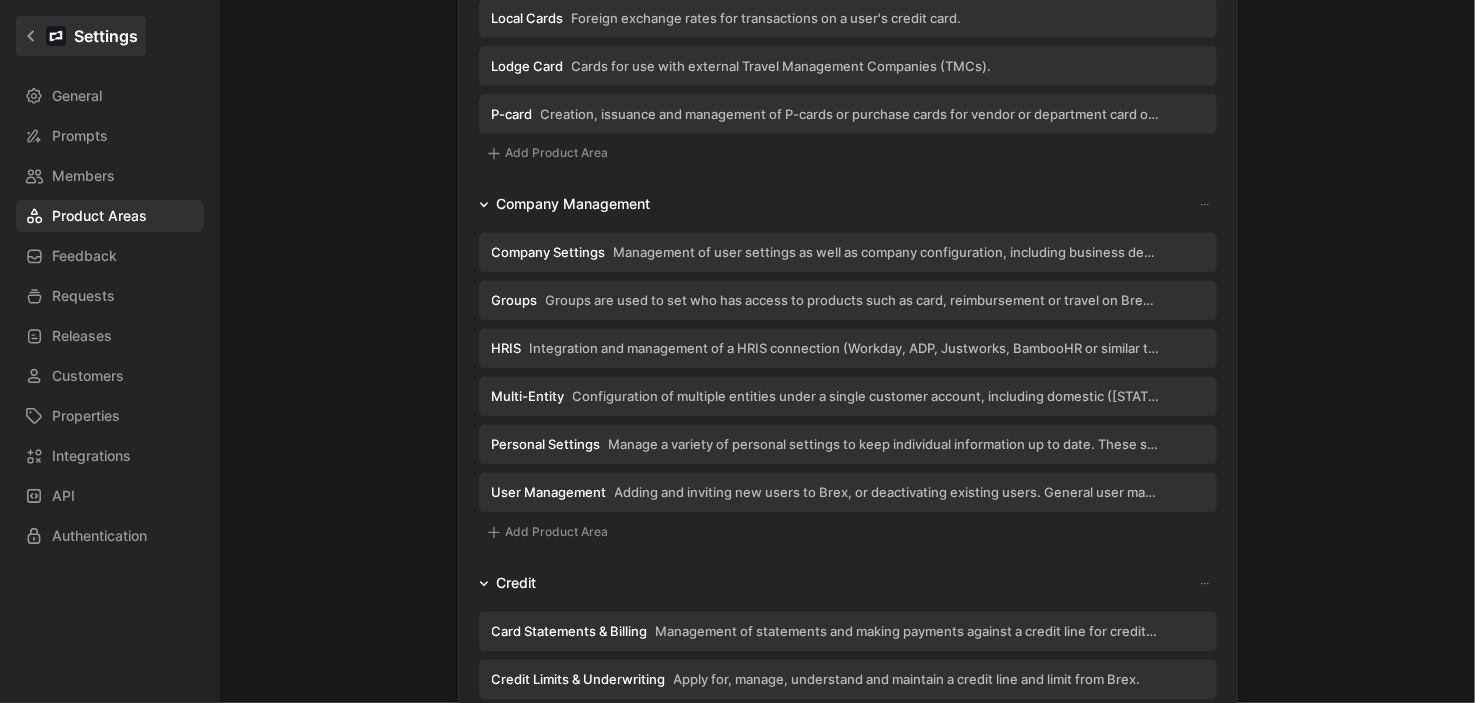 click 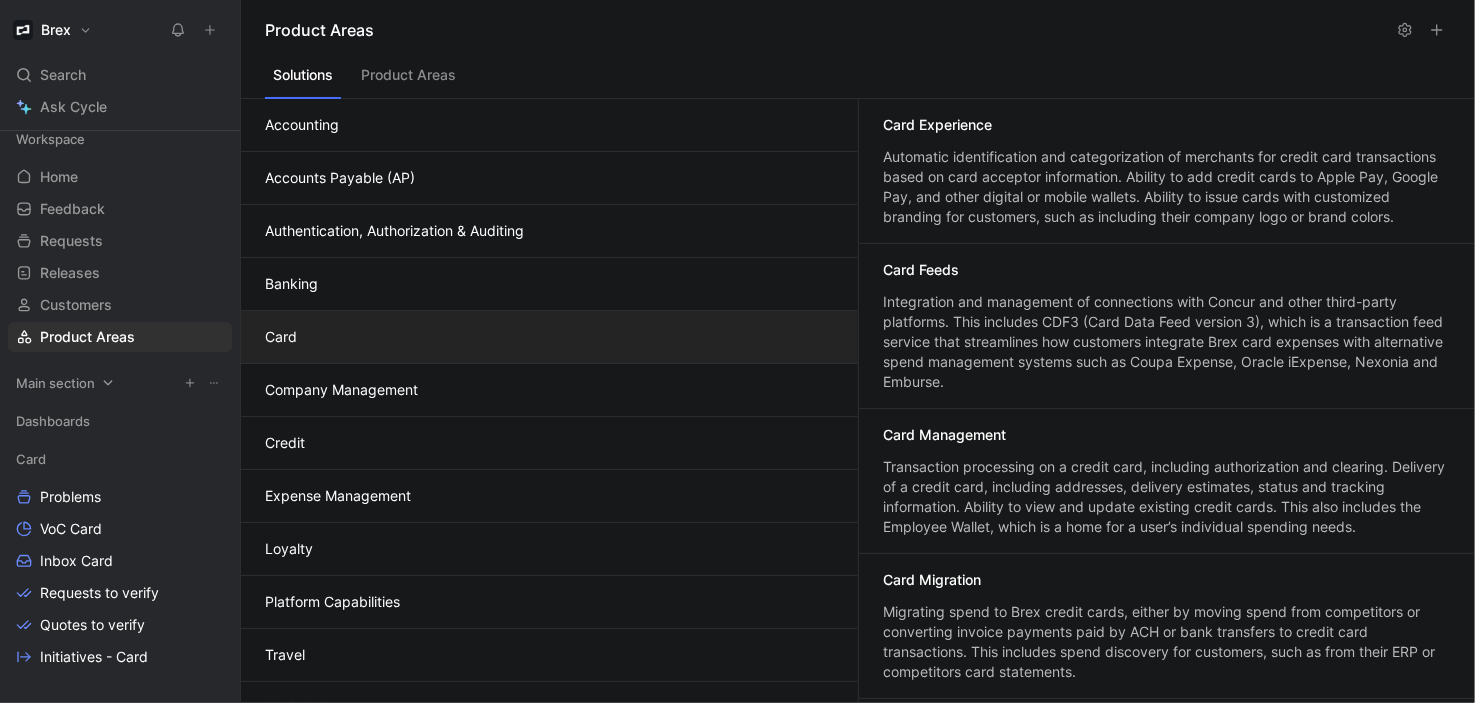 scroll, scrollTop: 0, scrollLeft: 0, axis: both 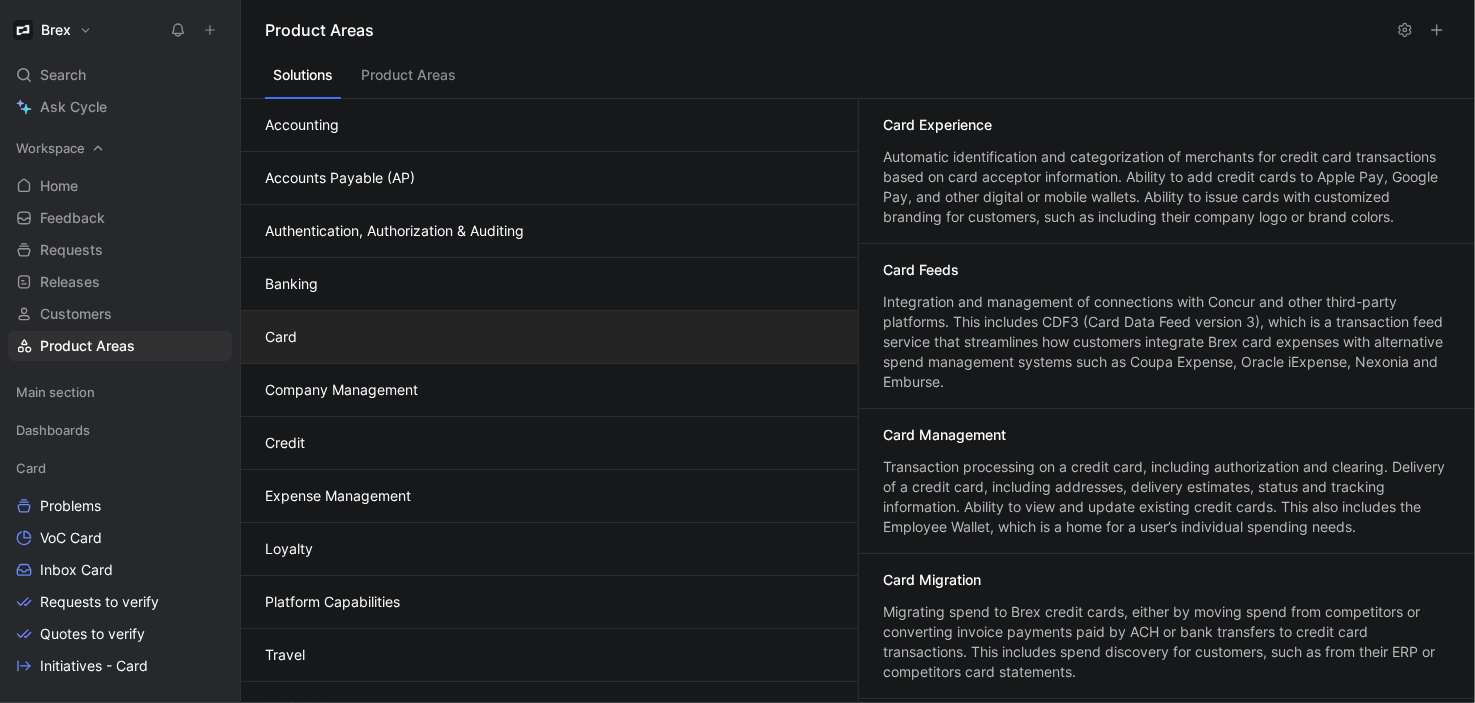 click 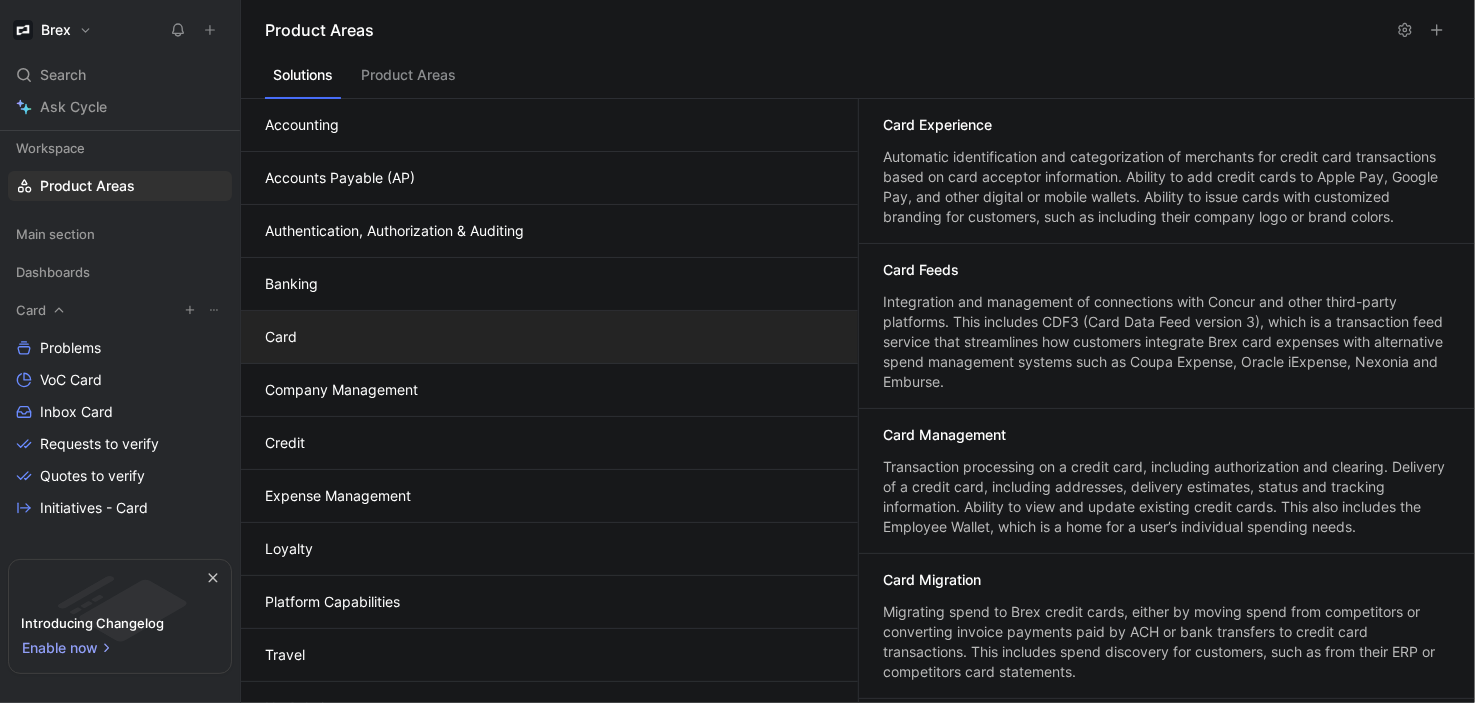 scroll, scrollTop: 21, scrollLeft: 0, axis: vertical 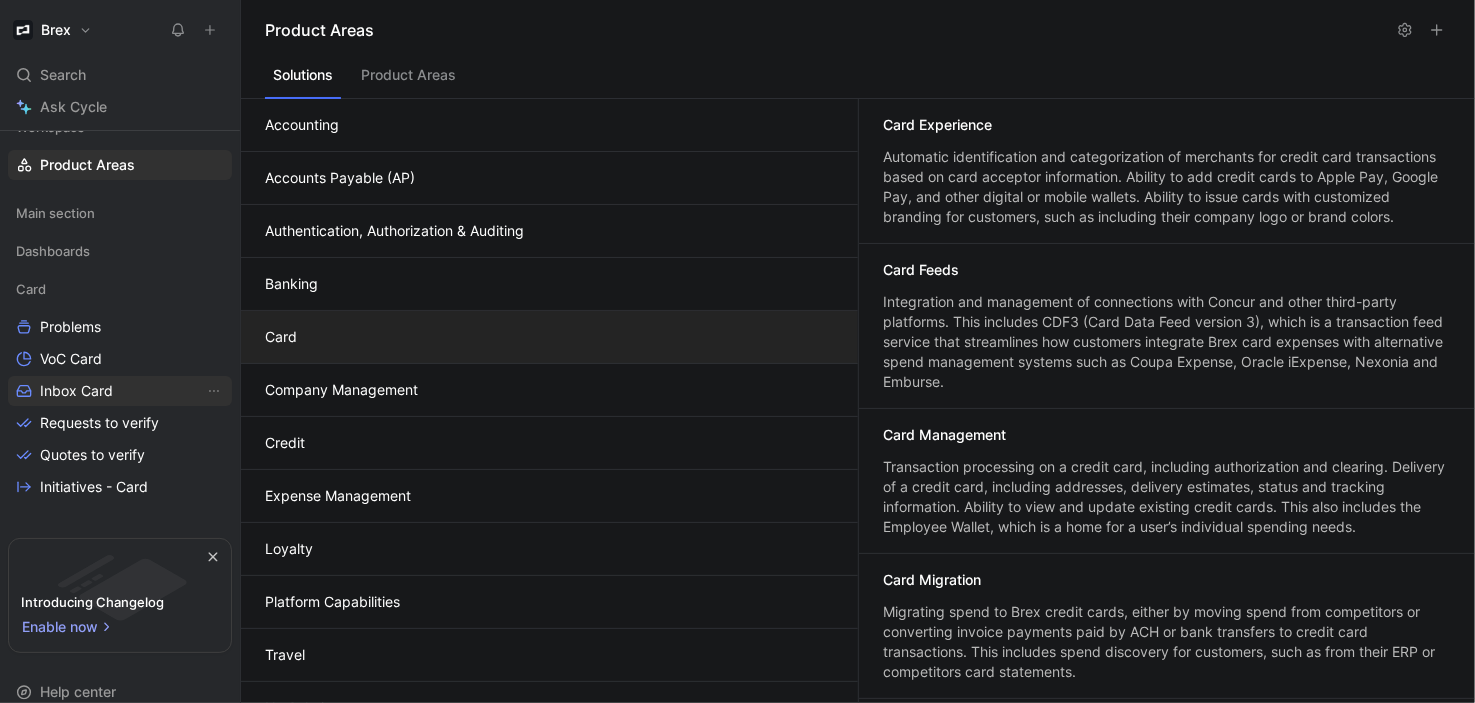 click on "Inbox Card" at bounding box center (76, 391) 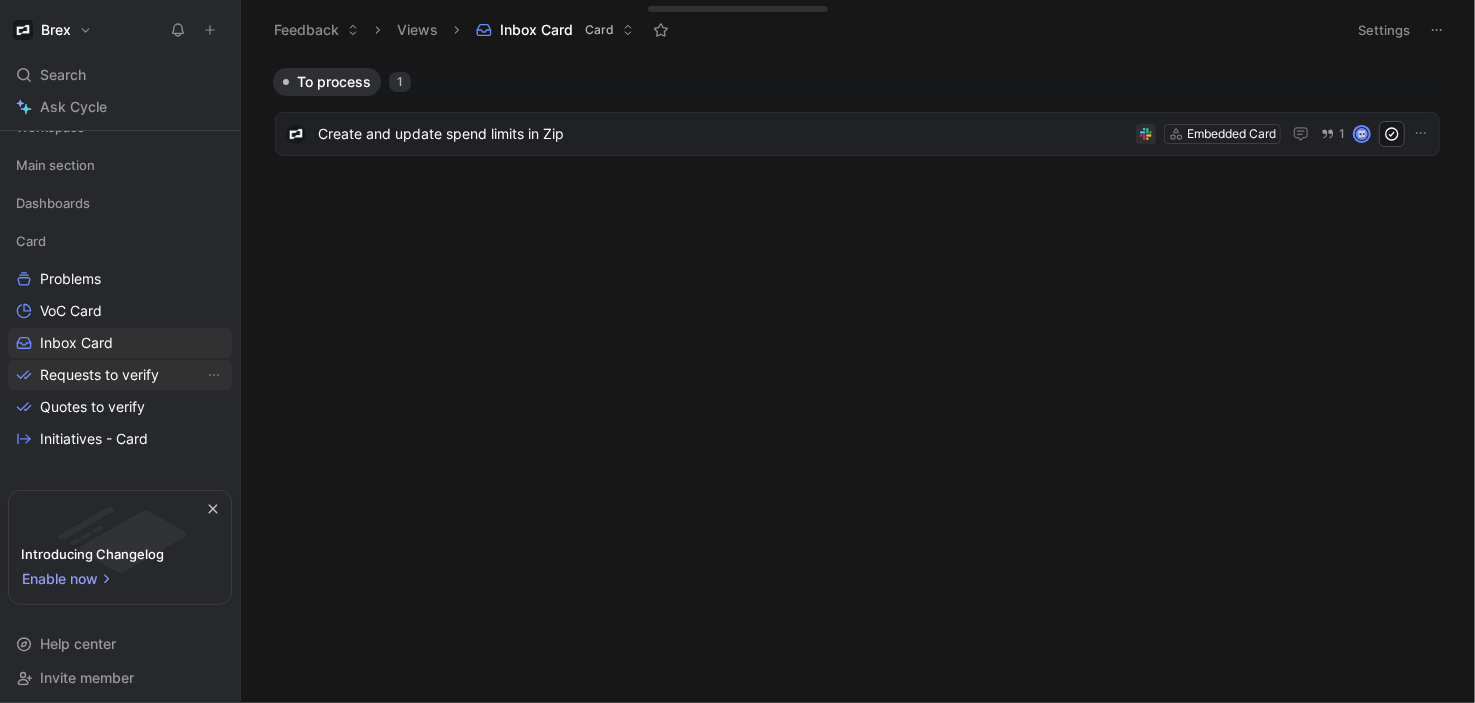click on "Requests to verify" at bounding box center [99, 375] 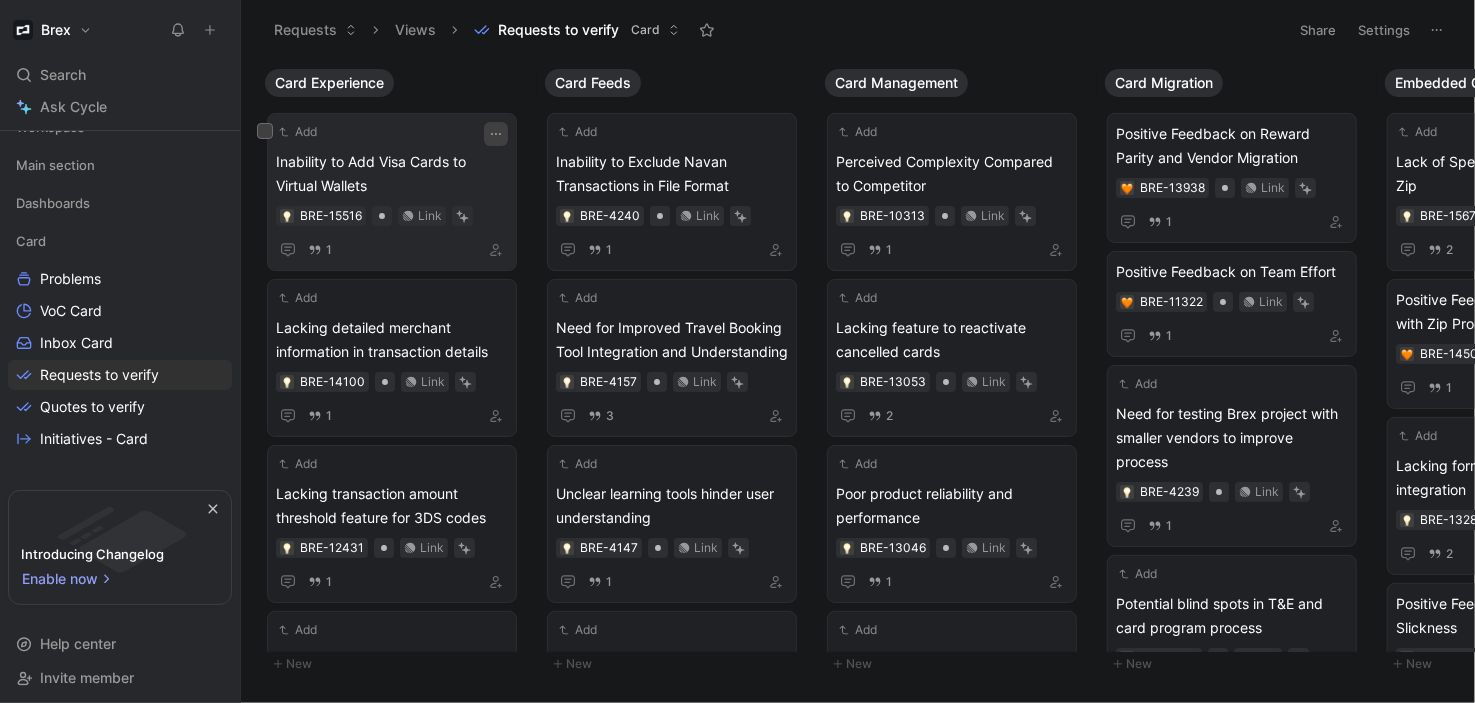 click 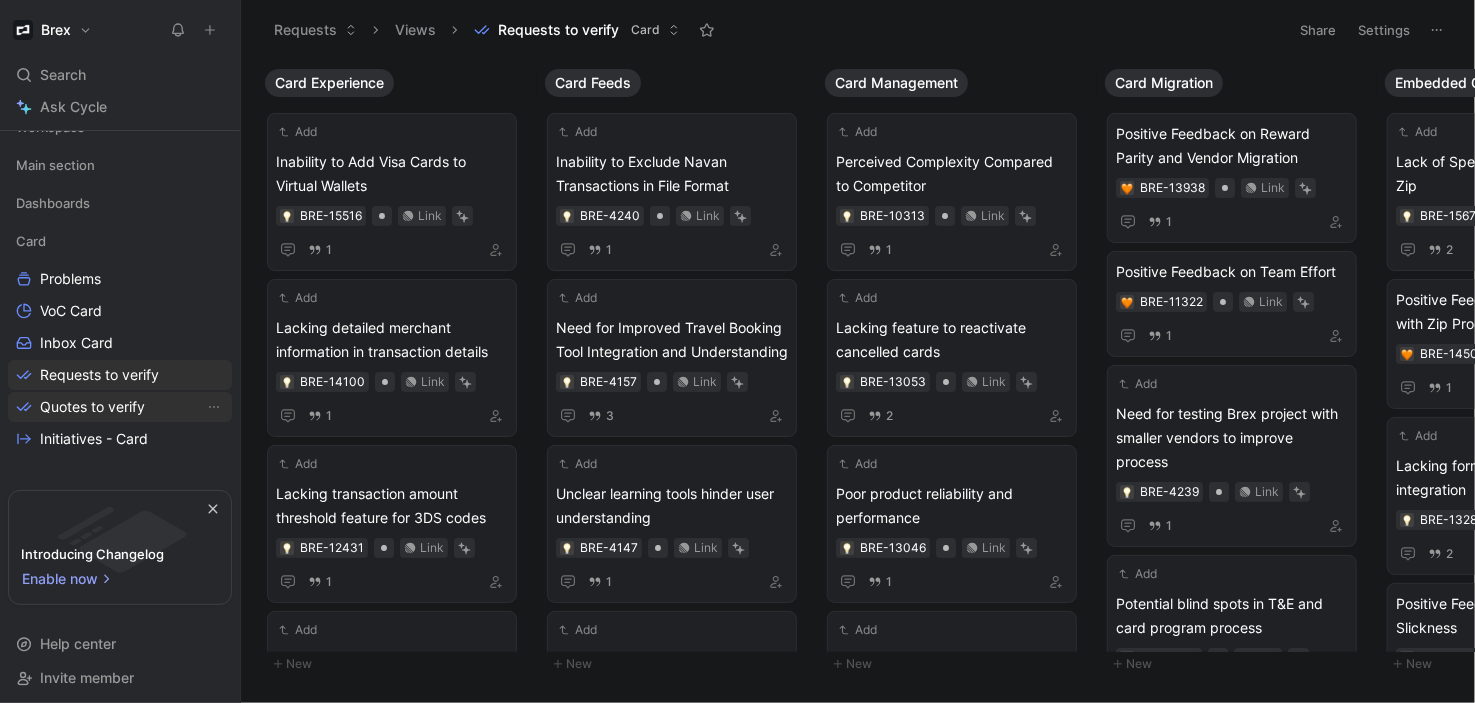 click on "Quotes to verify" at bounding box center (120, 407) 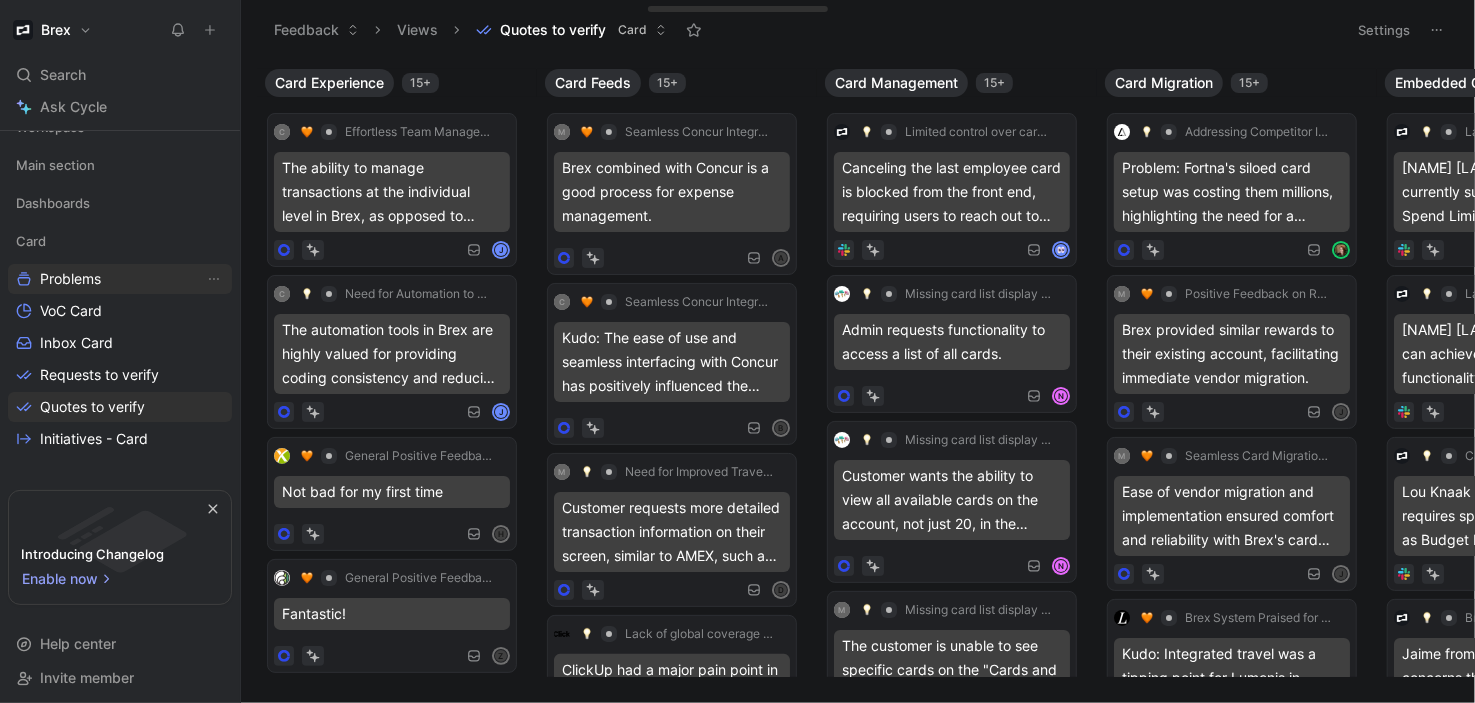 click on "Problems" at bounding box center (70, 279) 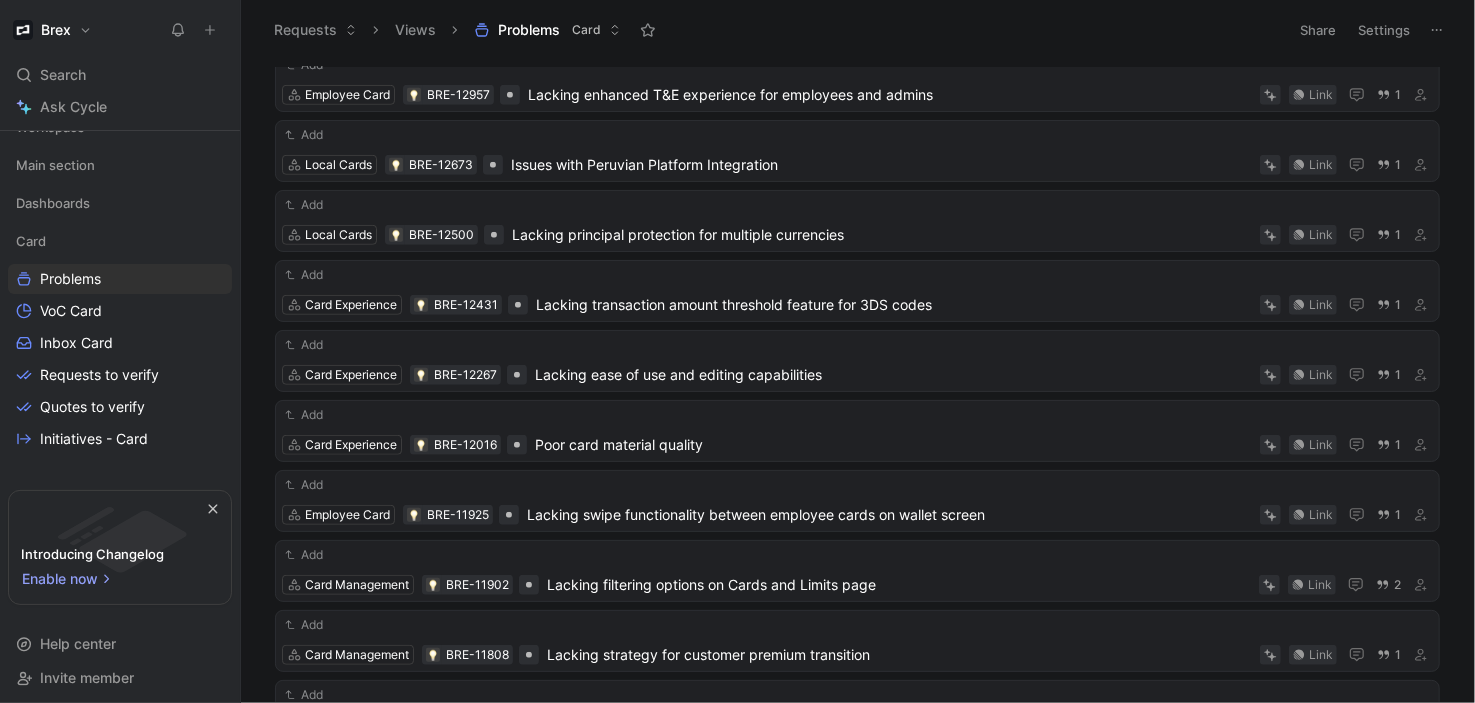 scroll, scrollTop: 0, scrollLeft: 0, axis: both 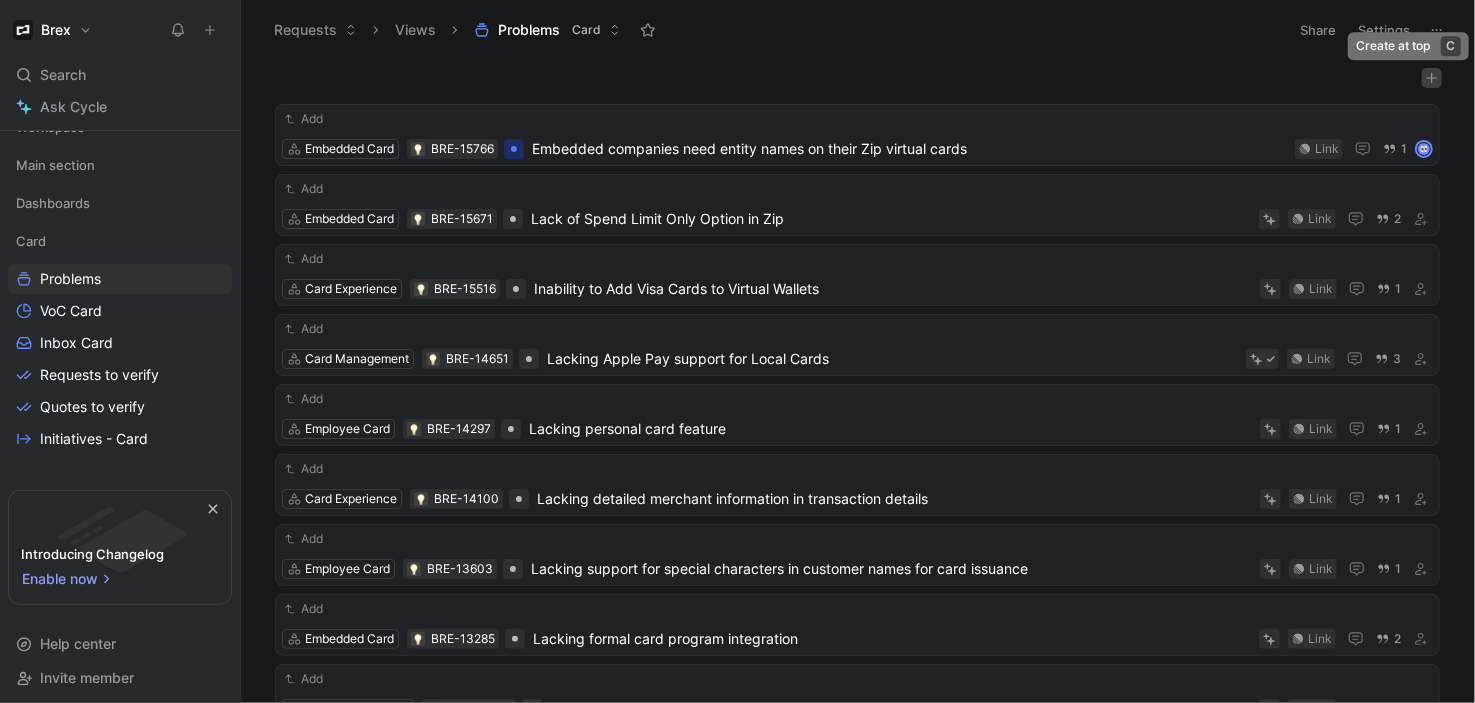 click 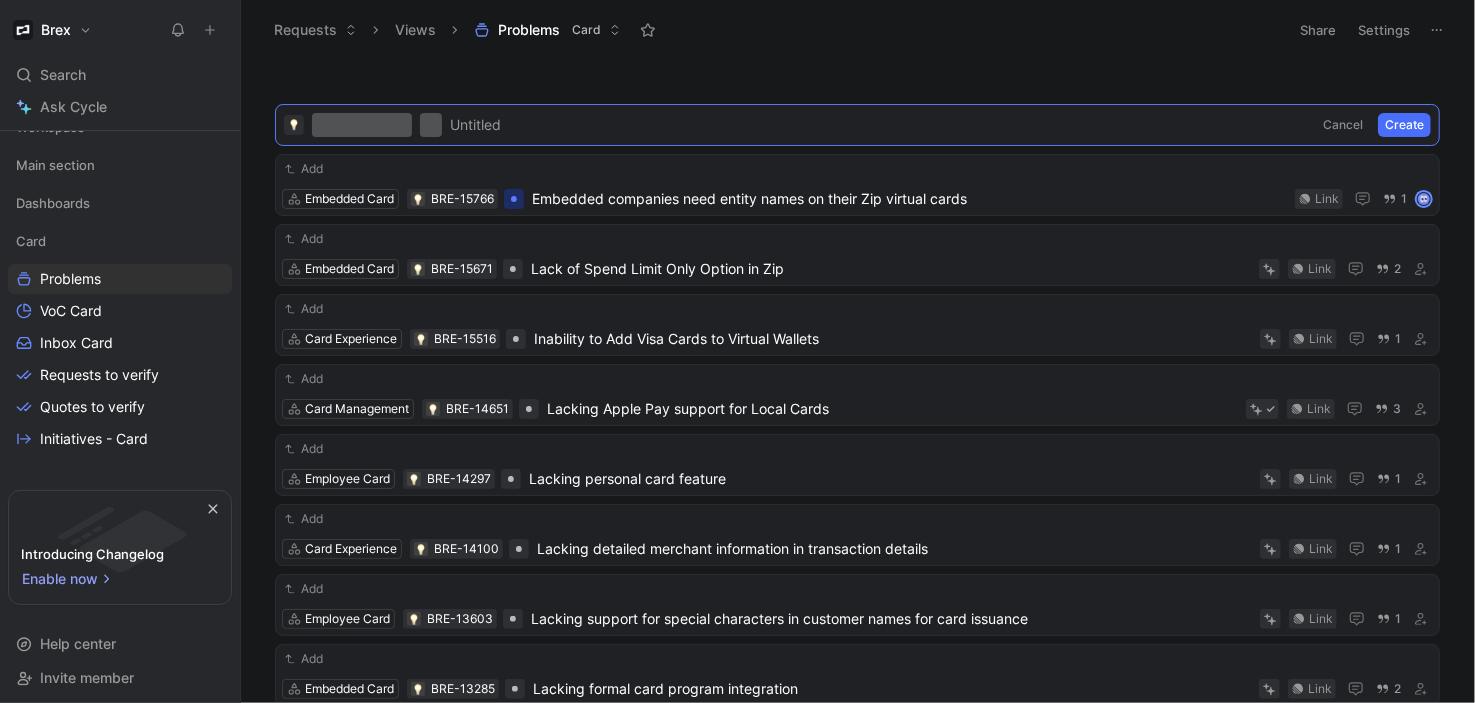 click at bounding box center [857, 78] 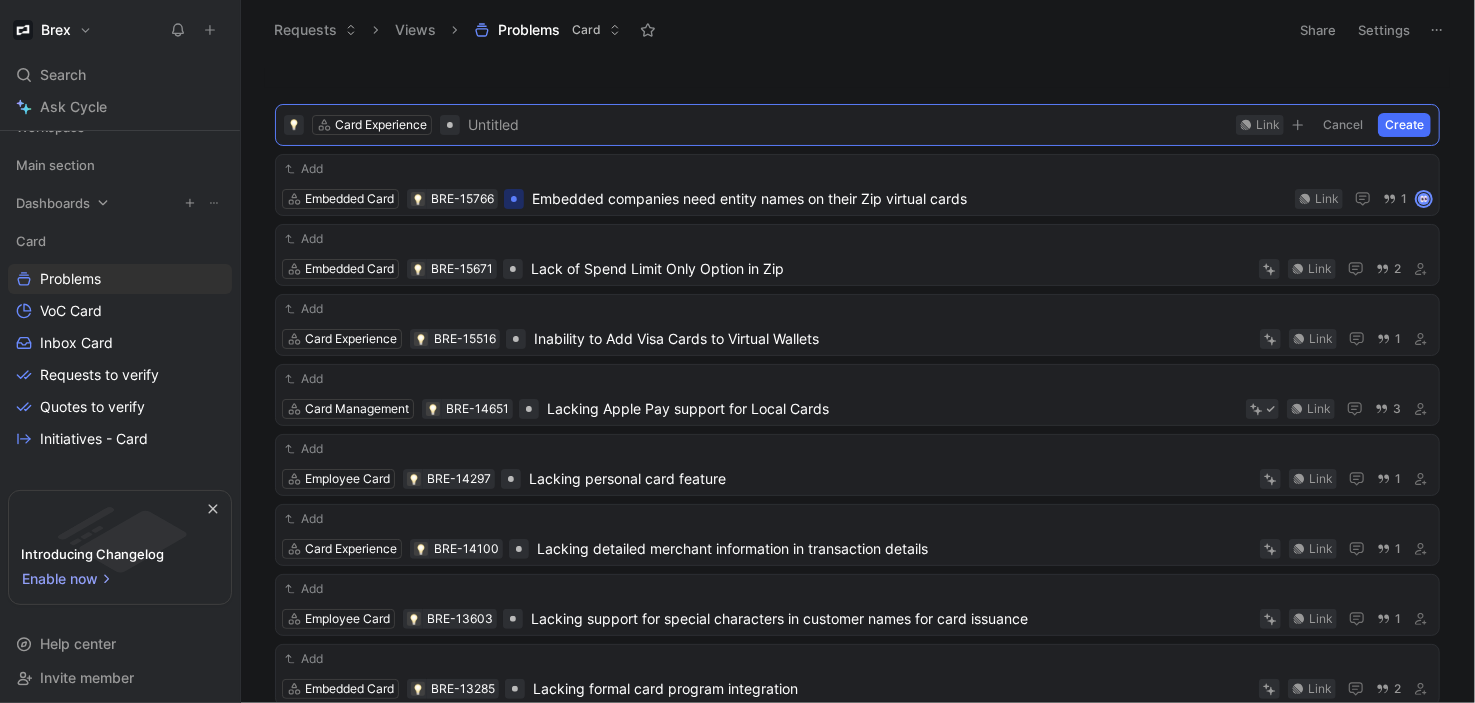 click on "Dashboards" at bounding box center [53, 203] 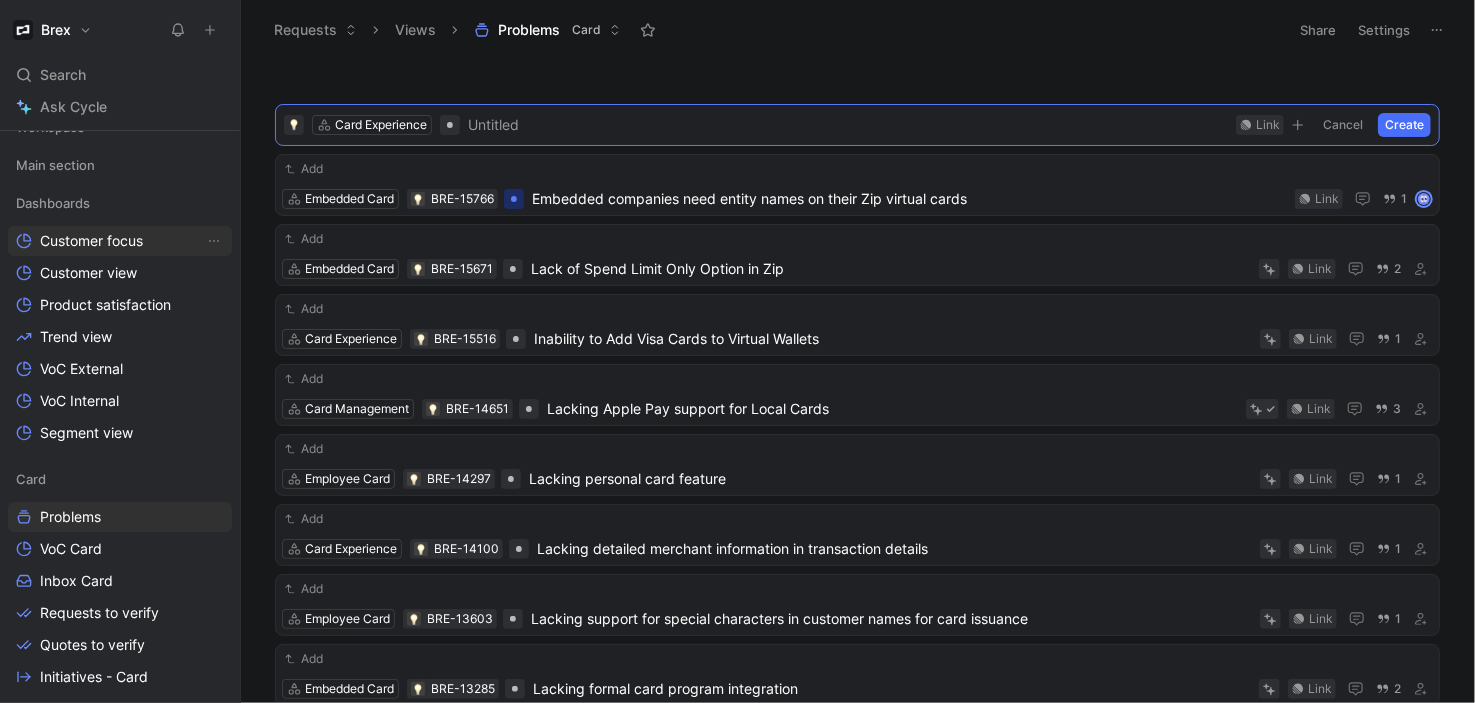 click on "Customer focus" at bounding box center [91, 241] 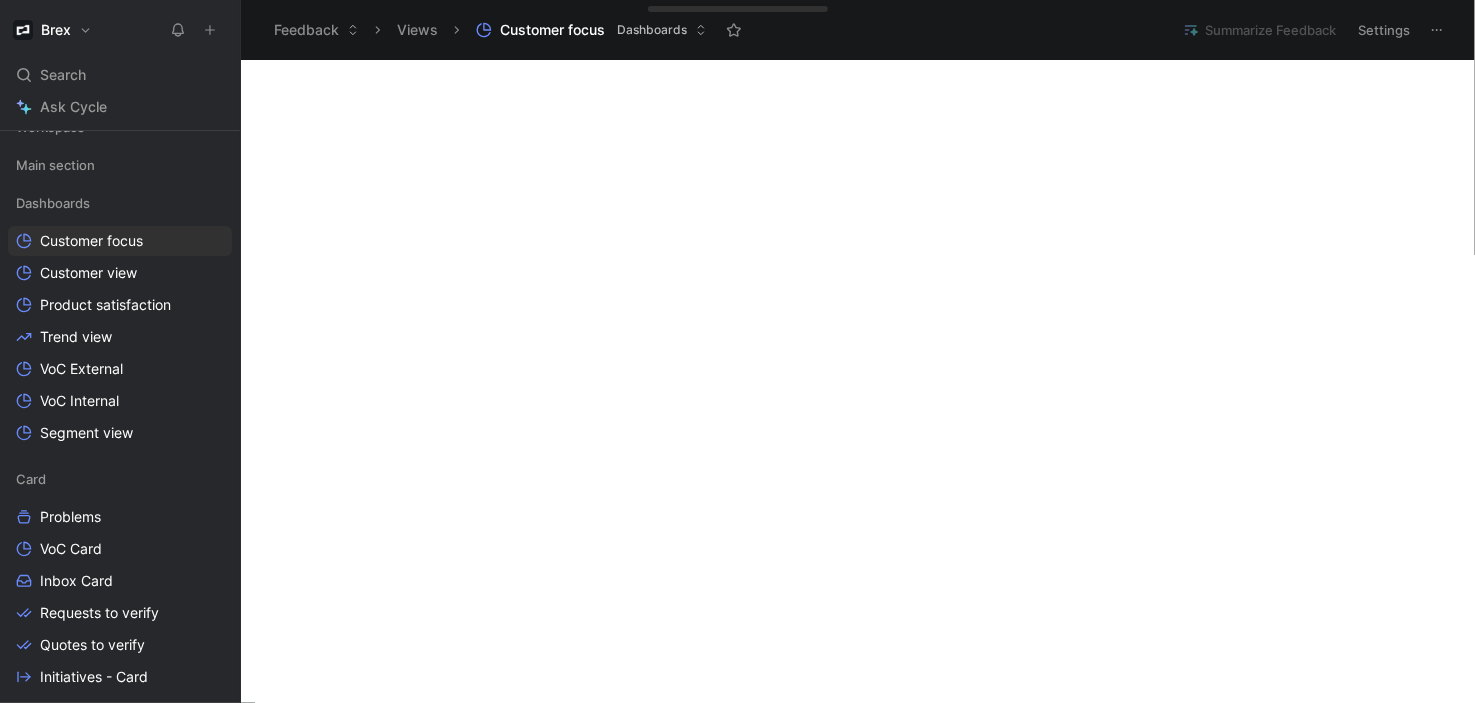 scroll, scrollTop: 330, scrollLeft: 0, axis: vertical 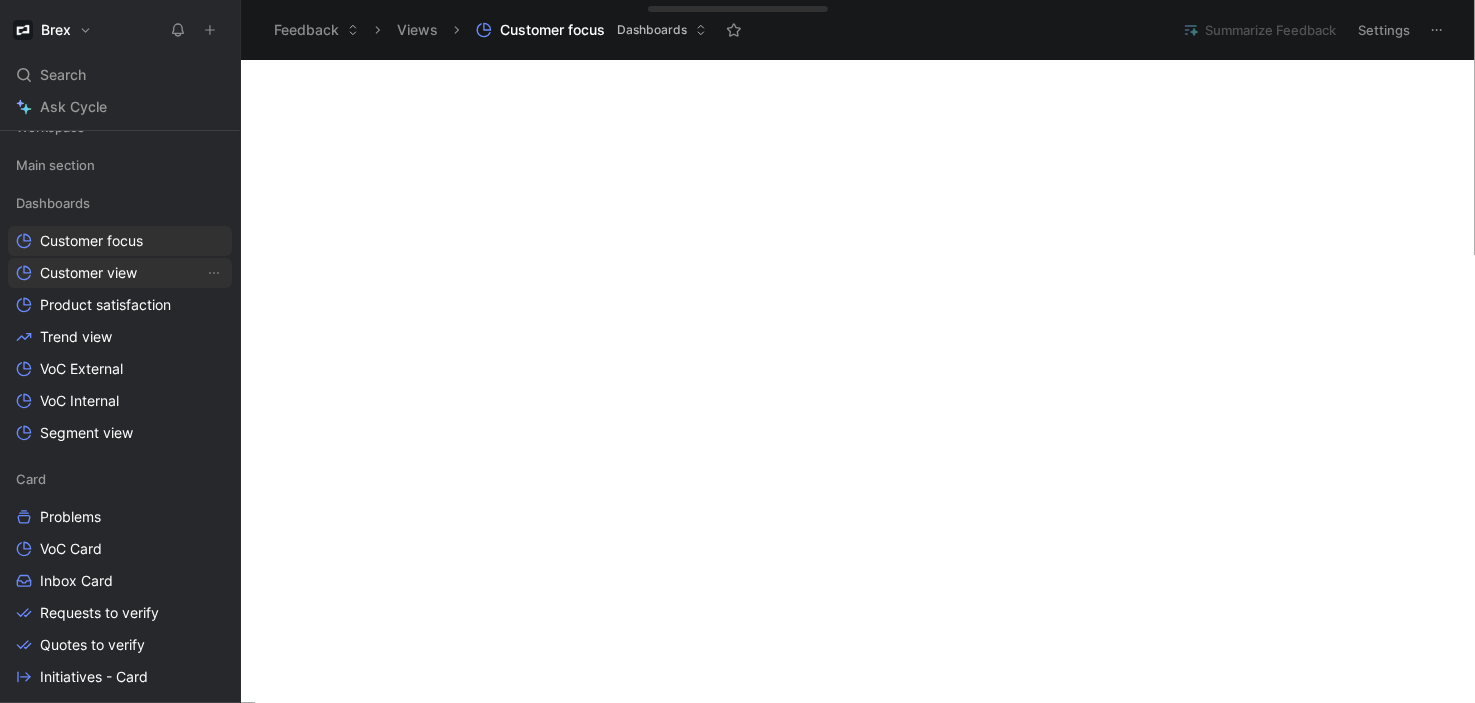 click on "Customer view" at bounding box center (88, 273) 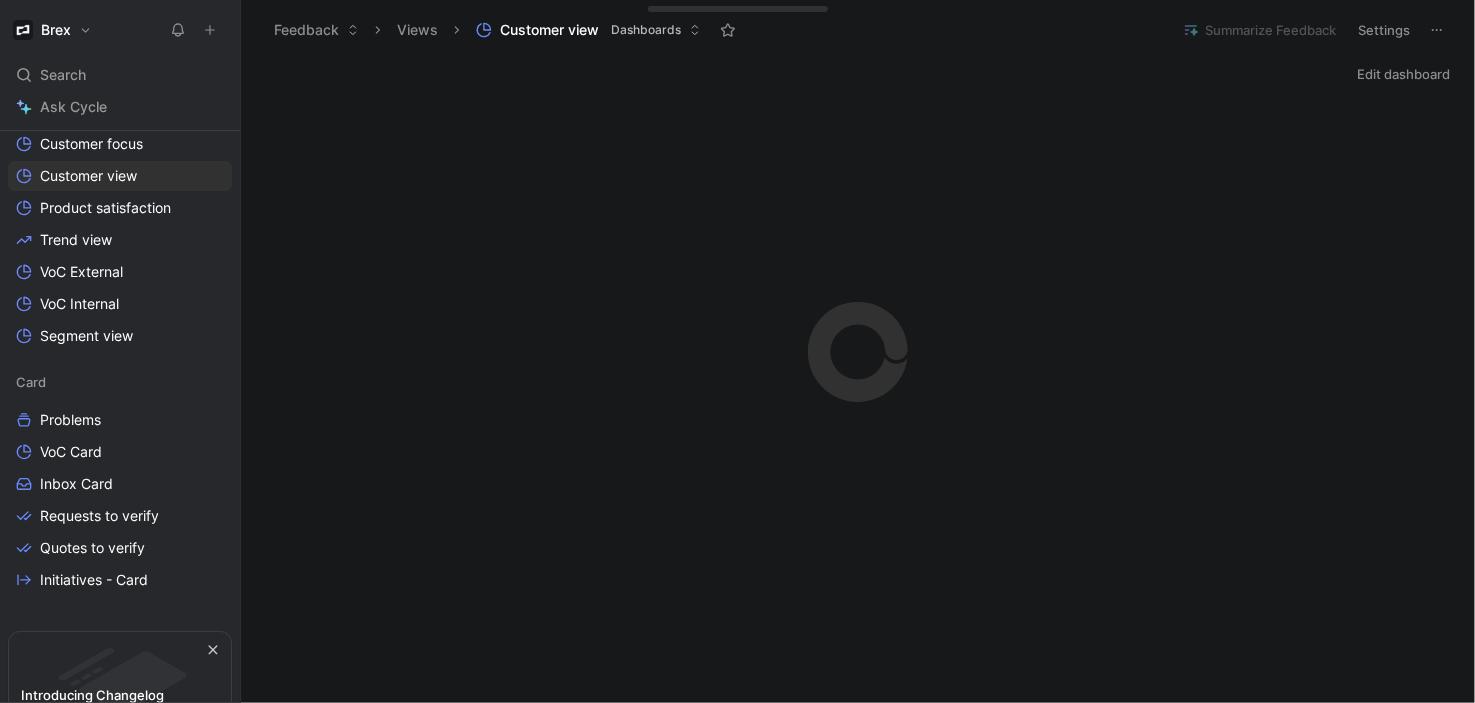 scroll, scrollTop: 264, scrollLeft: 0, axis: vertical 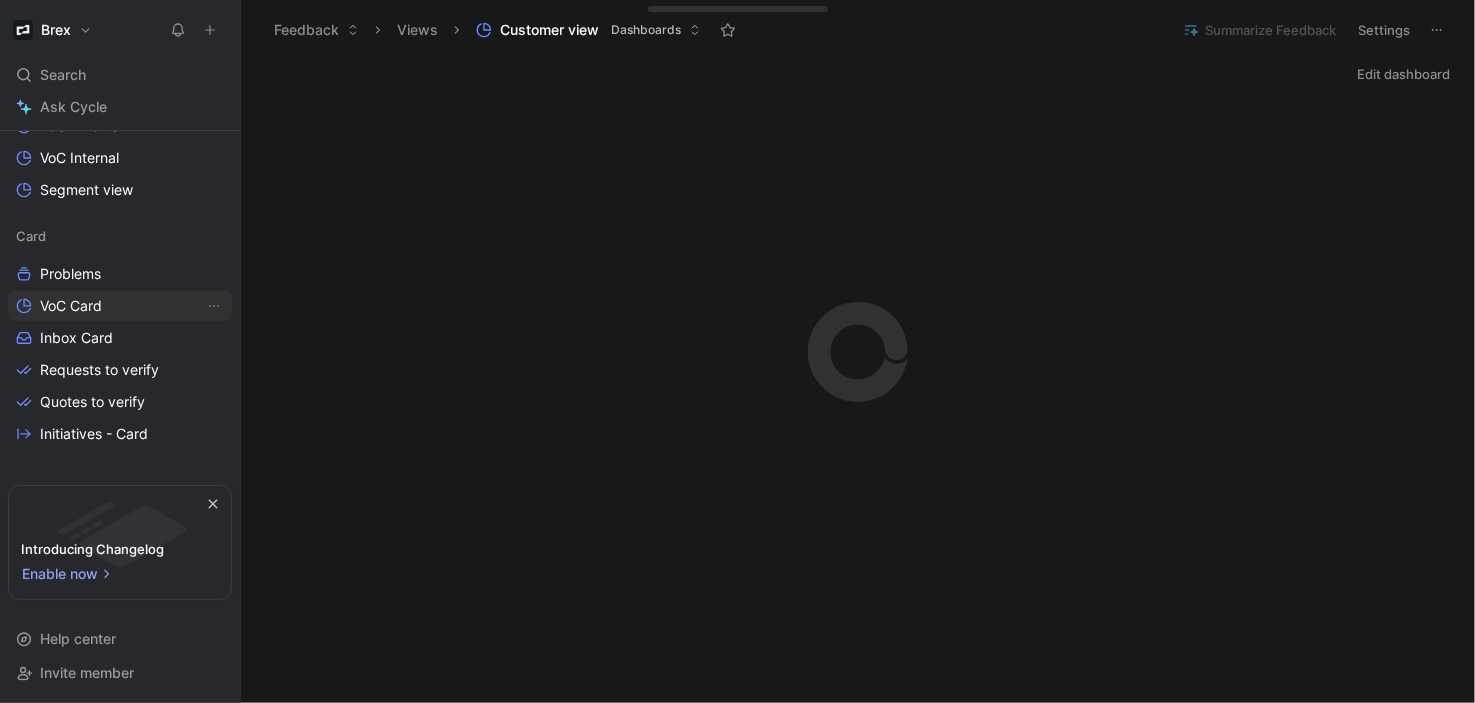 click on "VoC Card" at bounding box center (71, 306) 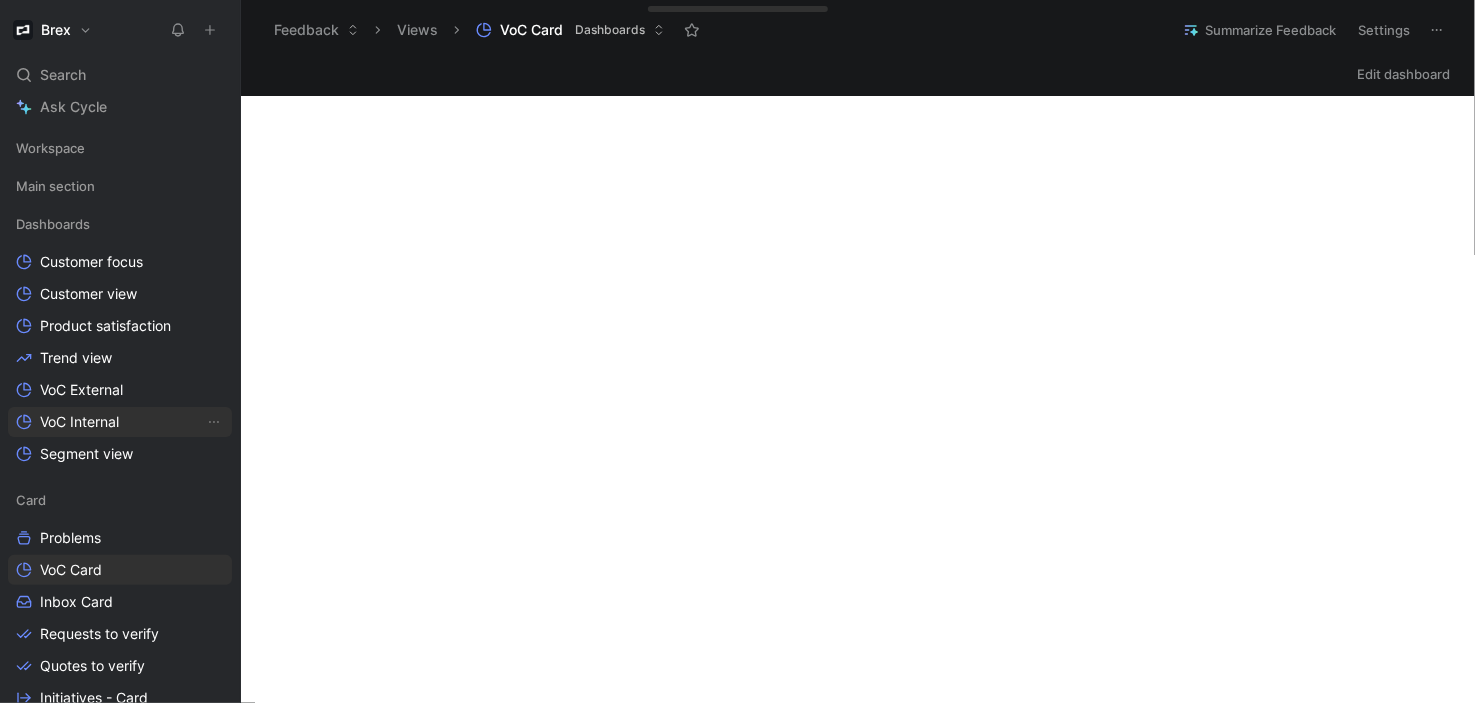 scroll, scrollTop: 206, scrollLeft: 0, axis: vertical 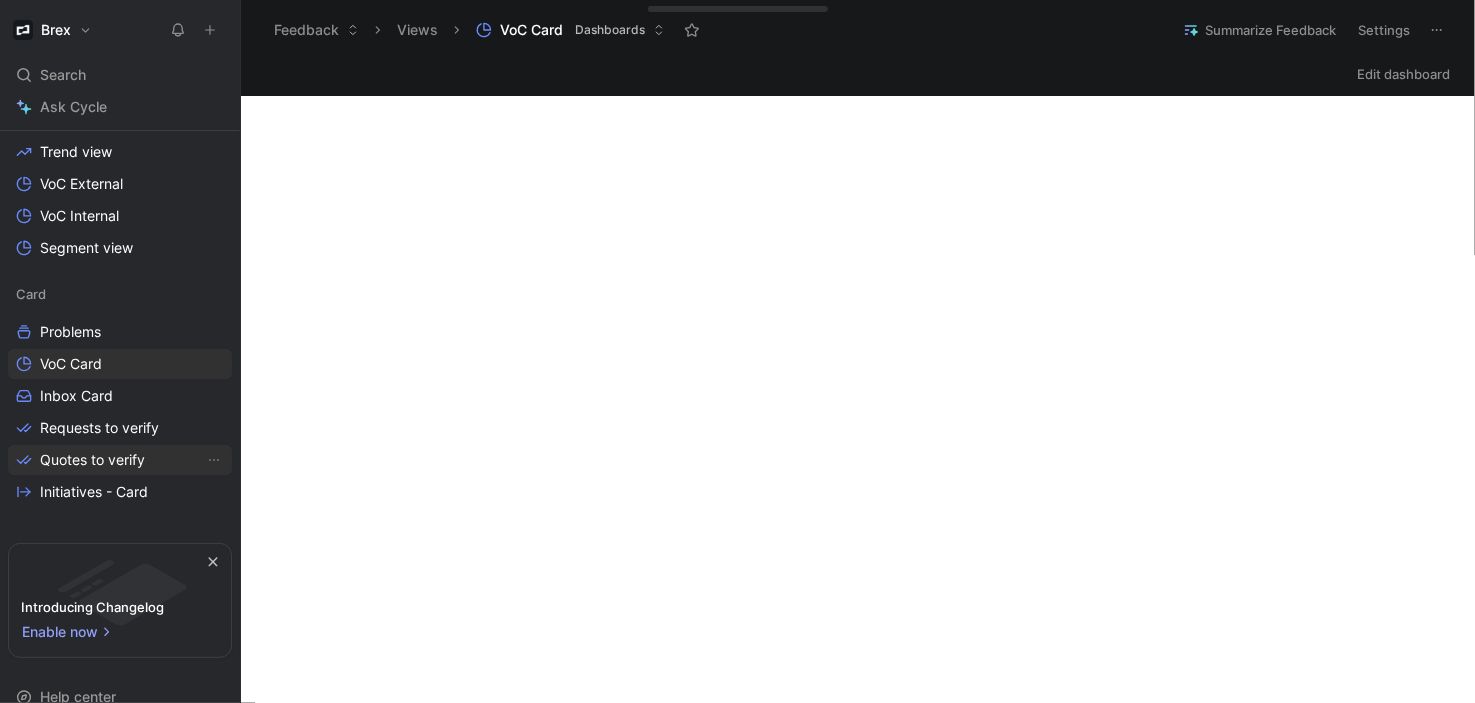 click on "Quotes to verify" at bounding box center (92, 460) 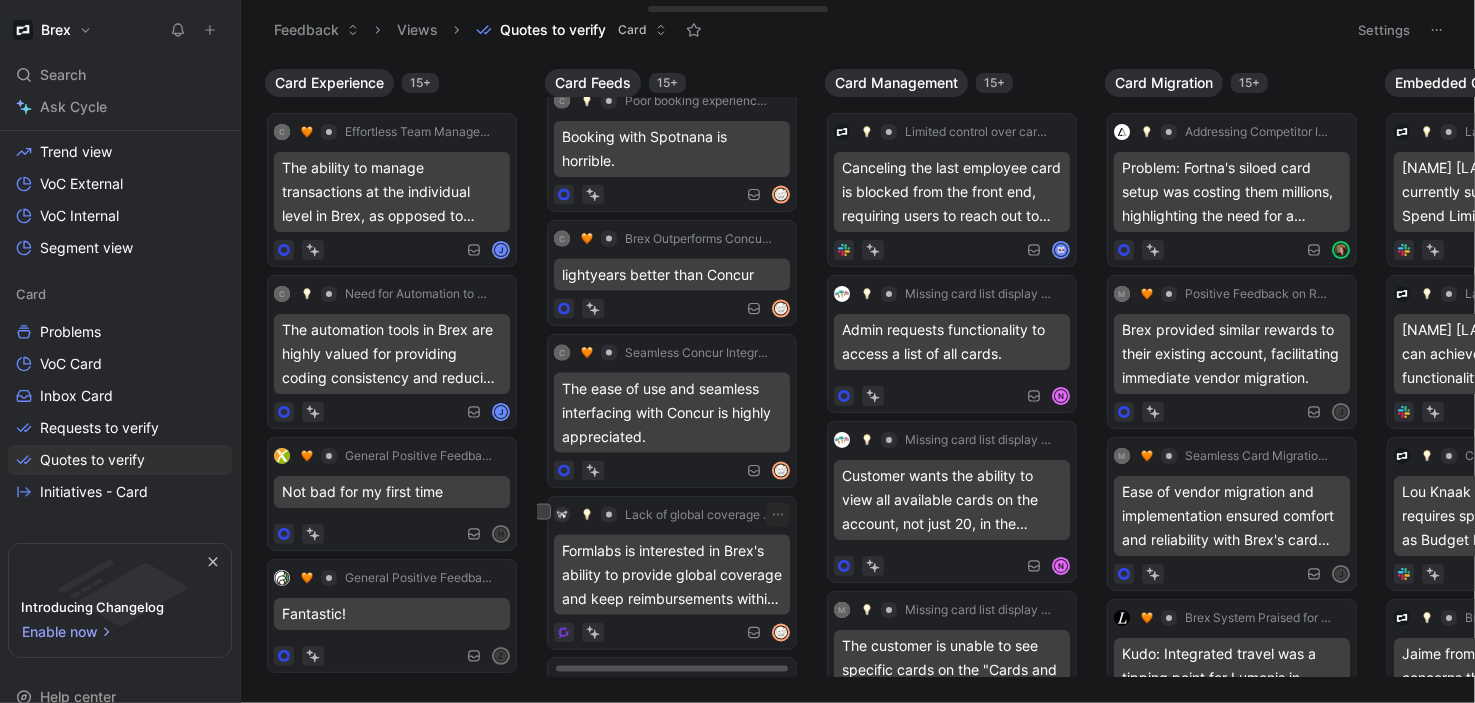 scroll, scrollTop: 1910, scrollLeft: 0, axis: vertical 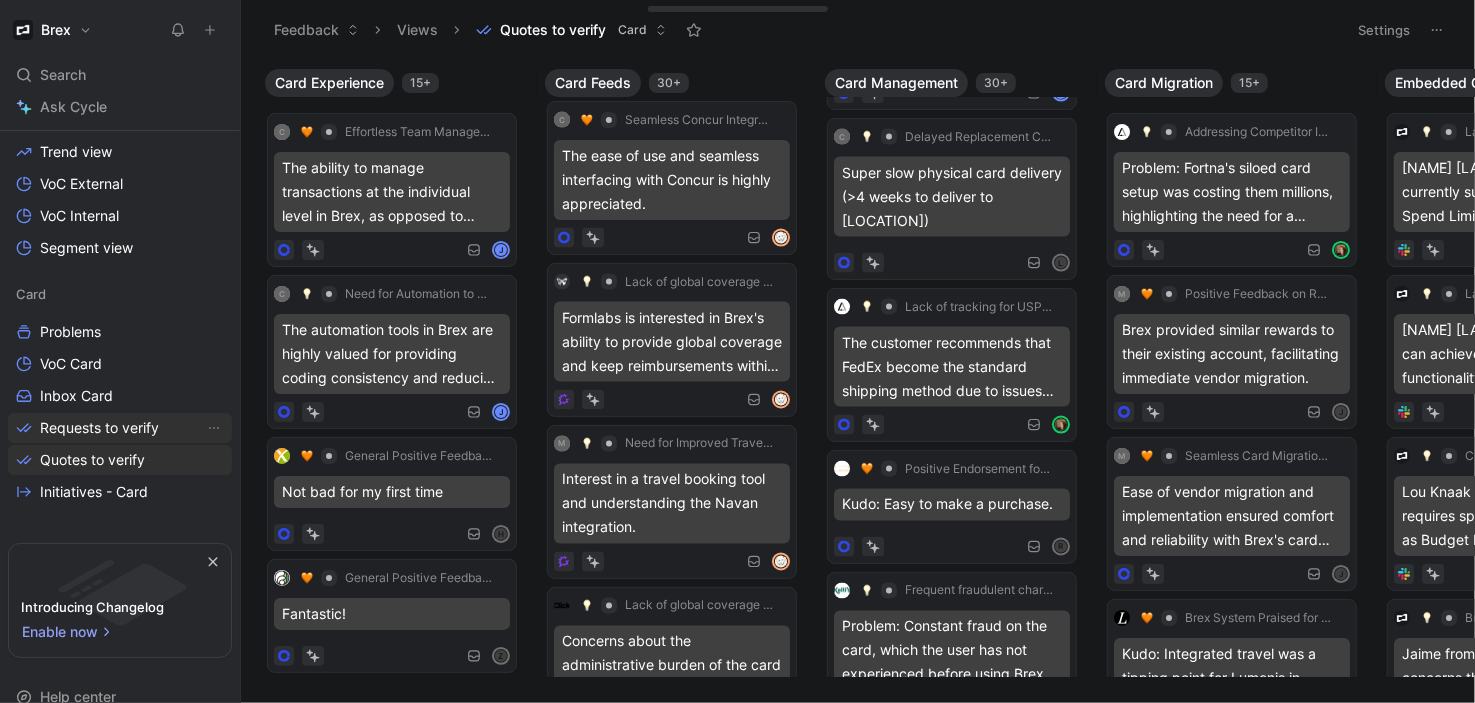 click on "Requests to verify" at bounding box center [99, 428] 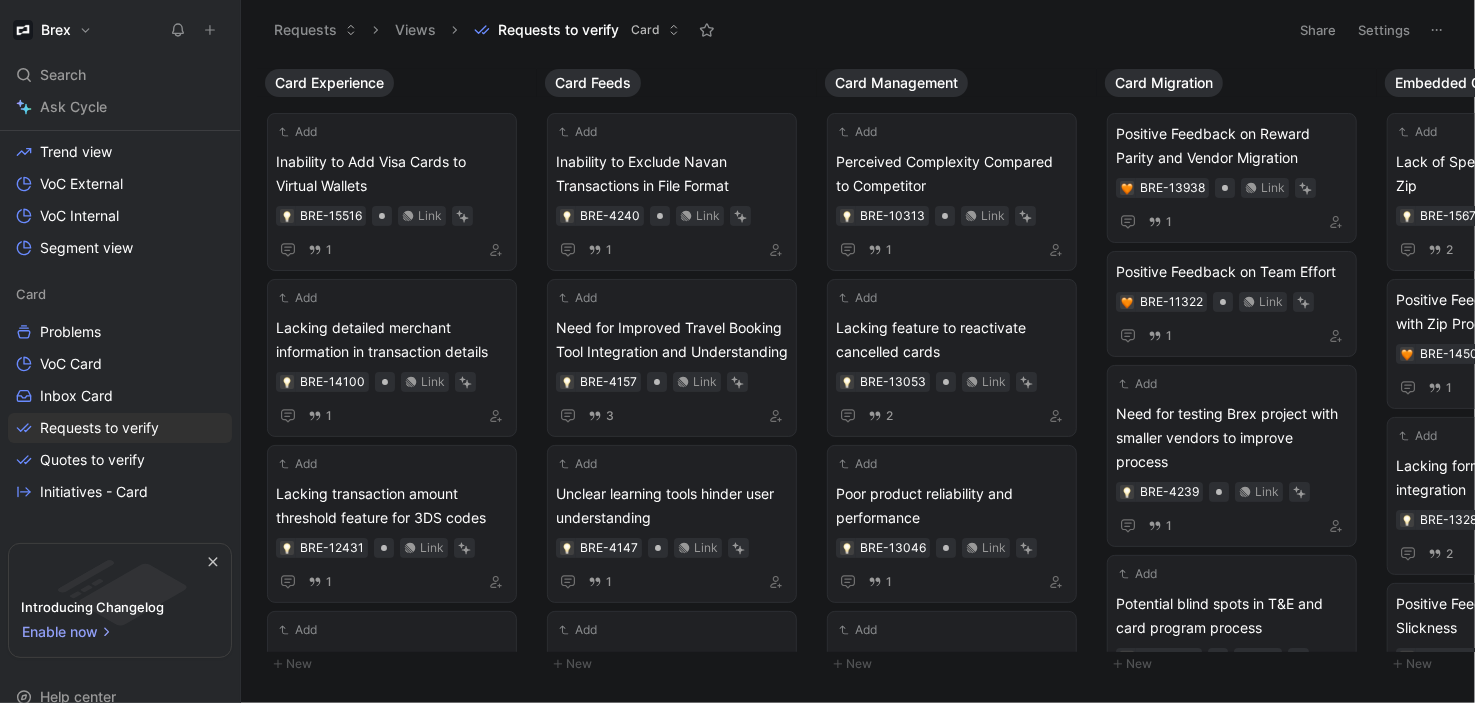 click 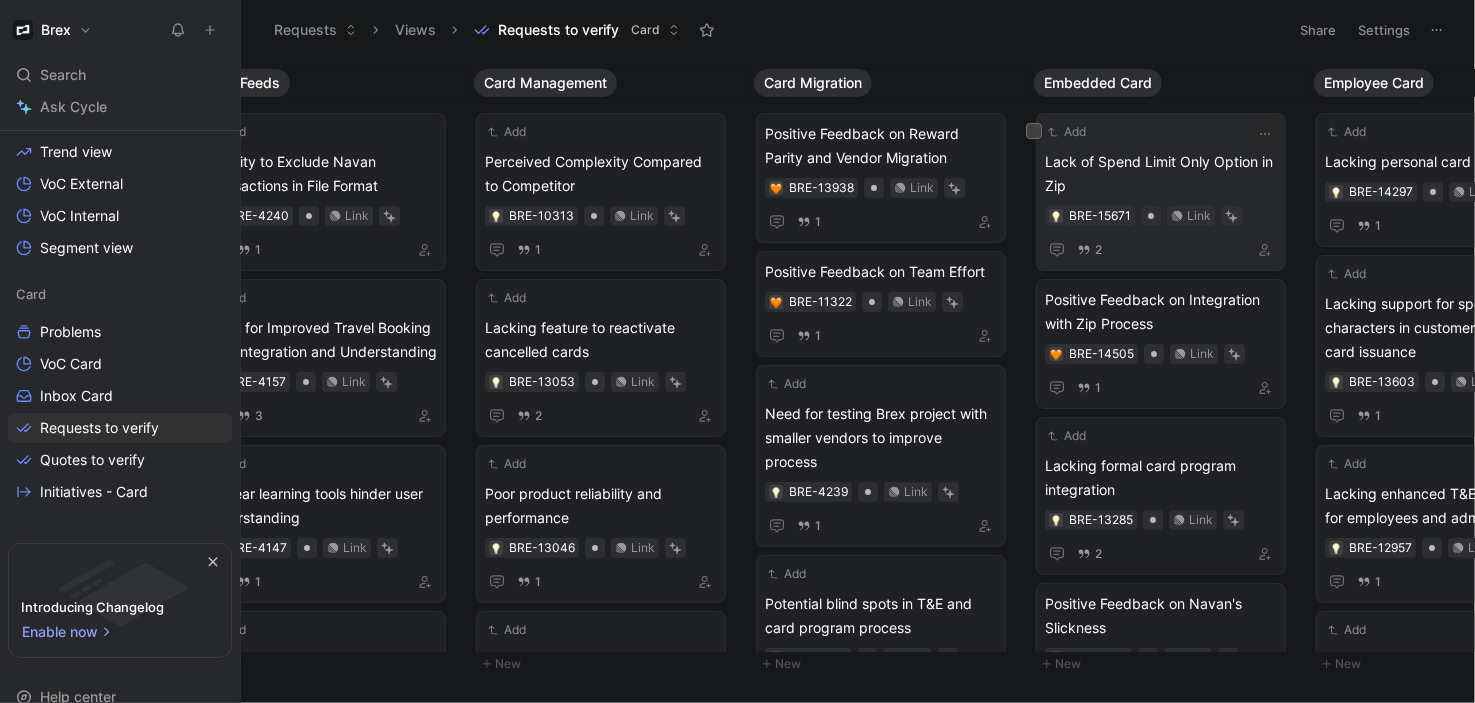 scroll, scrollTop: 0, scrollLeft: 367, axis: horizontal 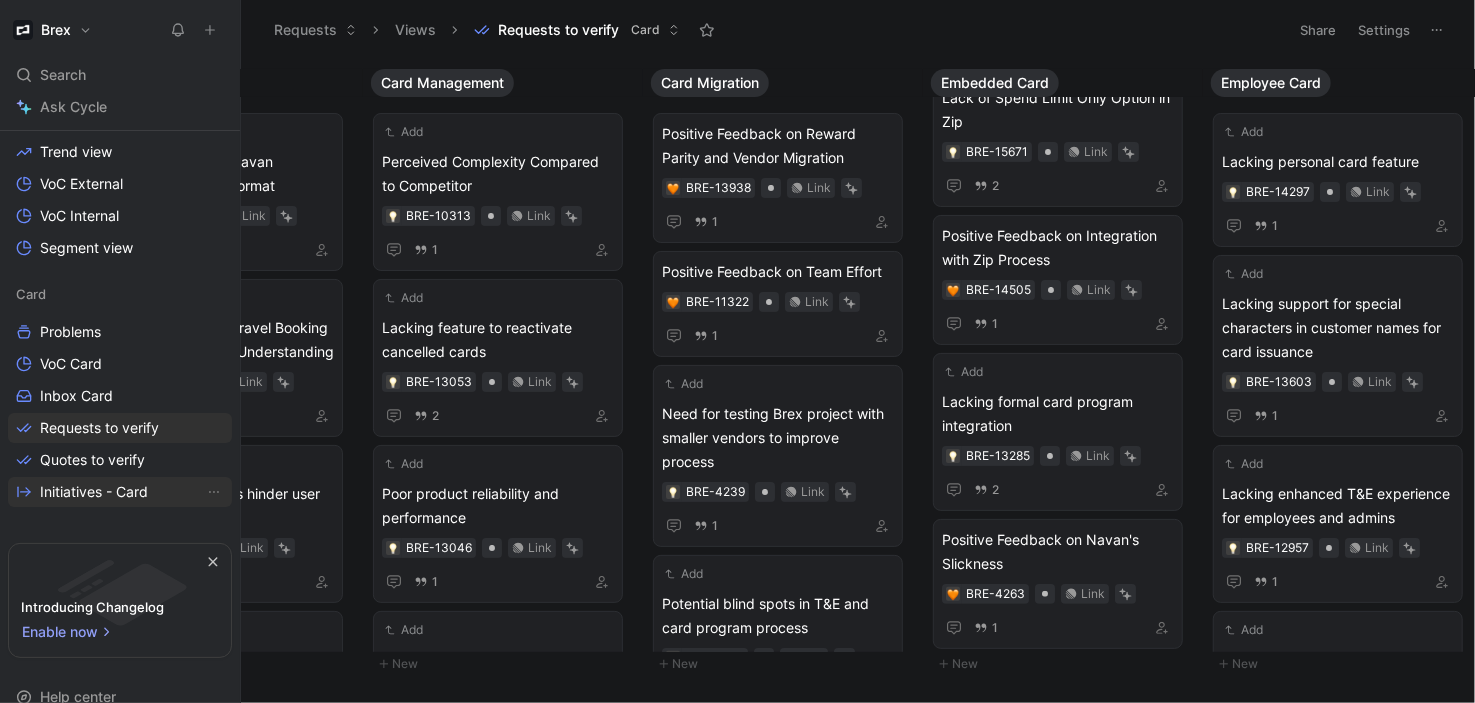 click on "Initiatives - Card" at bounding box center [94, 492] 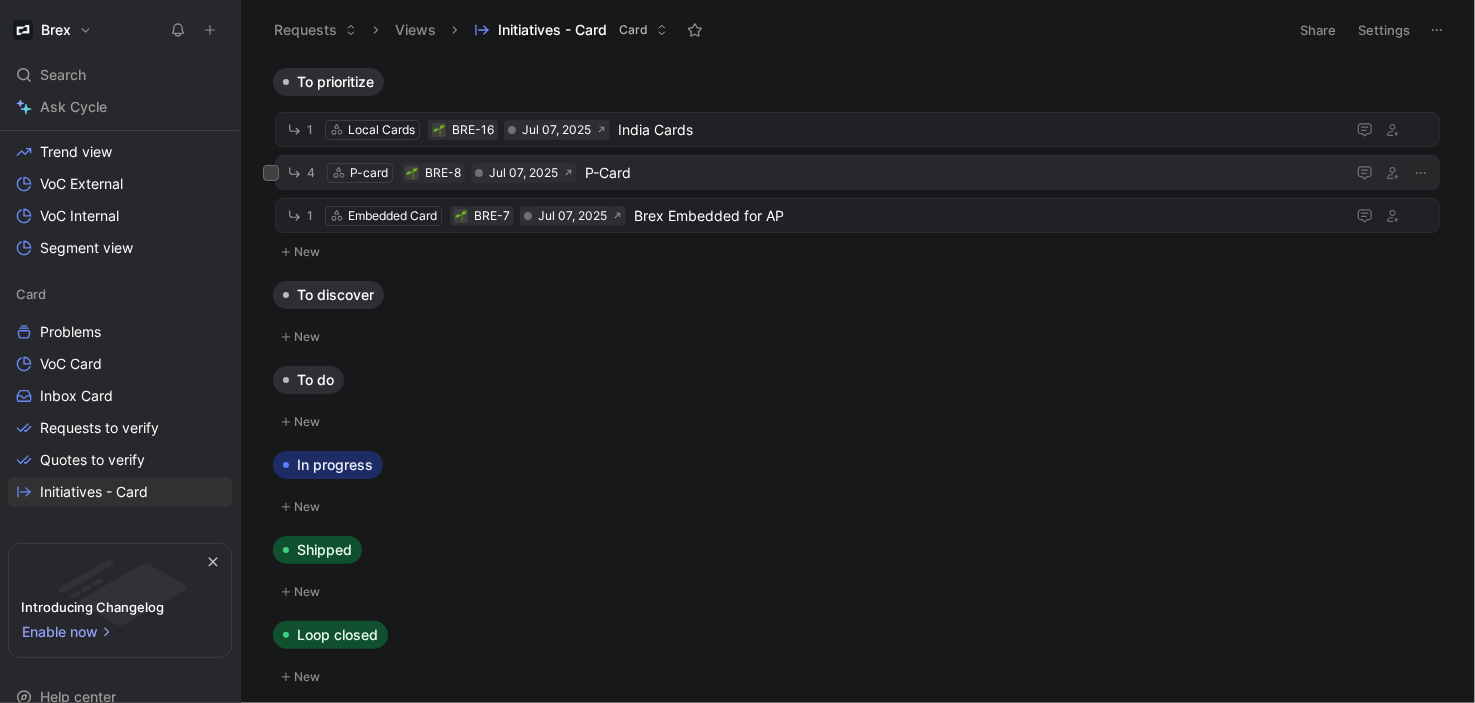click on "P-Card" at bounding box center (961, 173) 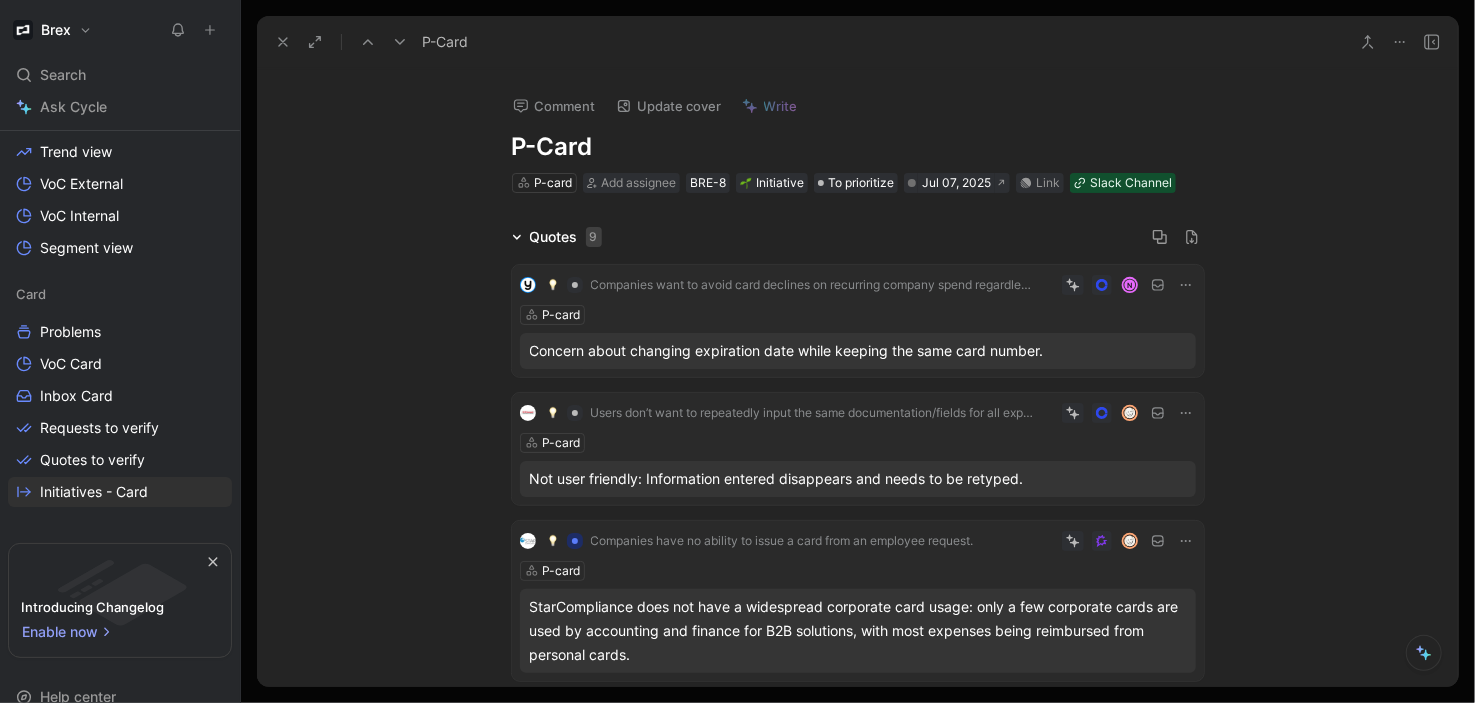 scroll, scrollTop: 0, scrollLeft: 0, axis: both 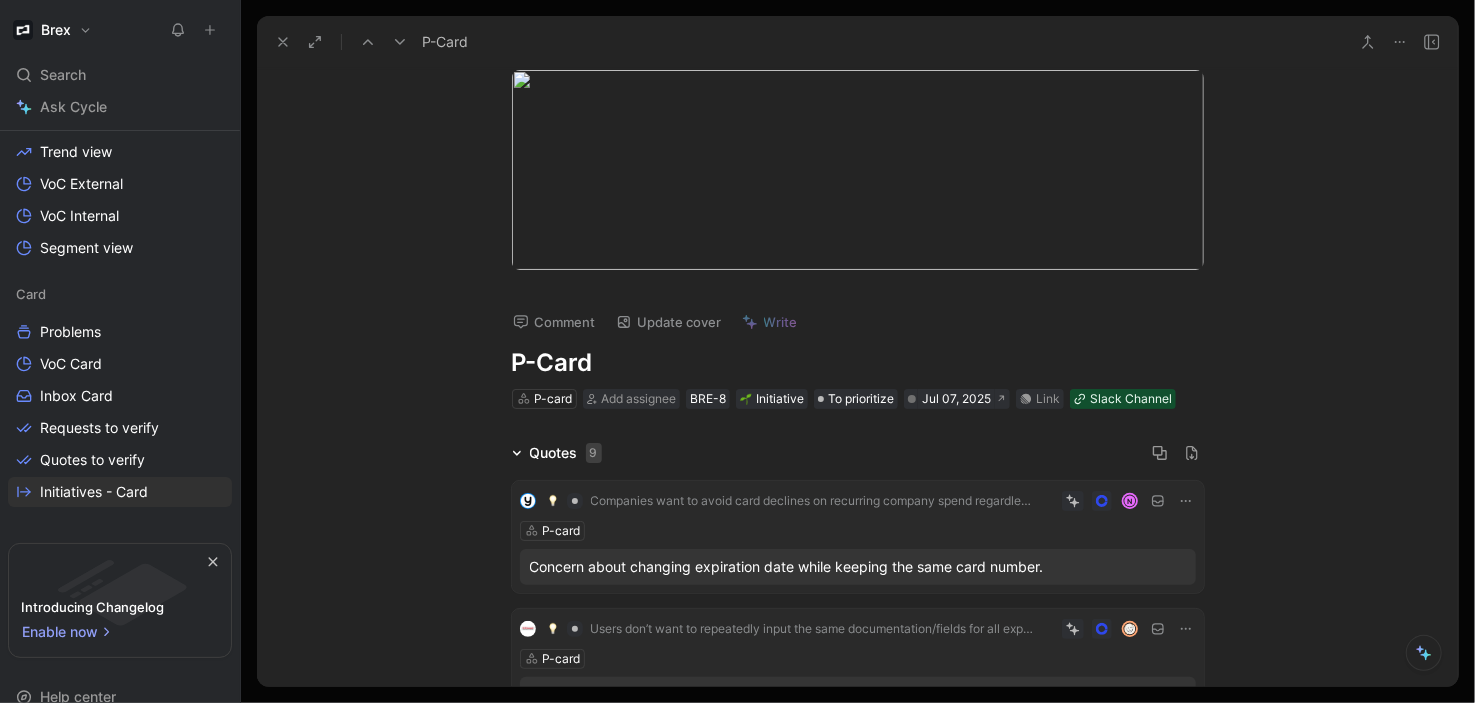 click 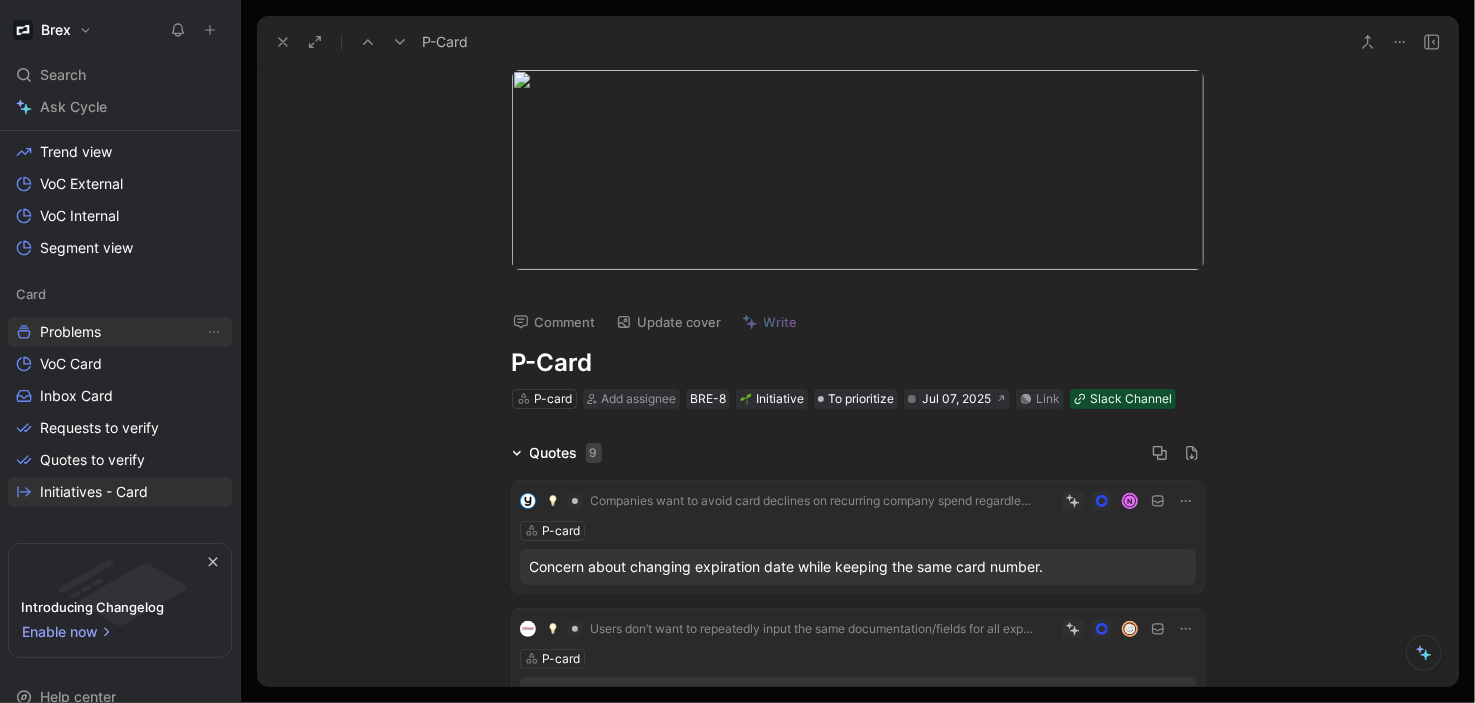 click on "Problems" at bounding box center (70, 332) 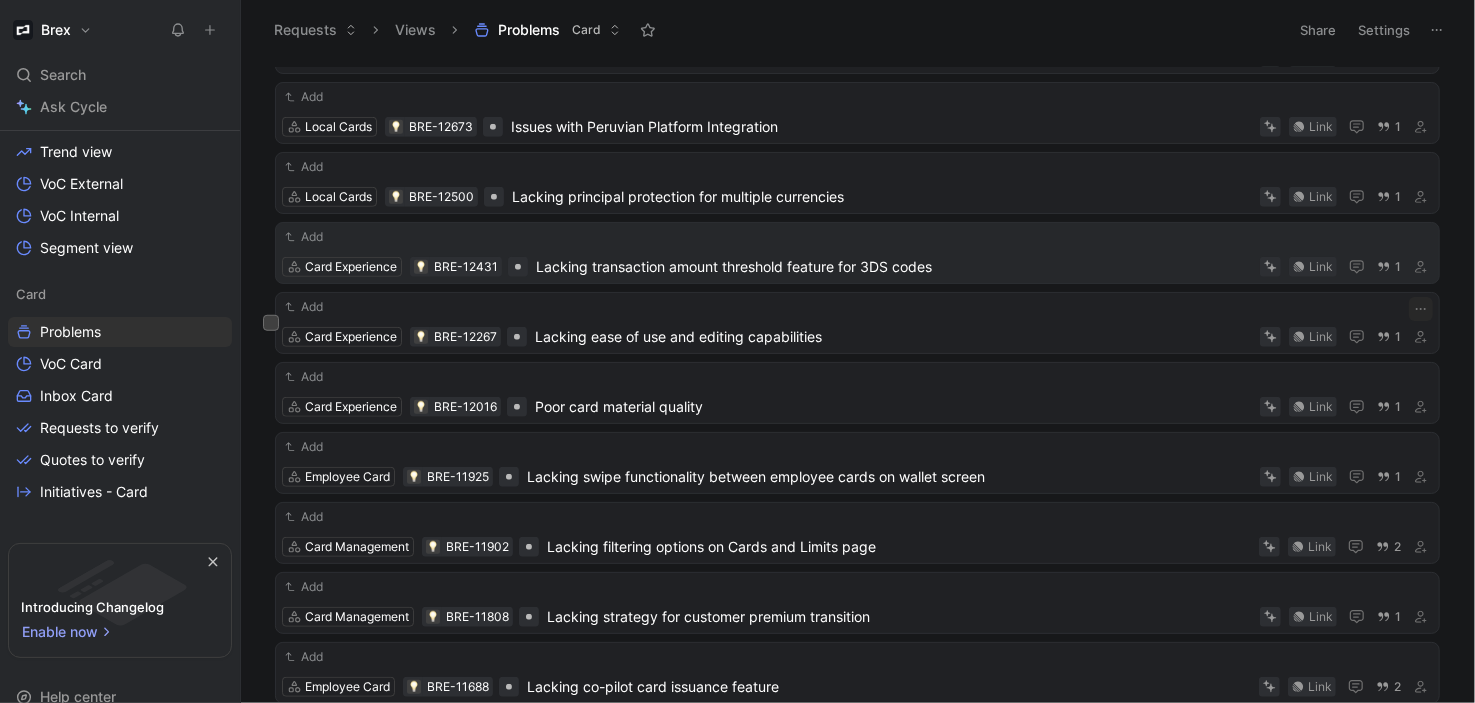 scroll, scrollTop: 937, scrollLeft: 0, axis: vertical 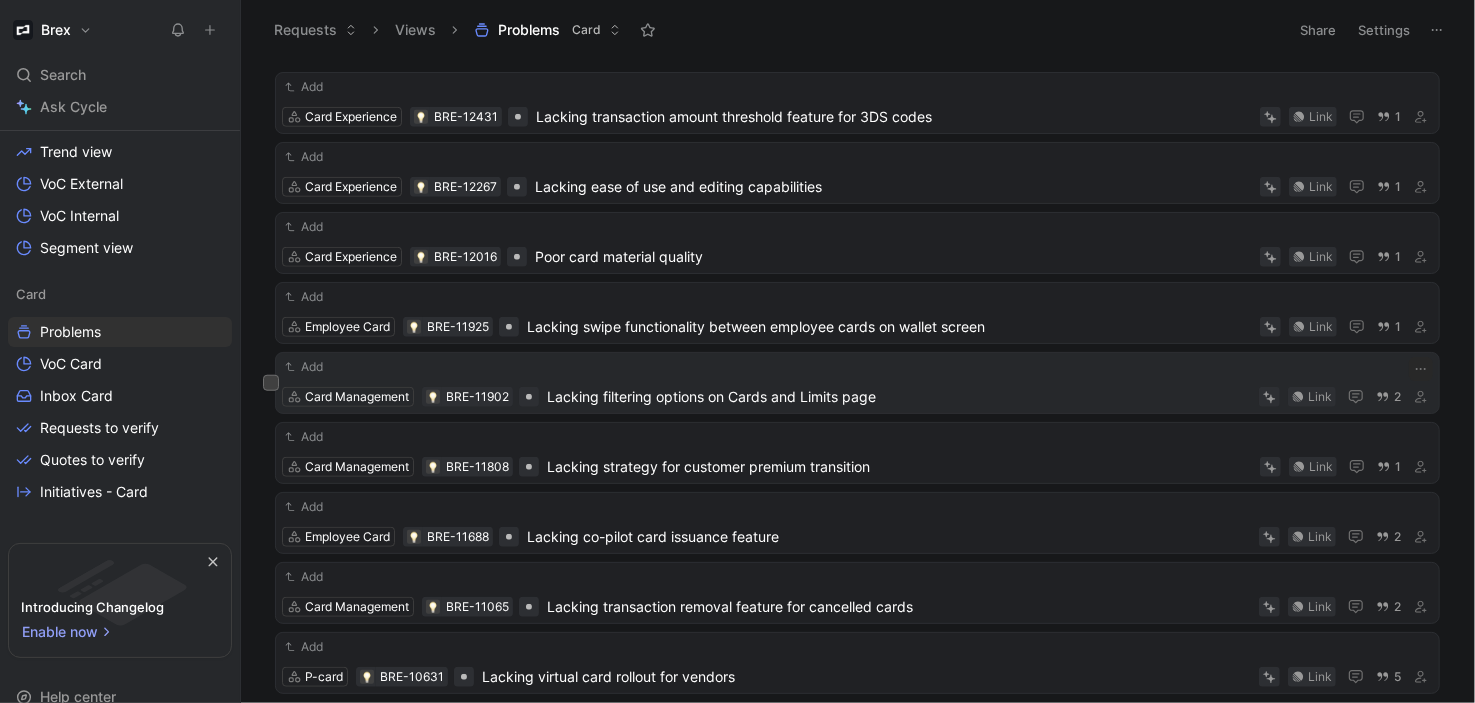 click on "Lacking filtering options on Cards and Limits page" at bounding box center (899, 397) 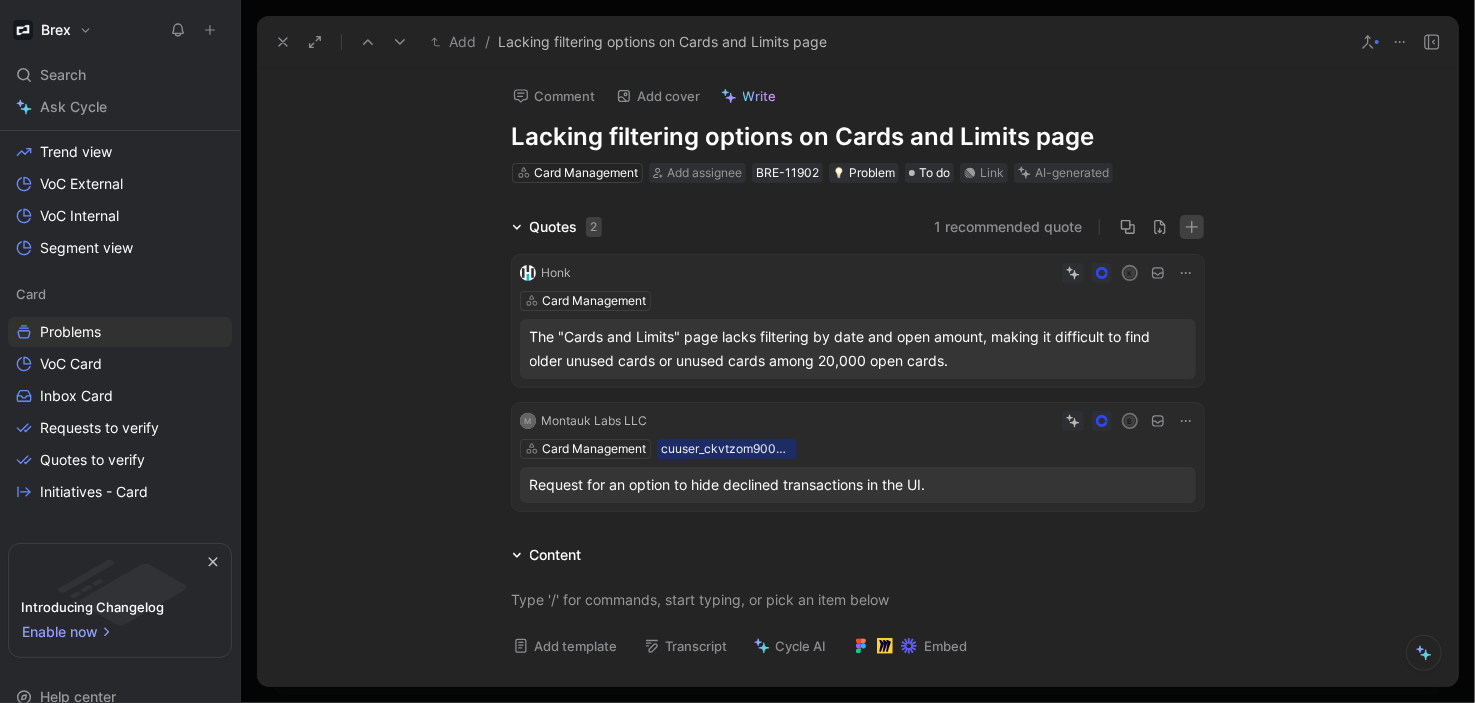 click 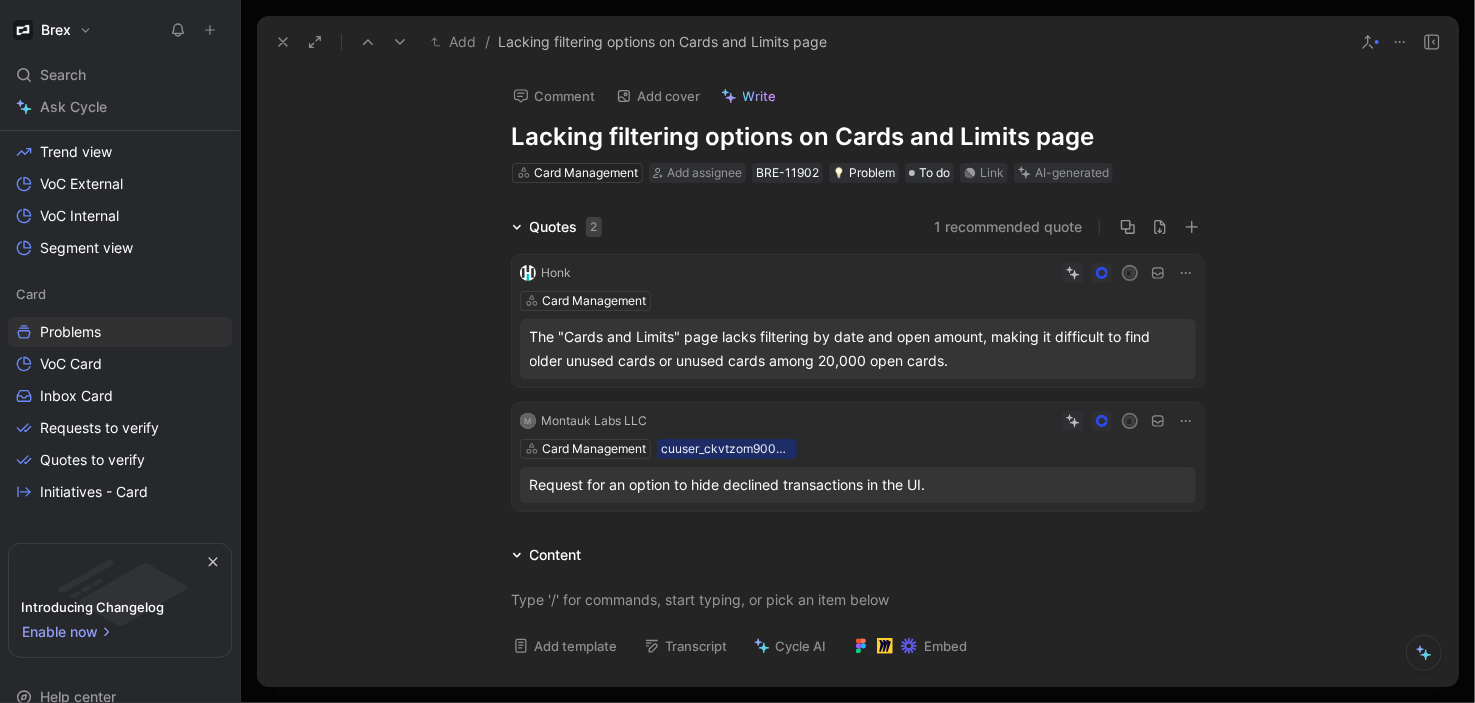 click 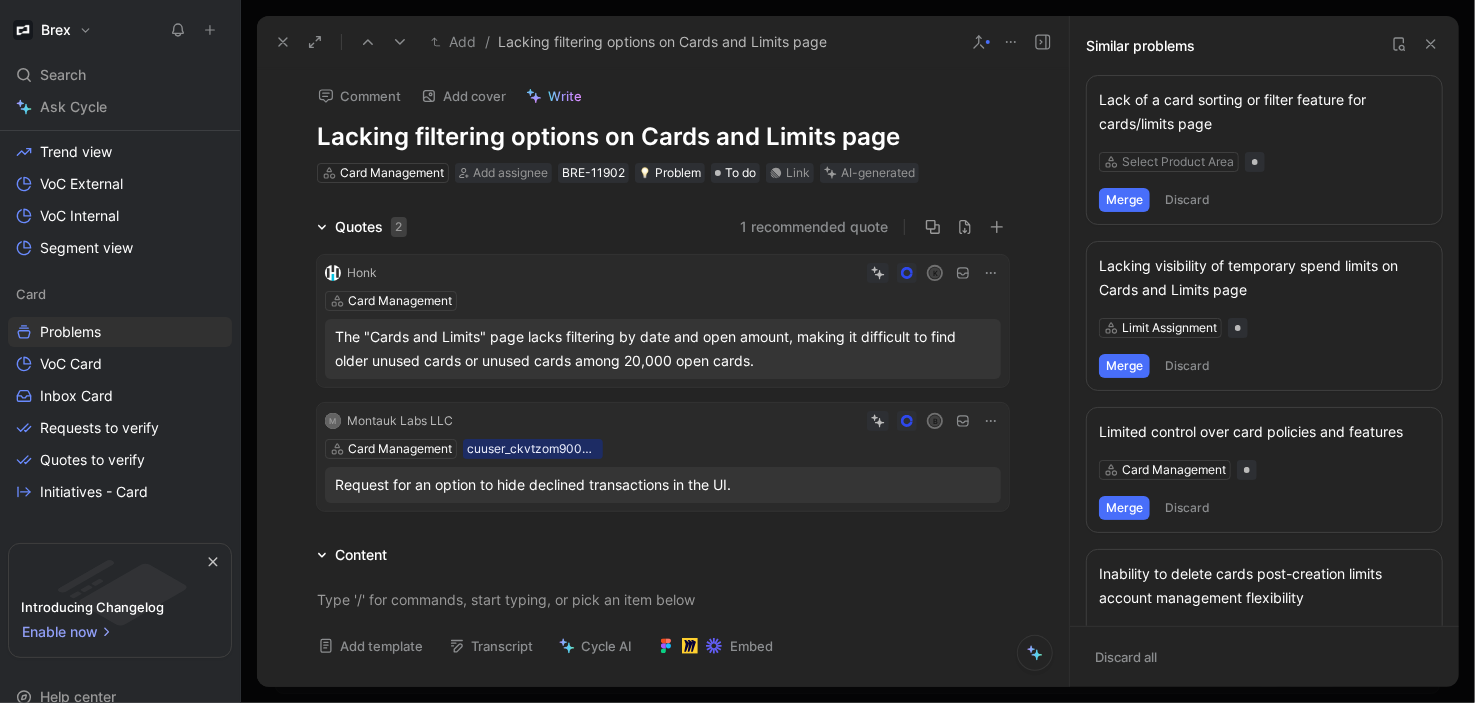 click 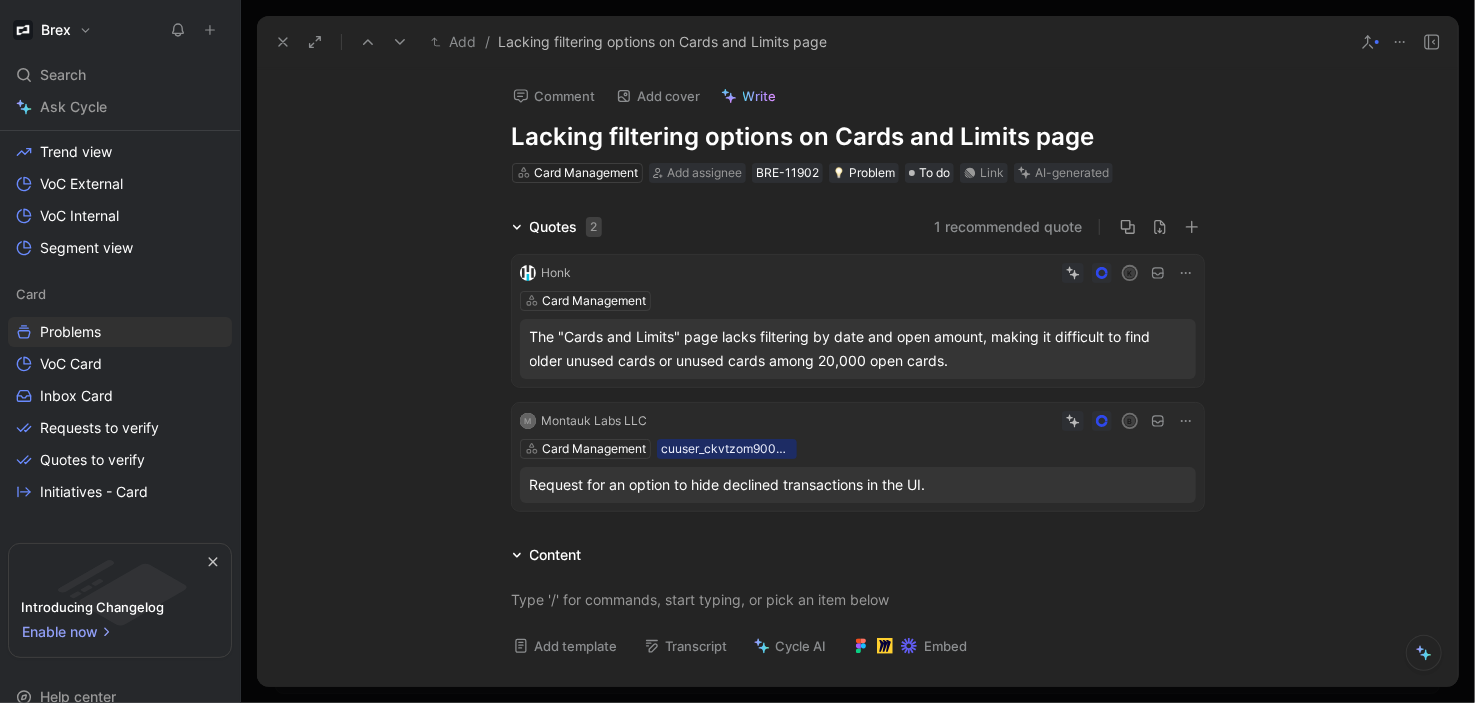 click on "Comment Add cover Write Lacking filtering options on Cards and Limits page Card Management Add assignee BRE-11902 Problem To do Link AI-generated Quotes 2 1 recommended quote Honk K Card Management The "Cards and Limits" page lacks filtering by date and open amount, making it difficult to find older unused cards or unused cards among 20,000 open cards. M Montauk Labs LLC B Card Management cuuser_ckvtzom9000a701mdwn6qic3d Request for an option to hide declined transactions in the UI. Content Add template Transcript Cycle AI Embed" at bounding box center [857, 377] 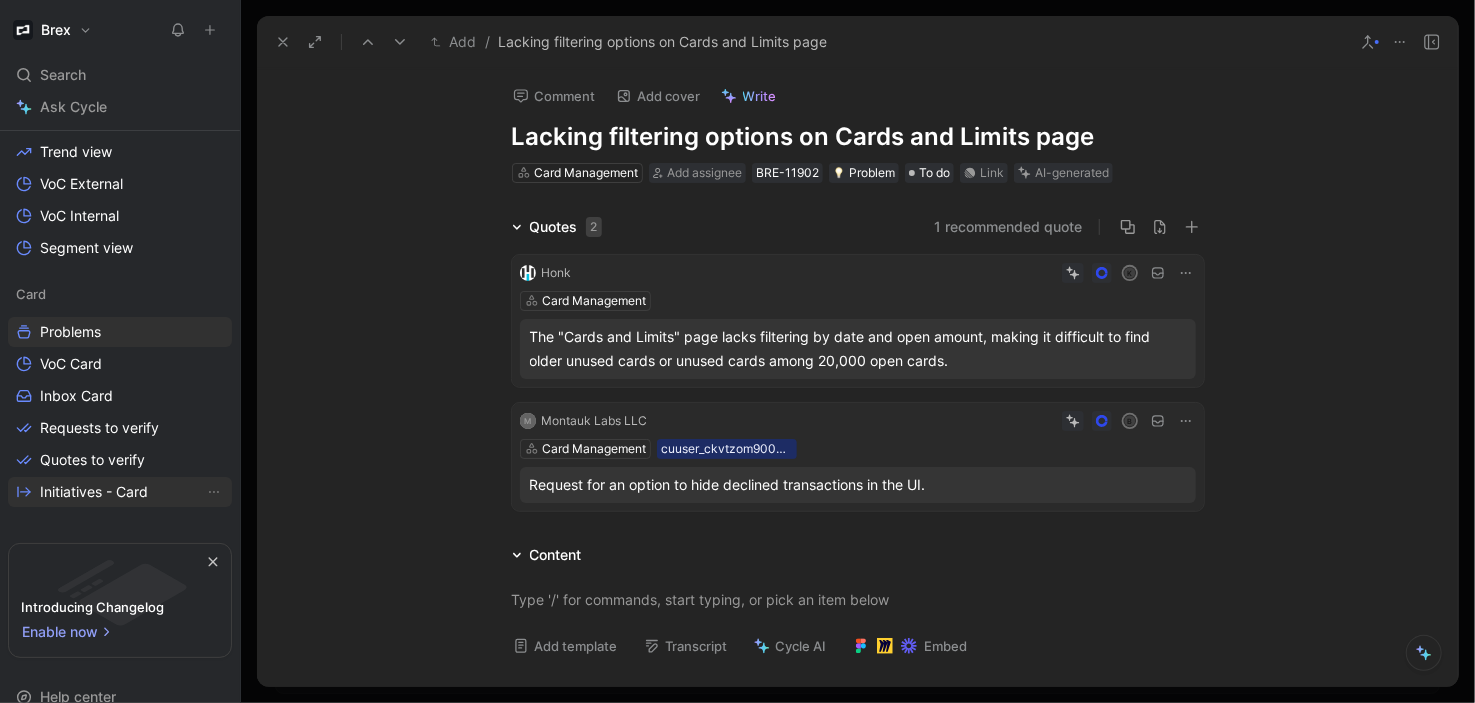 click on "Initiatives - Card" at bounding box center (94, 492) 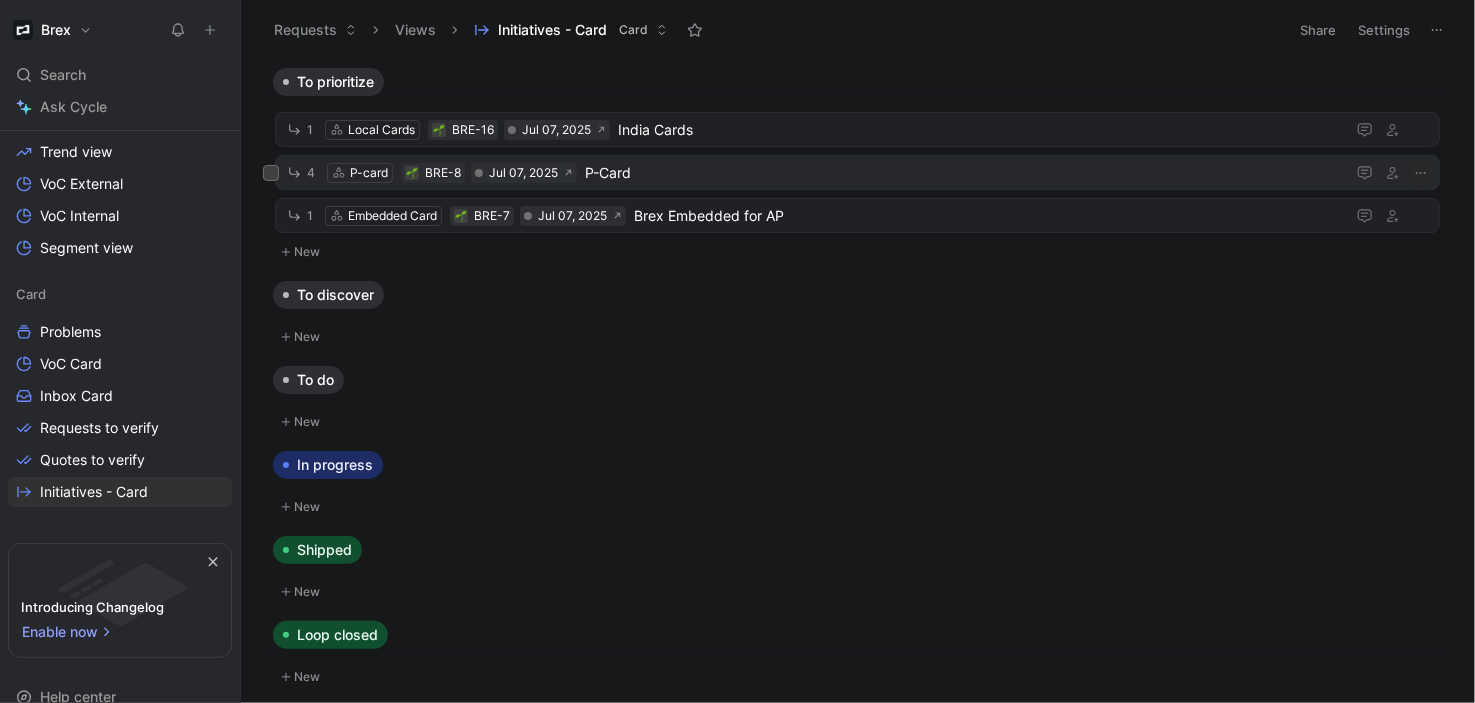 click on "P-Card" at bounding box center [961, 173] 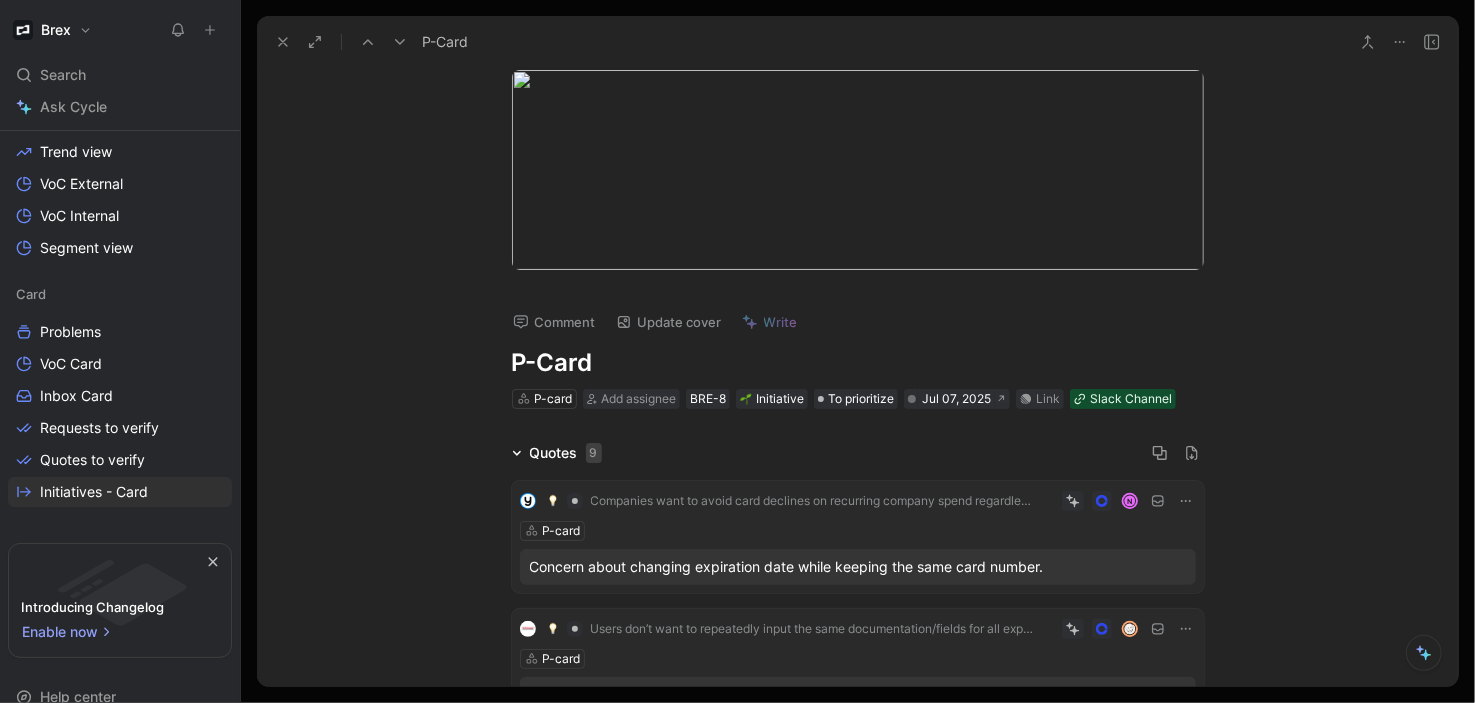 scroll, scrollTop: 31, scrollLeft: 0, axis: vertical 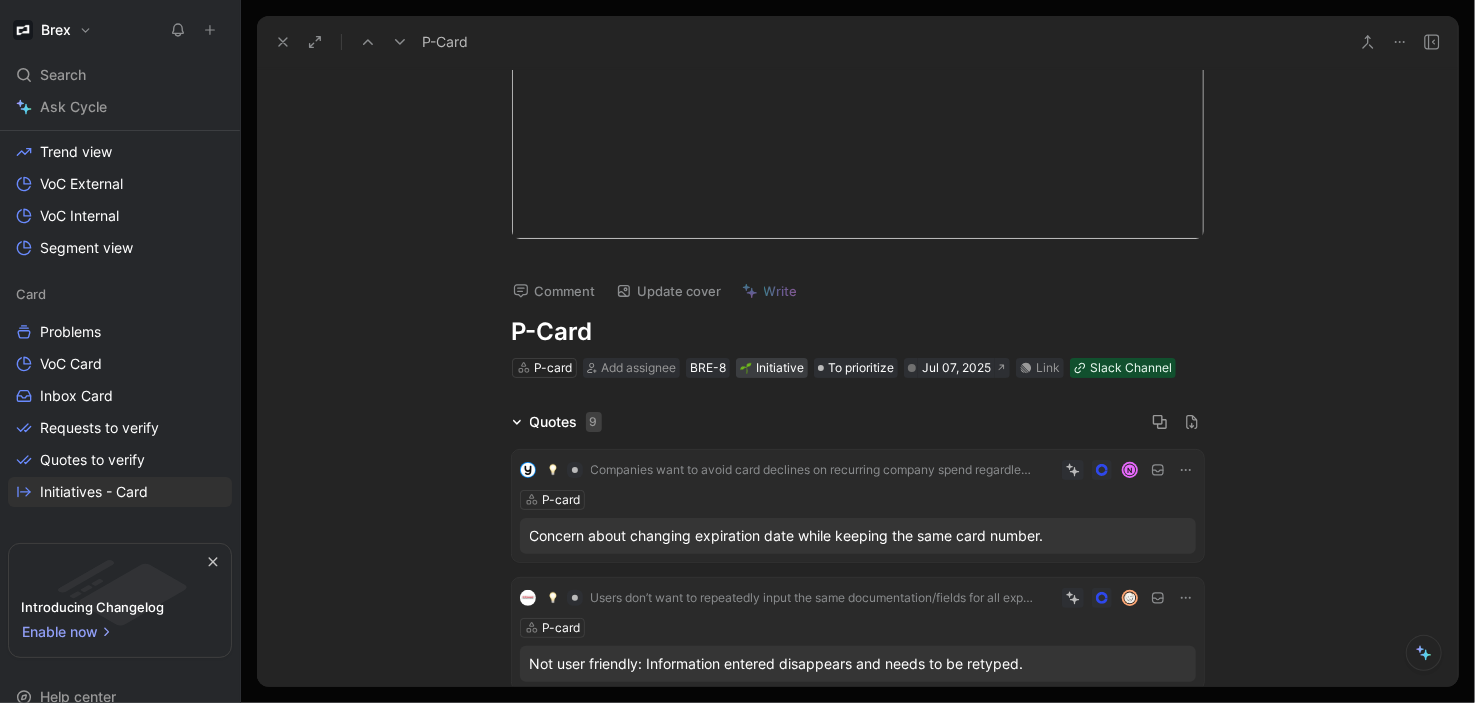 click on "Initiative" at bounding box center (772, 368) 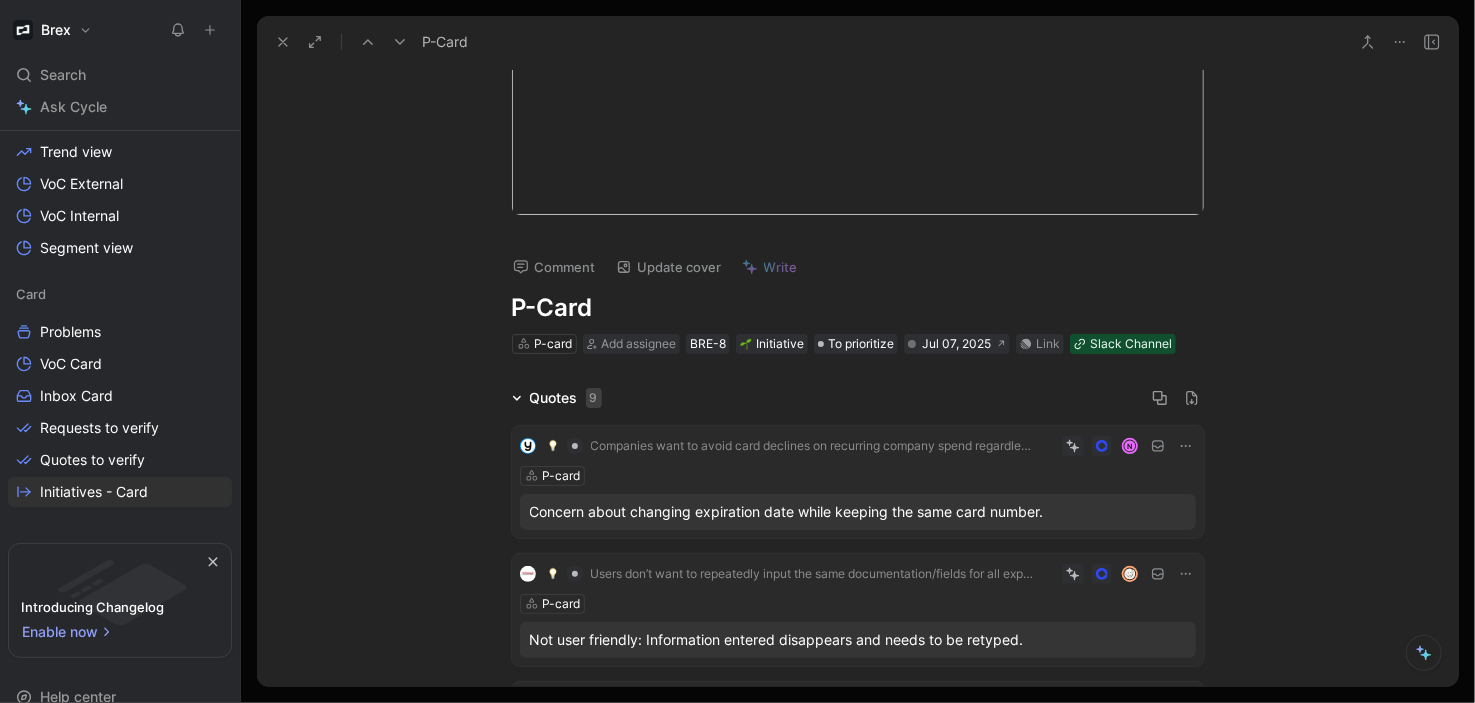 scroll, scrollTop: 64, scrollLeft: 0, axis: vertical 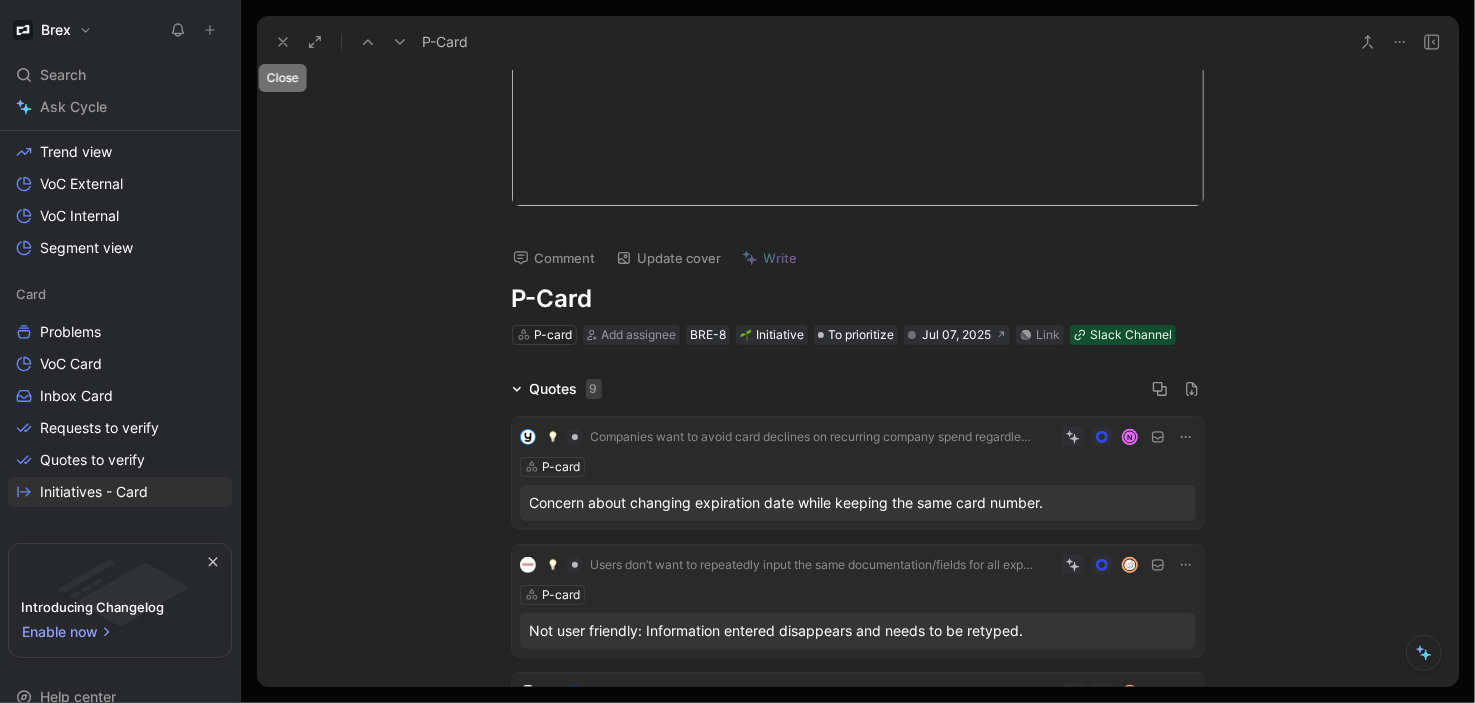 click 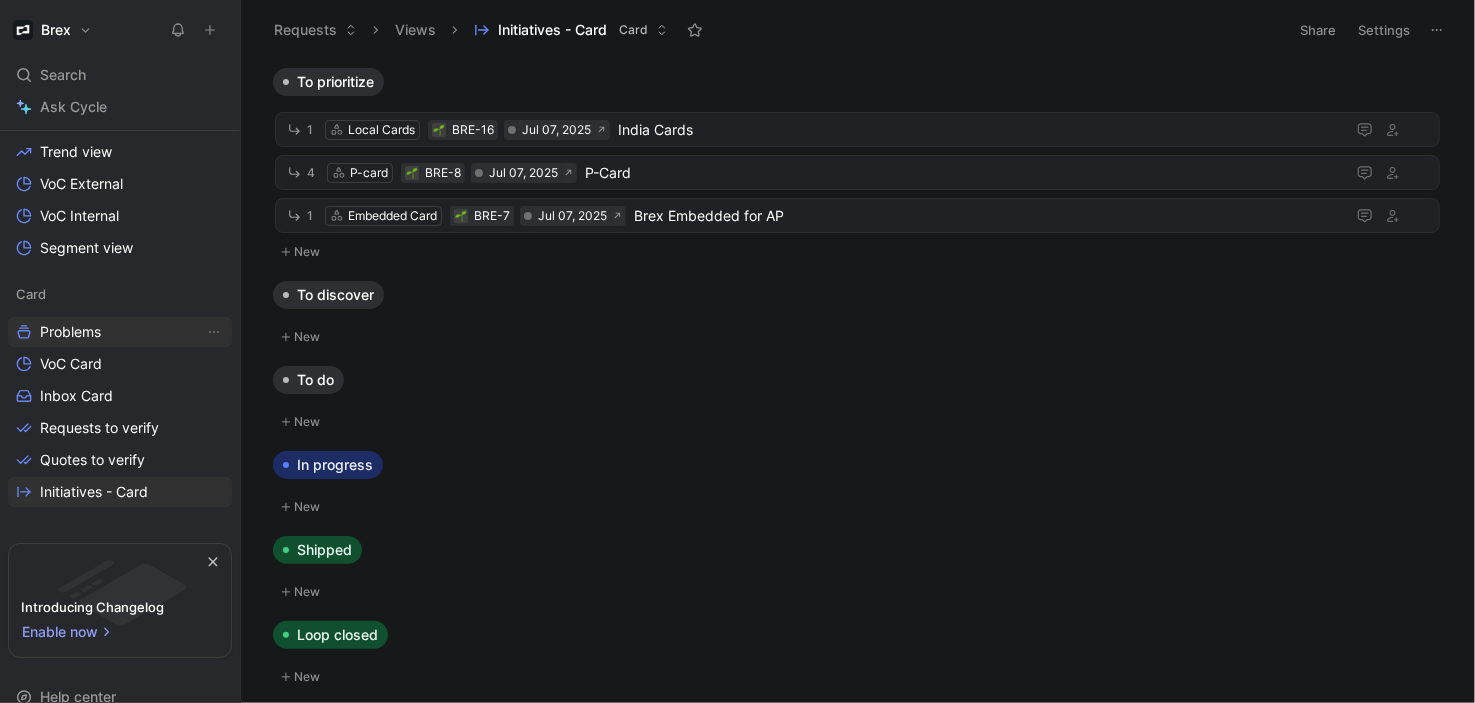 click on "Problems" at bounding box center (70, 332) 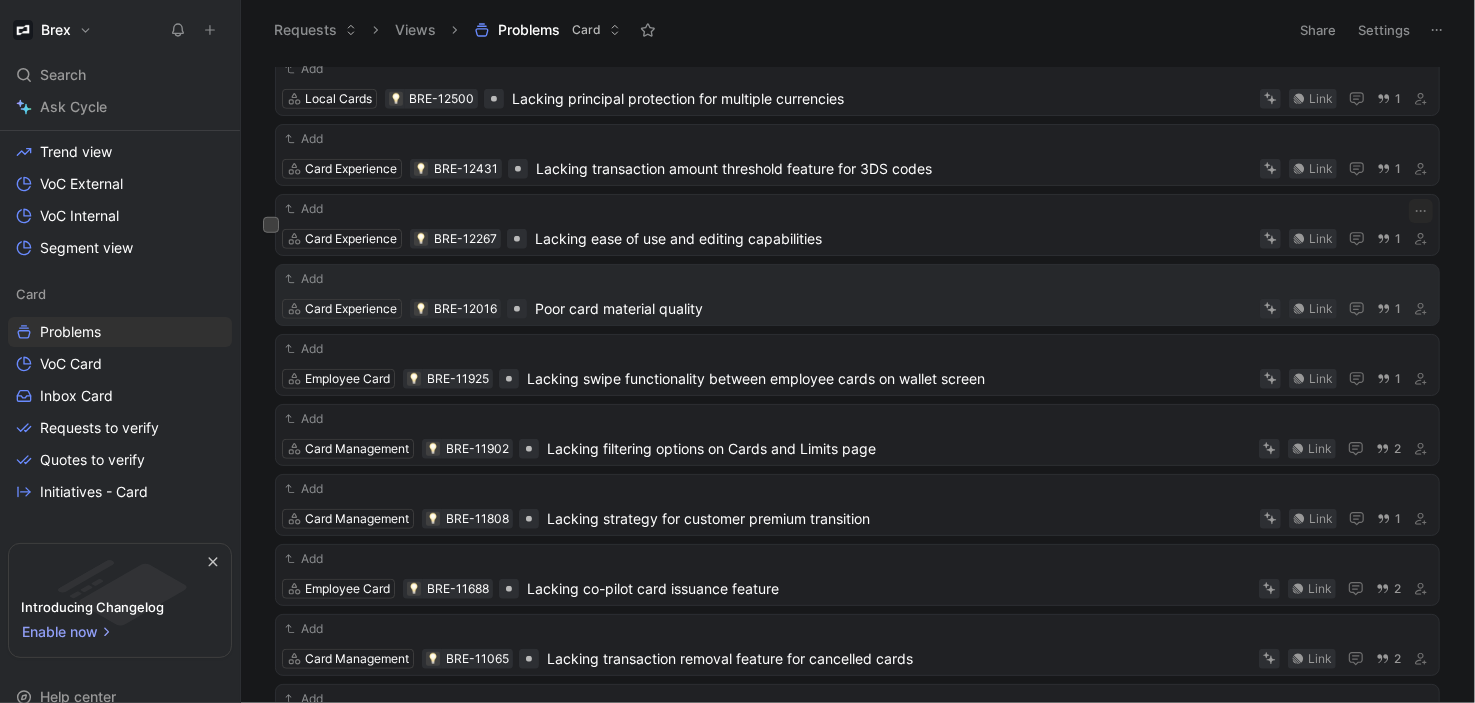 scroll, scrollTop: 896, scrollLeft: 0, axis: vertical 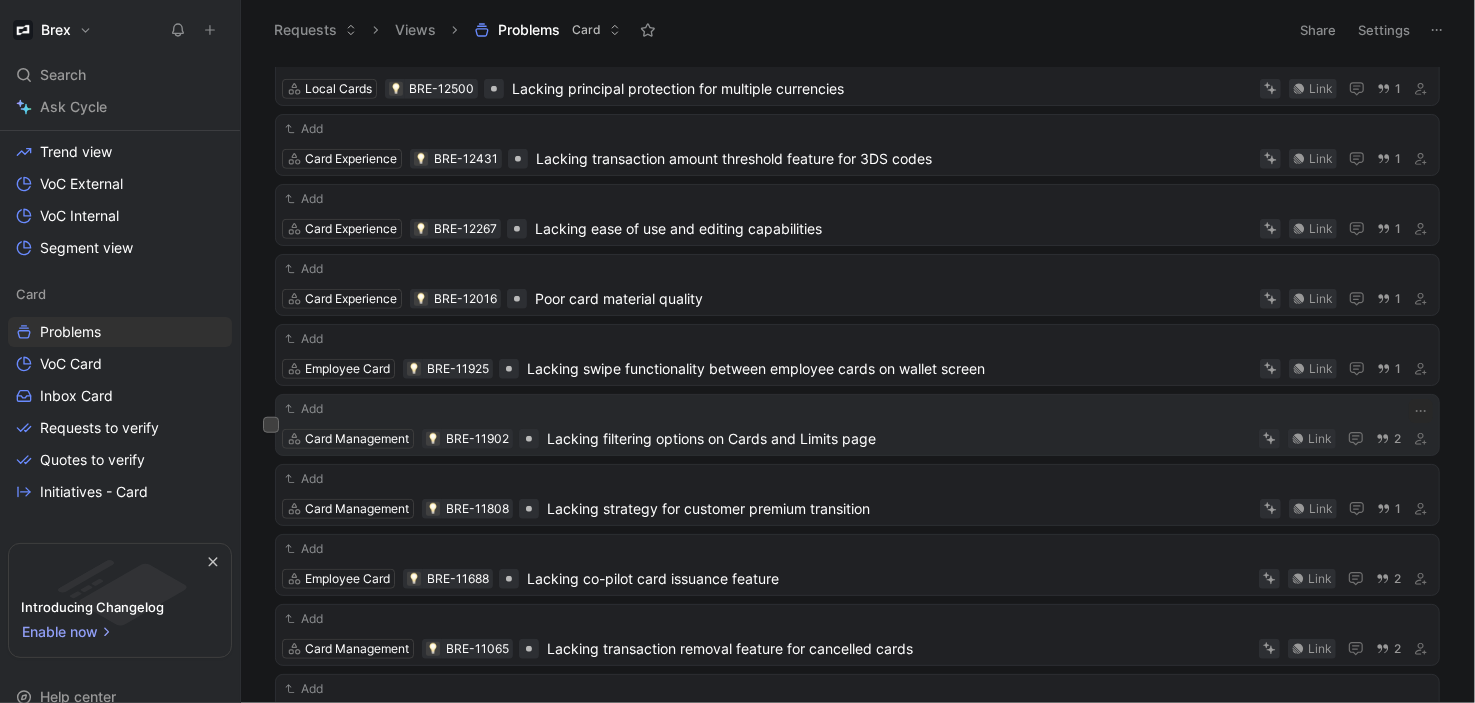 click on "Lacking filtering options on Cards and Limits page" at bounding box center [899, 439] 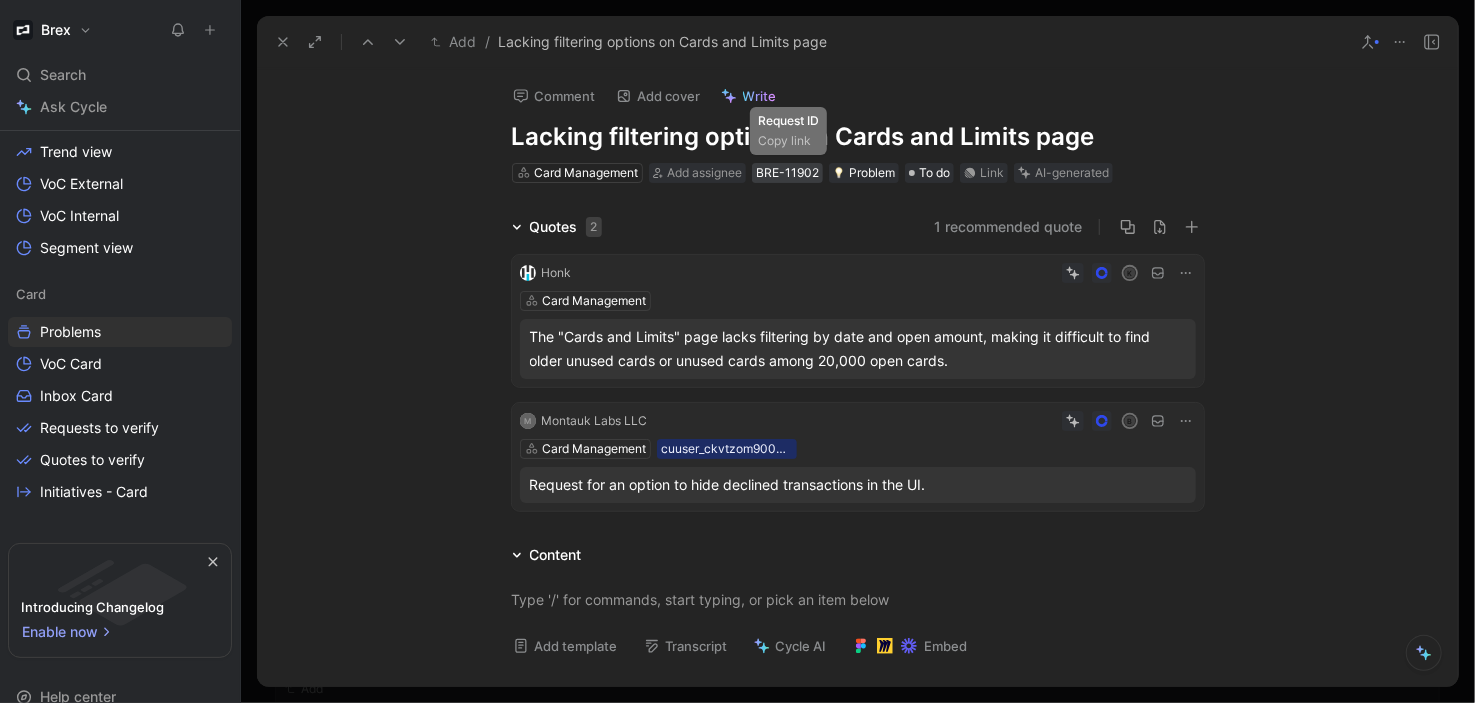 click on "BRE-11902" at bounding box center [787, 173] 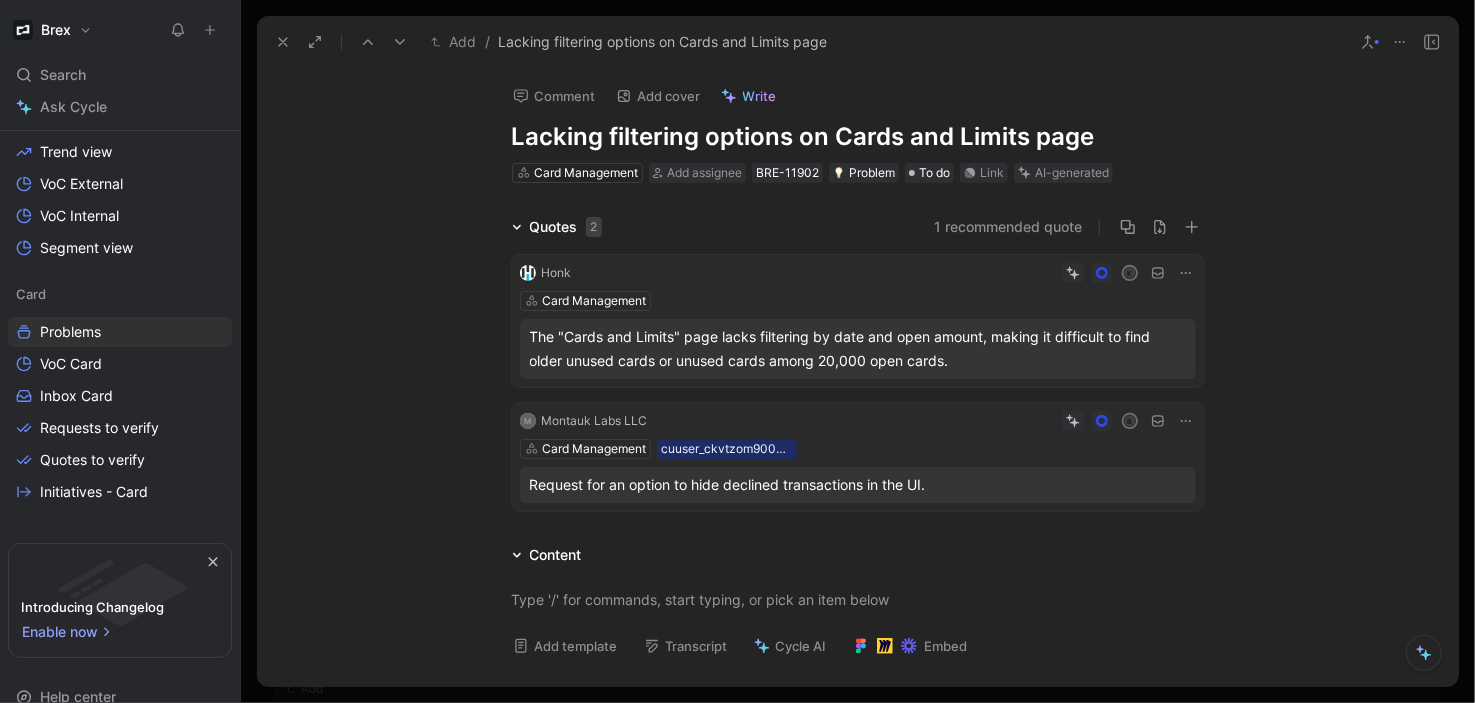 click 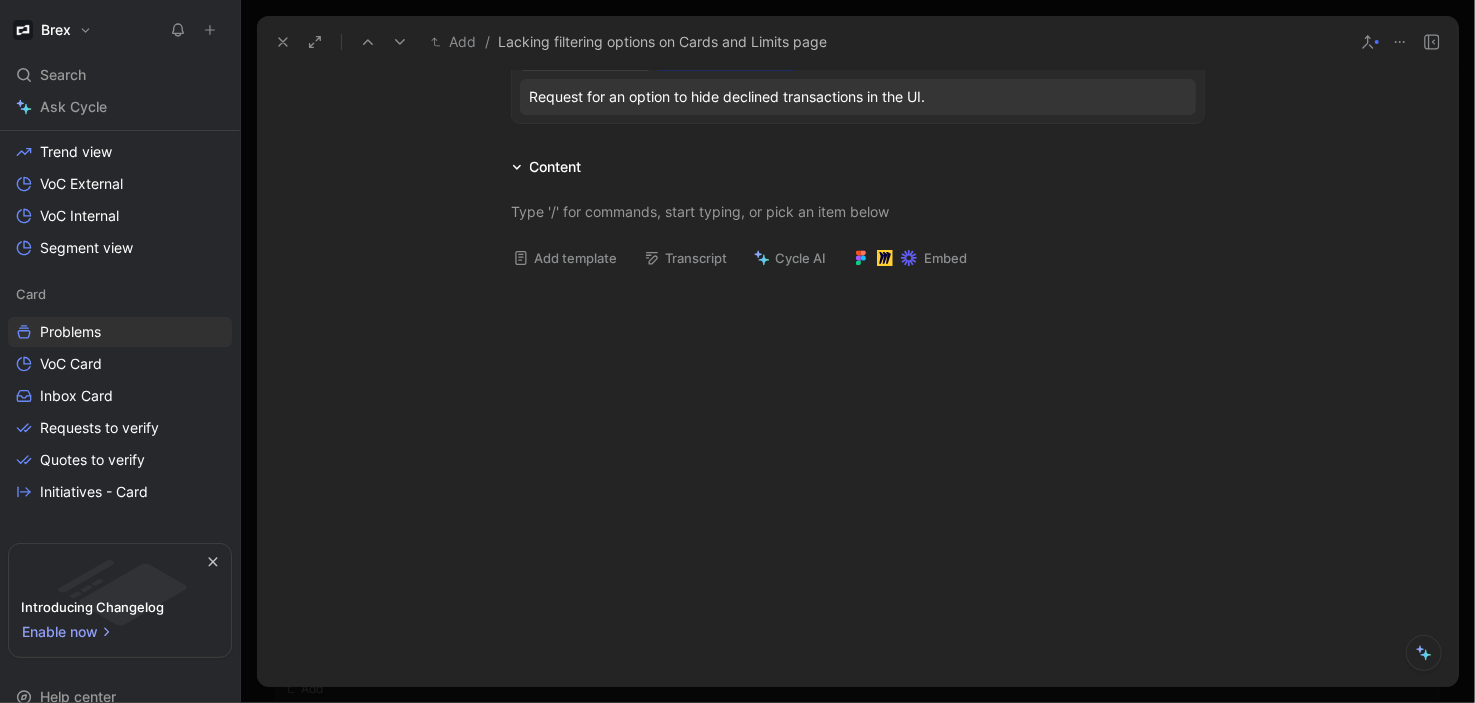 scroll, scrollTop: 0, scrollLeft: 0, axis: both 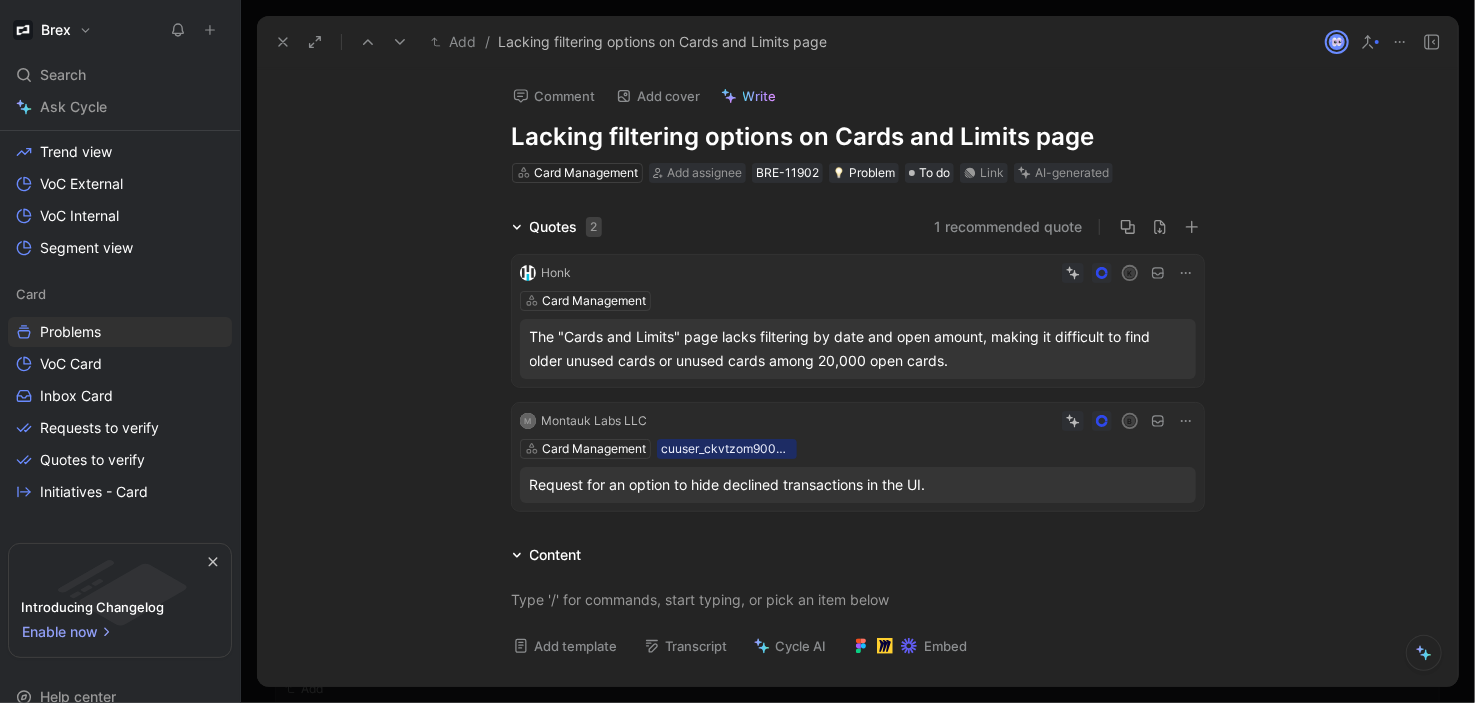 click on "Add" at bounding box center [453, 42] 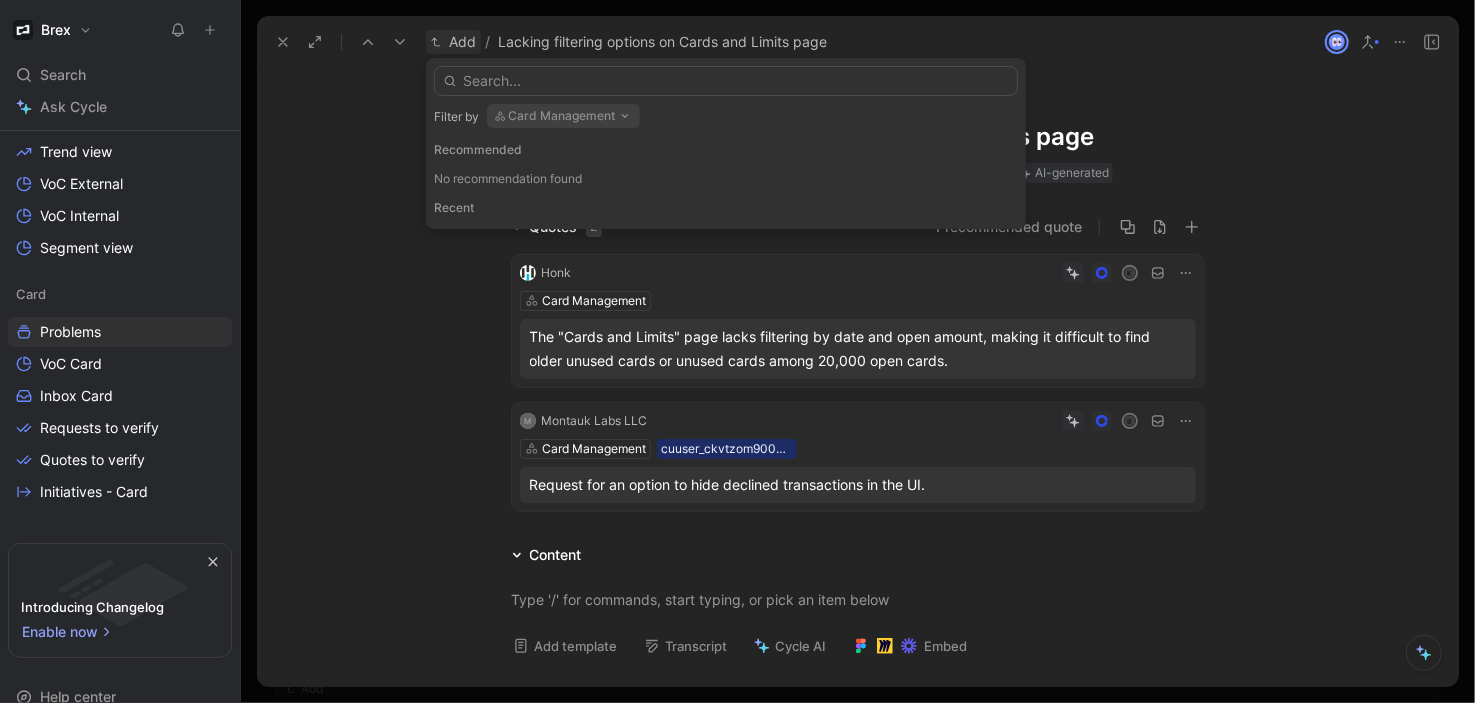 click at bounding box center (726, 81) 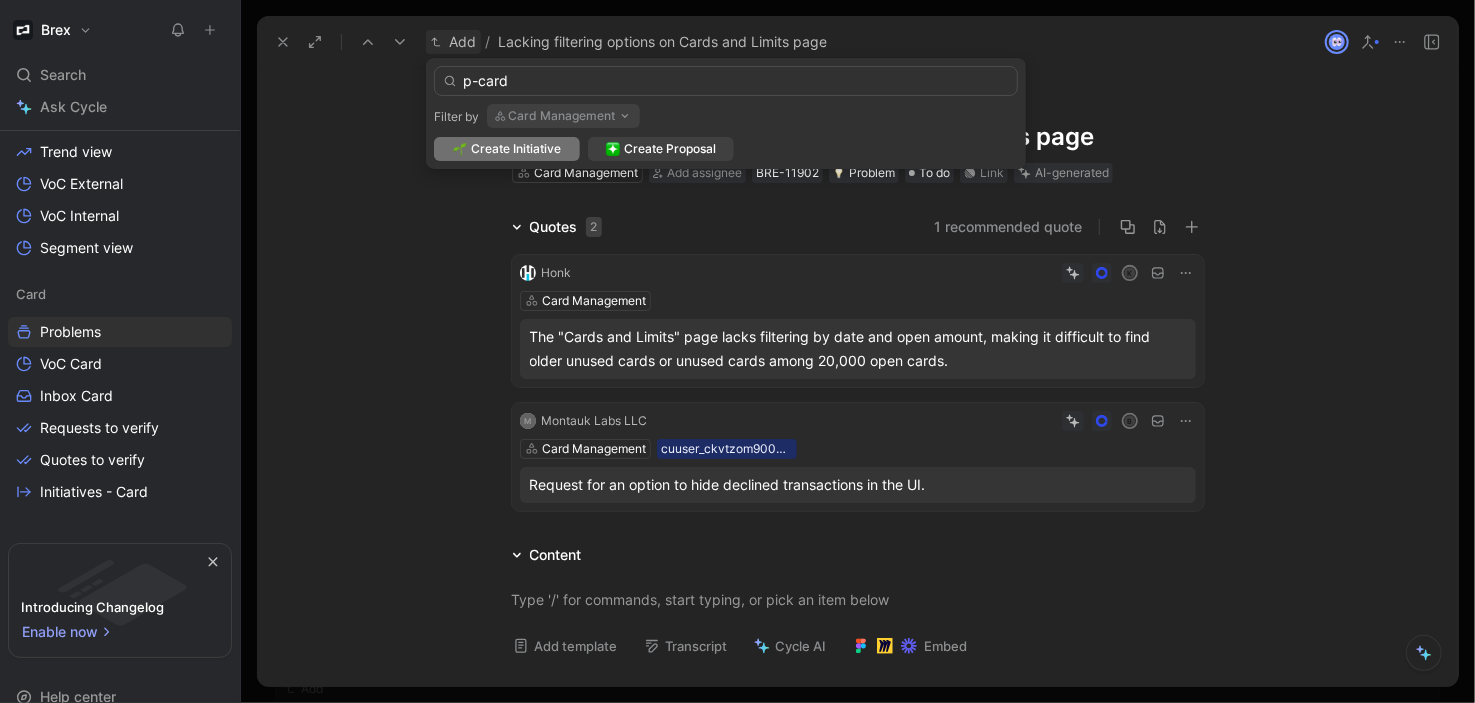type on "p-card" 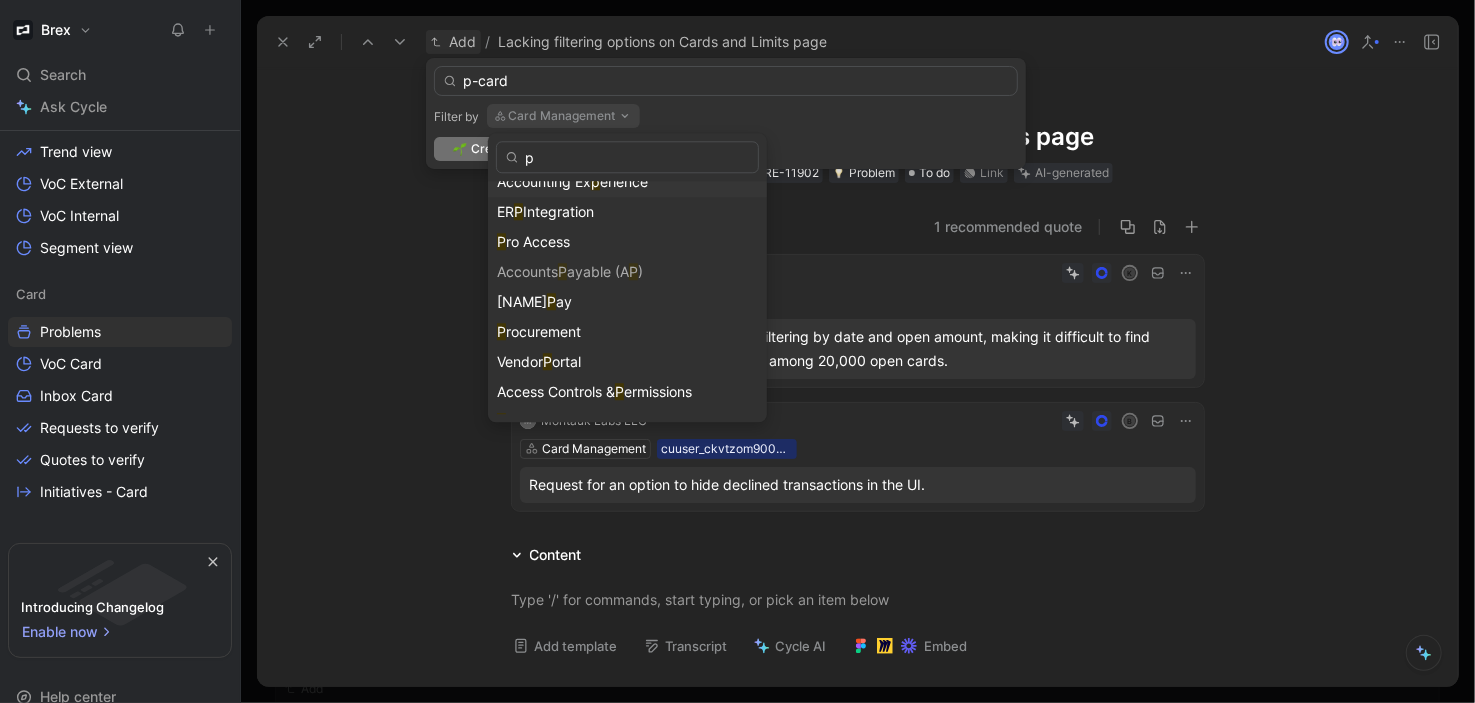 scroll, scrollTop: 0, scrollLeft: 0, axis: both 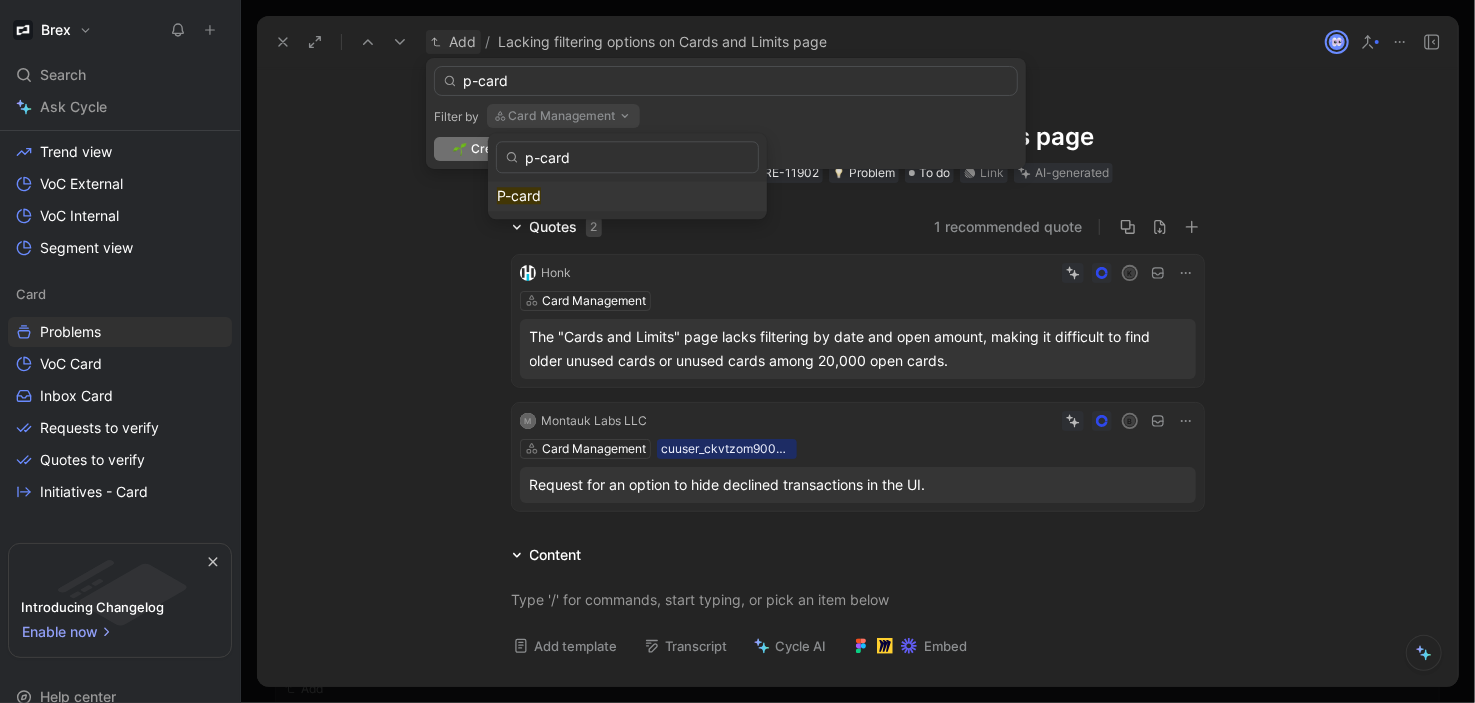 type on "p-card" 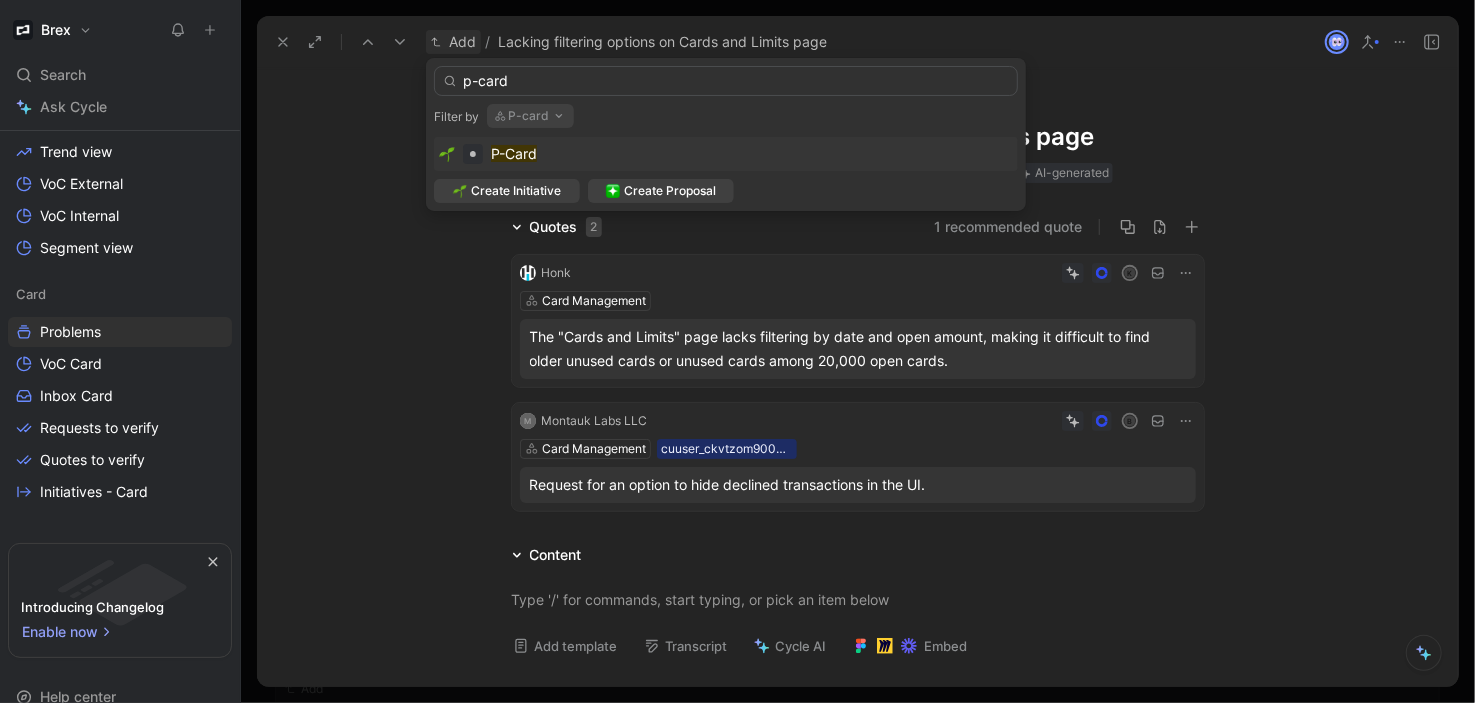 click on "P-Card" at bounding box center [514, 153] 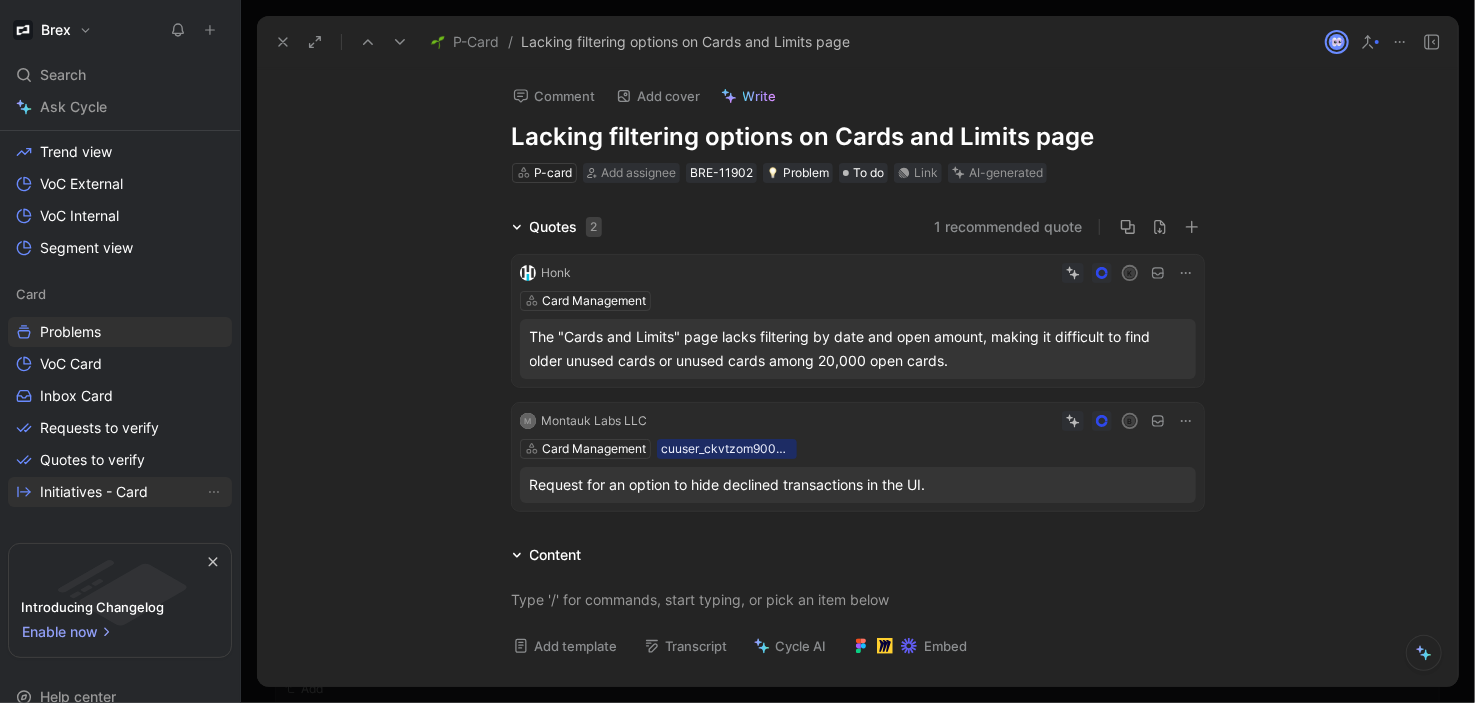 click on "Initiatives - Card" at bounding box center (94, 492) 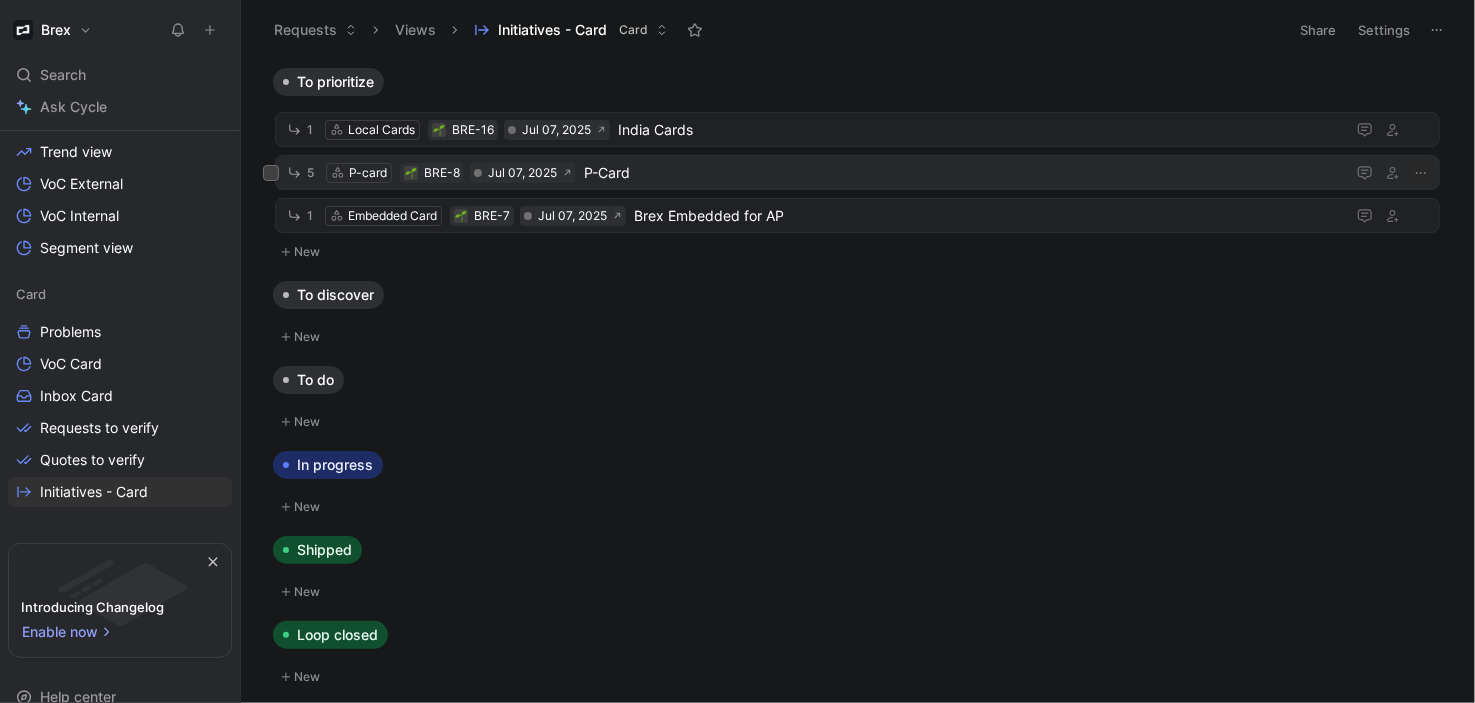 click on "P-Card" at bounding box center [960, 173] 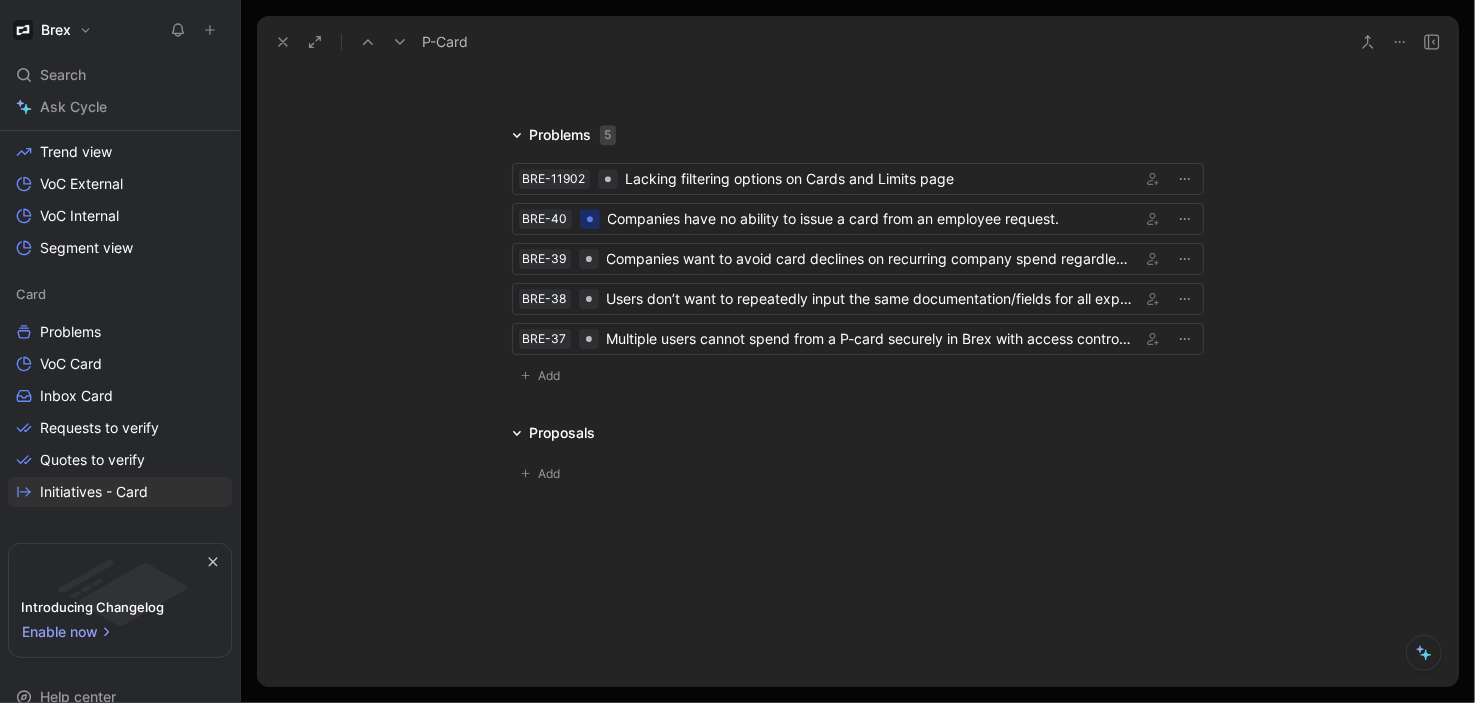 scroll, scrollTop: 4478, scrollLeft: 0, axis: vertical 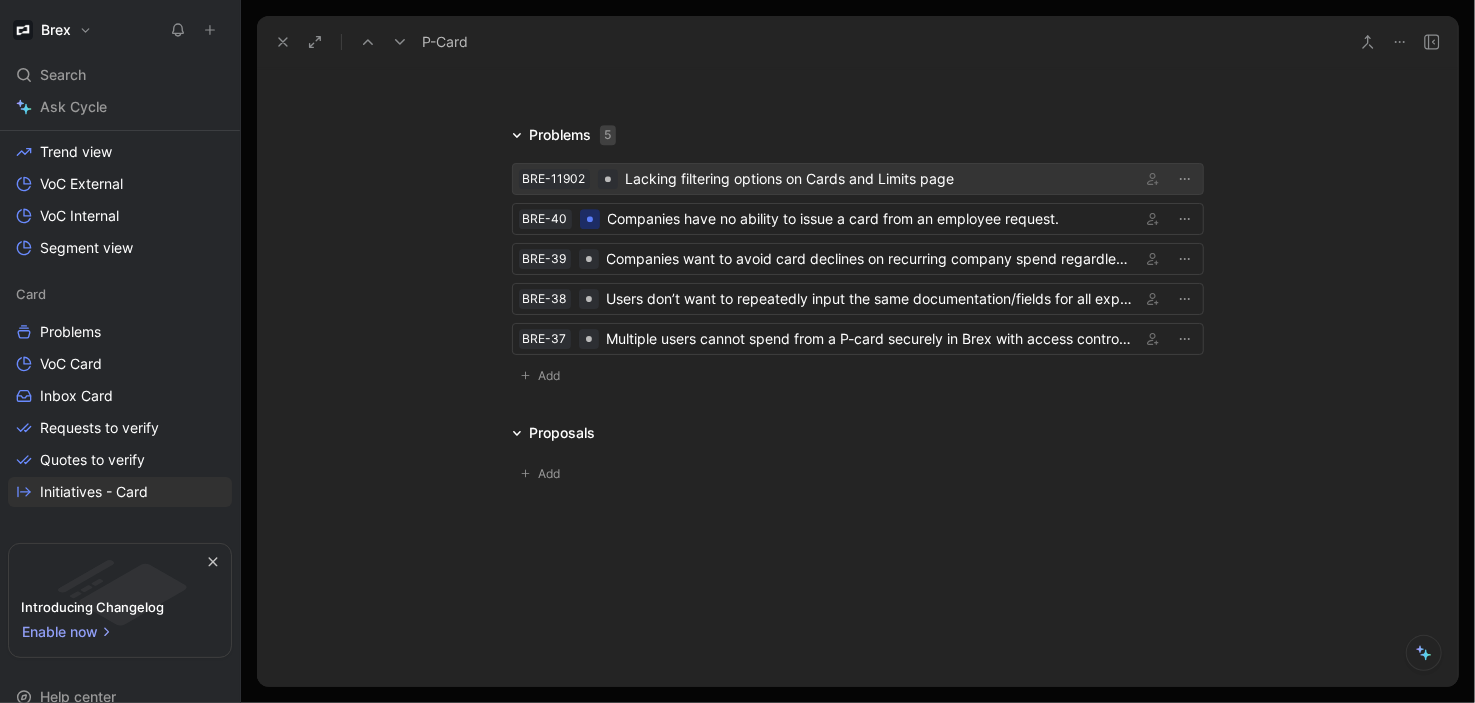 click on "Lacking filtering options on Cards and Limits page" at bounding box center [879, 179] 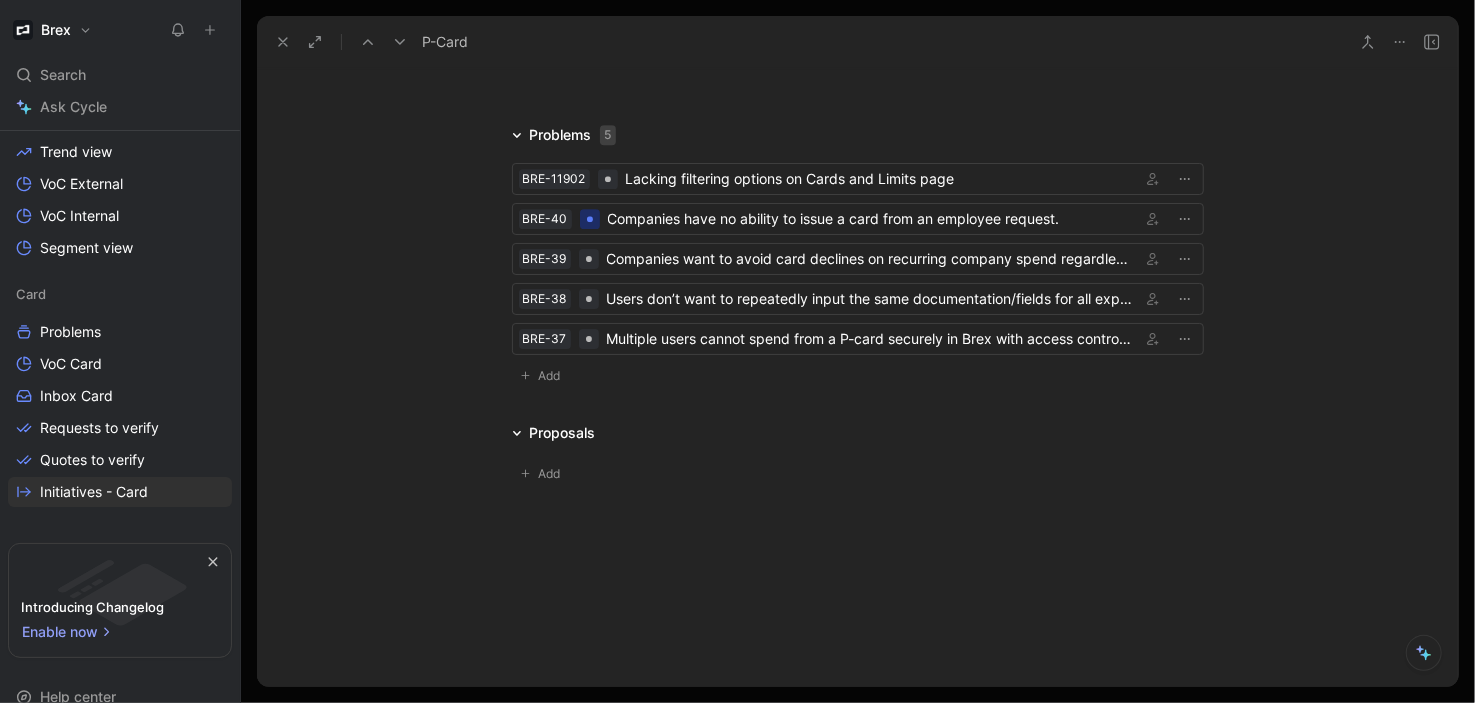 scroll, scrollTop: 4492, scrollLeft: 0, axis: vertical 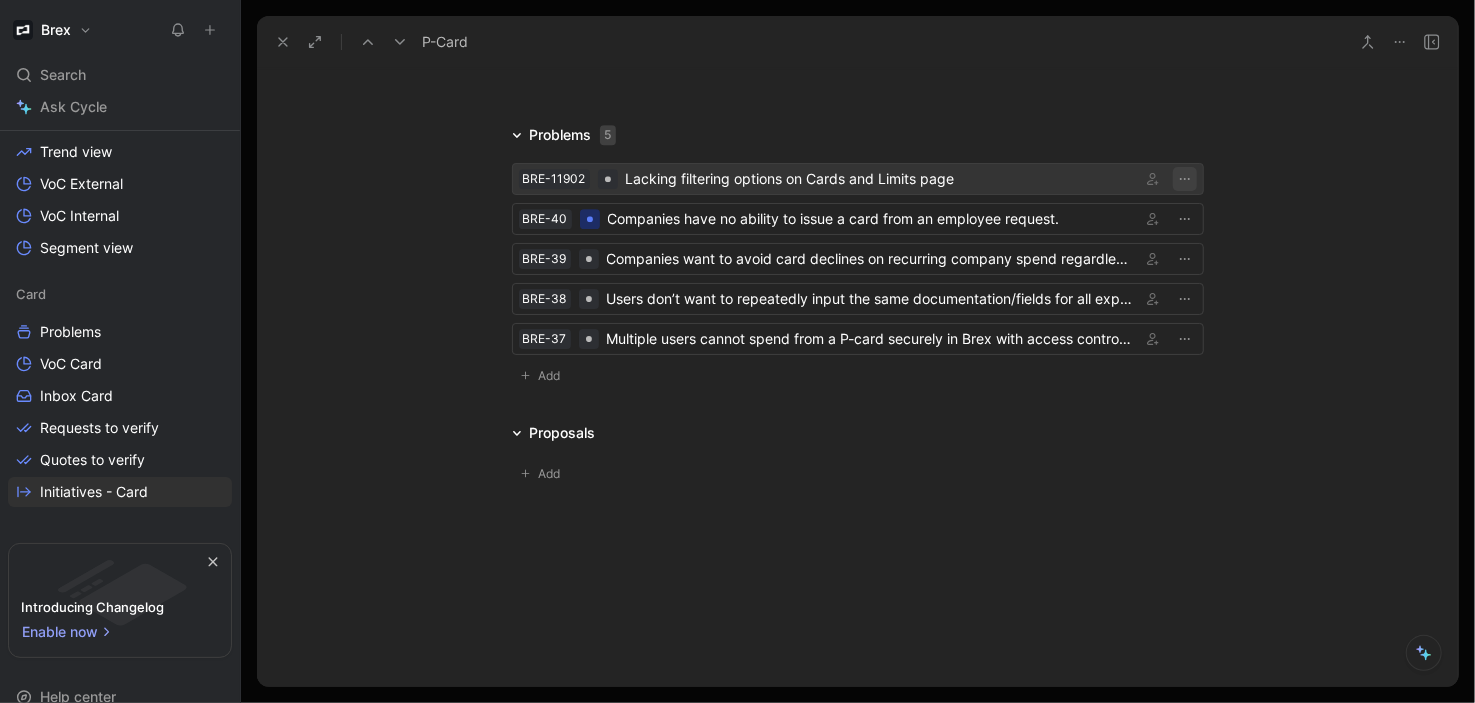 click 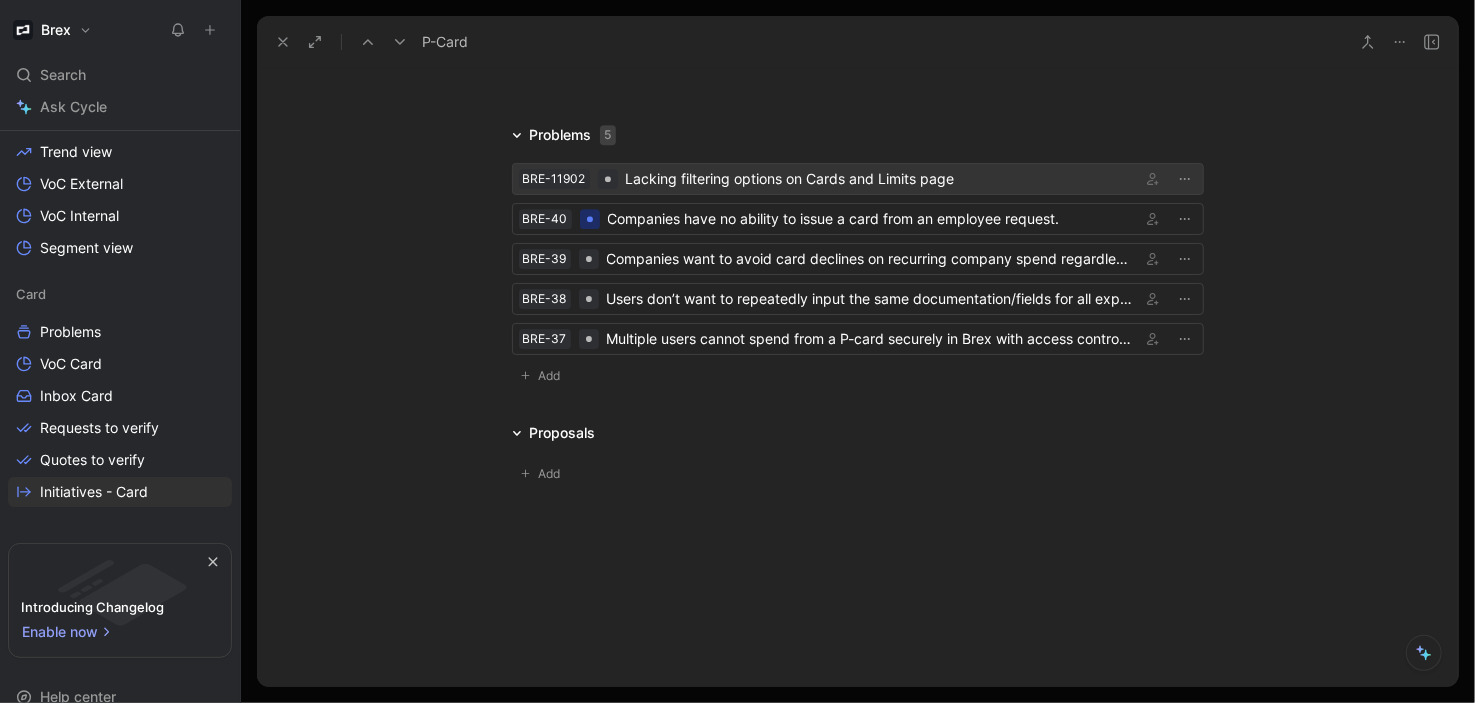 click on "Lacking filtering options on Cards and Limits page" at bounding box center (879, 179) 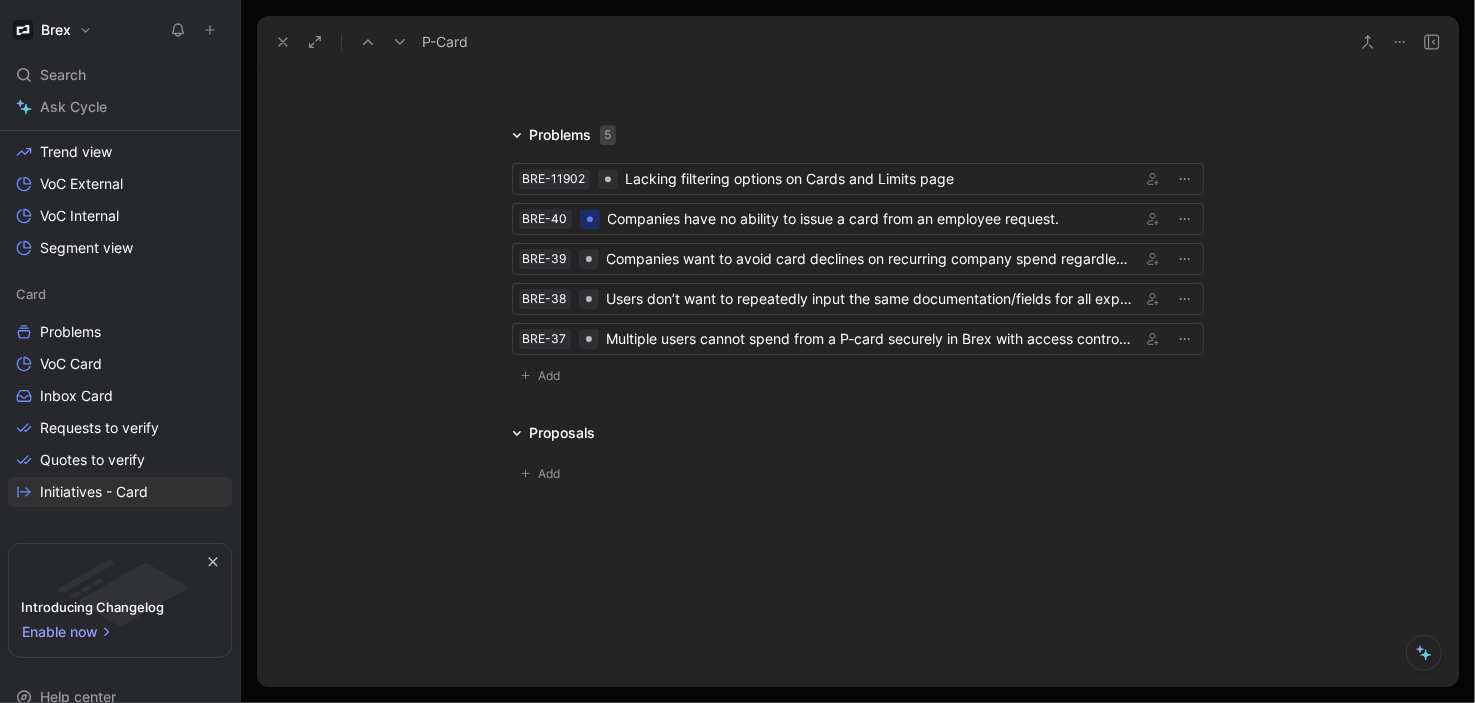 scroll, scrollTop: 4525, scrollLeft: 0, axis: vertical 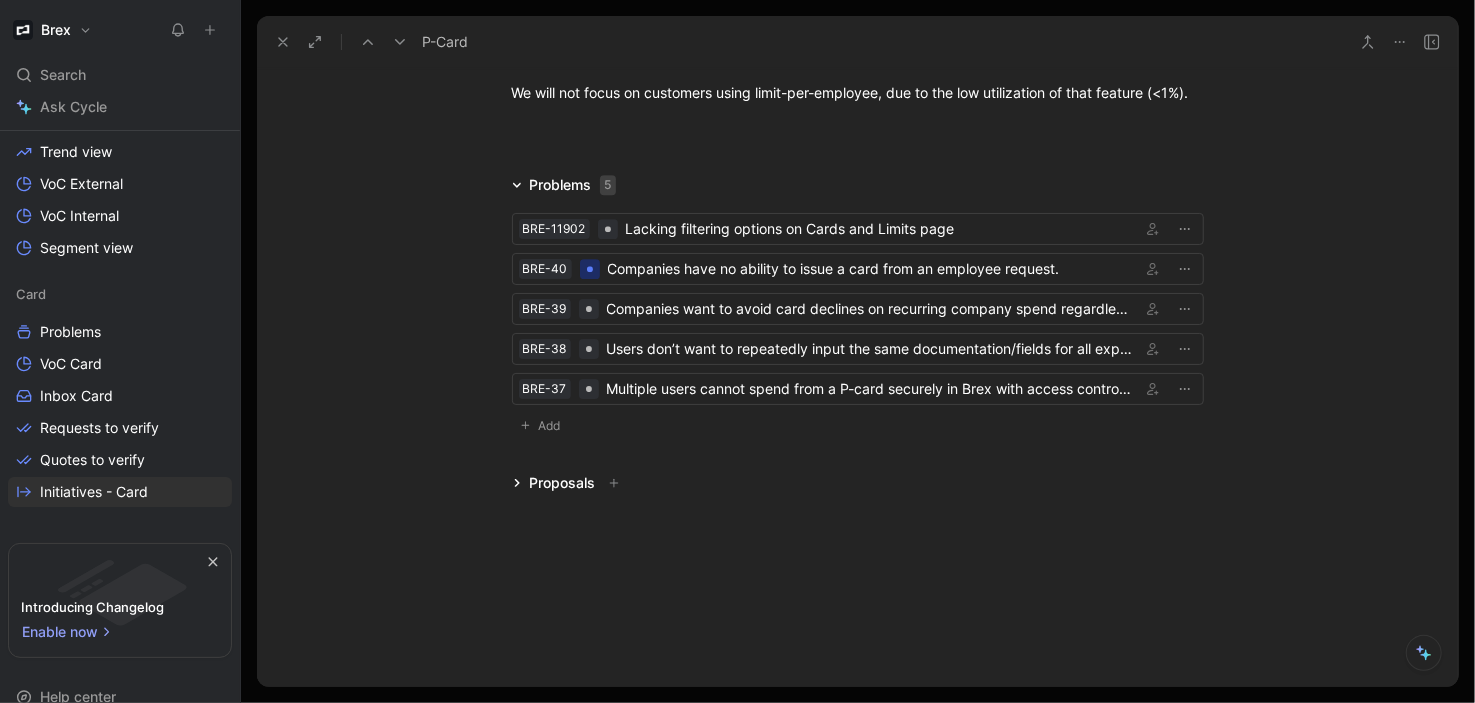 click on "Proposals" at bounding box center [569, 483] 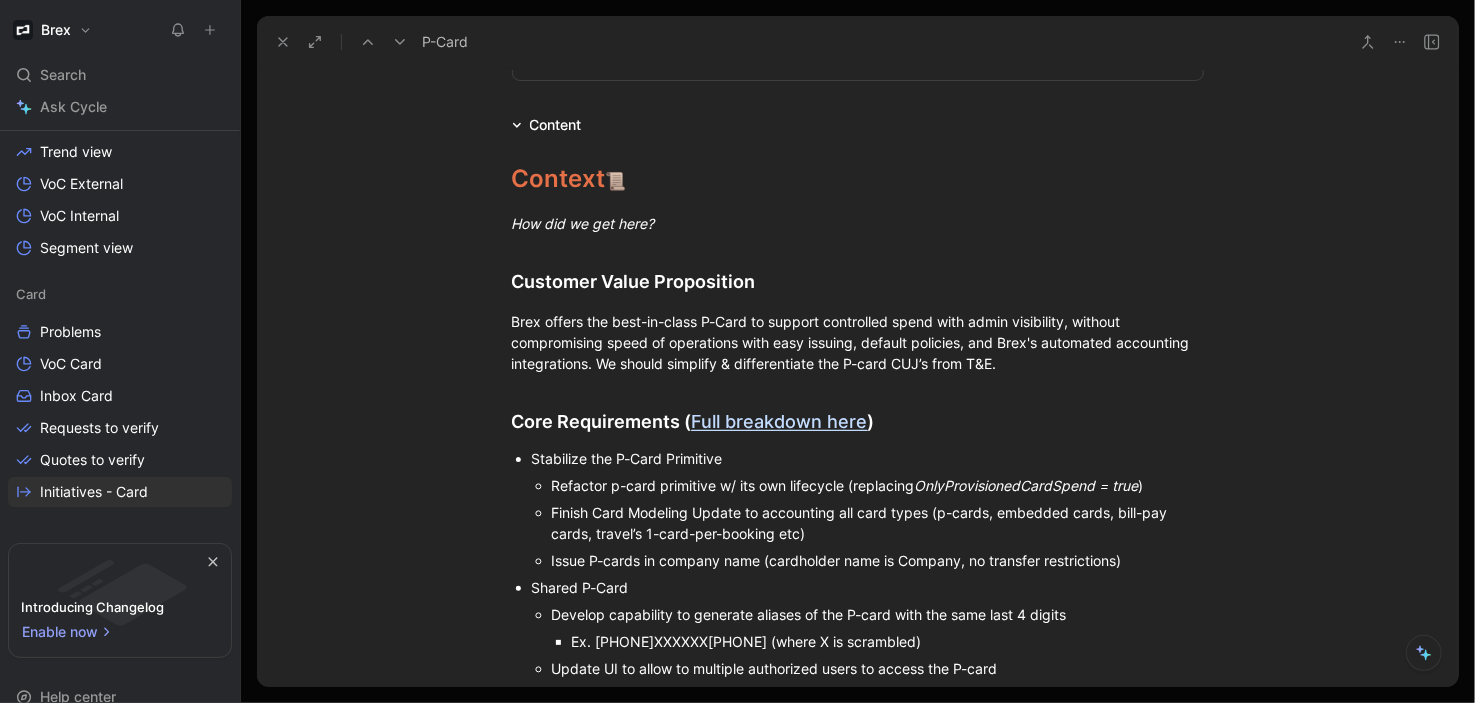 scroll, scrollTop: 1818, scrollLeft: 0, axis: vertical 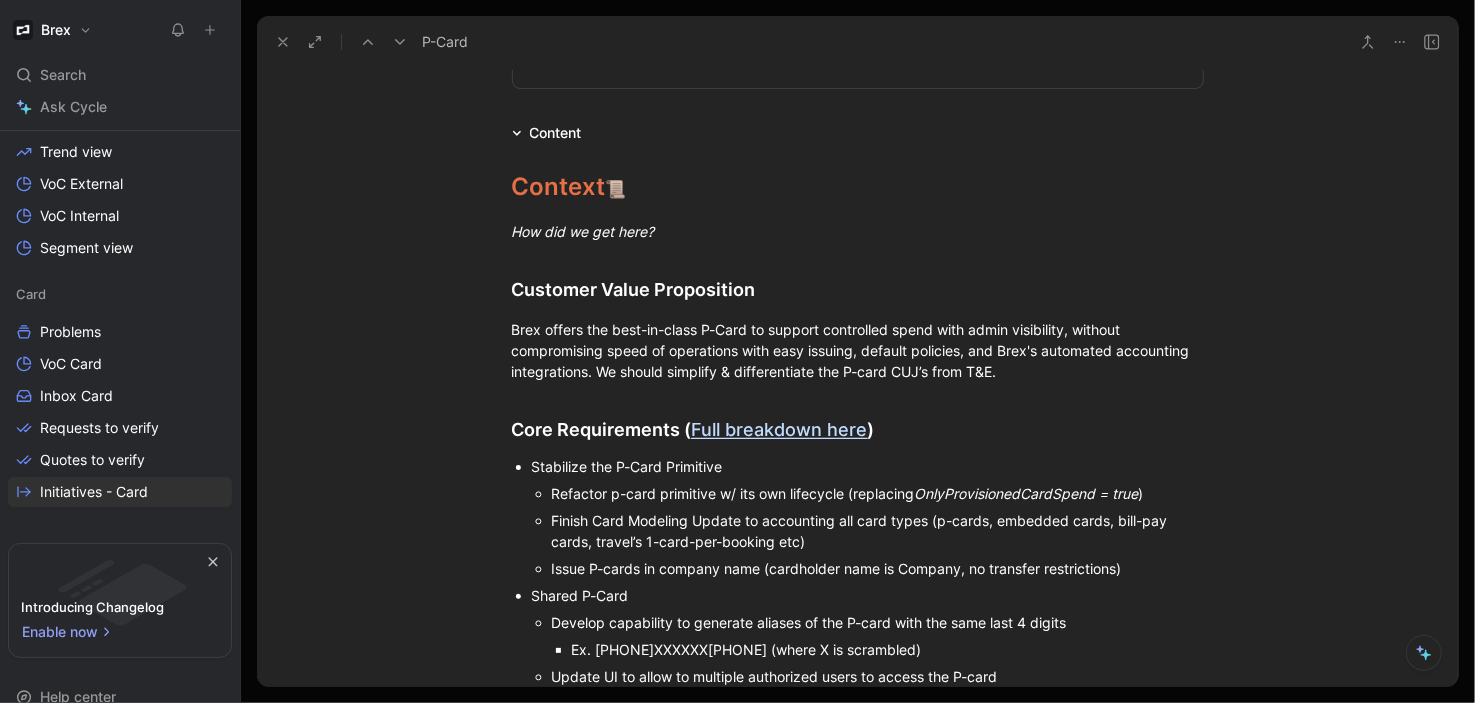 click on "Content" at bounding box center [556, 133] 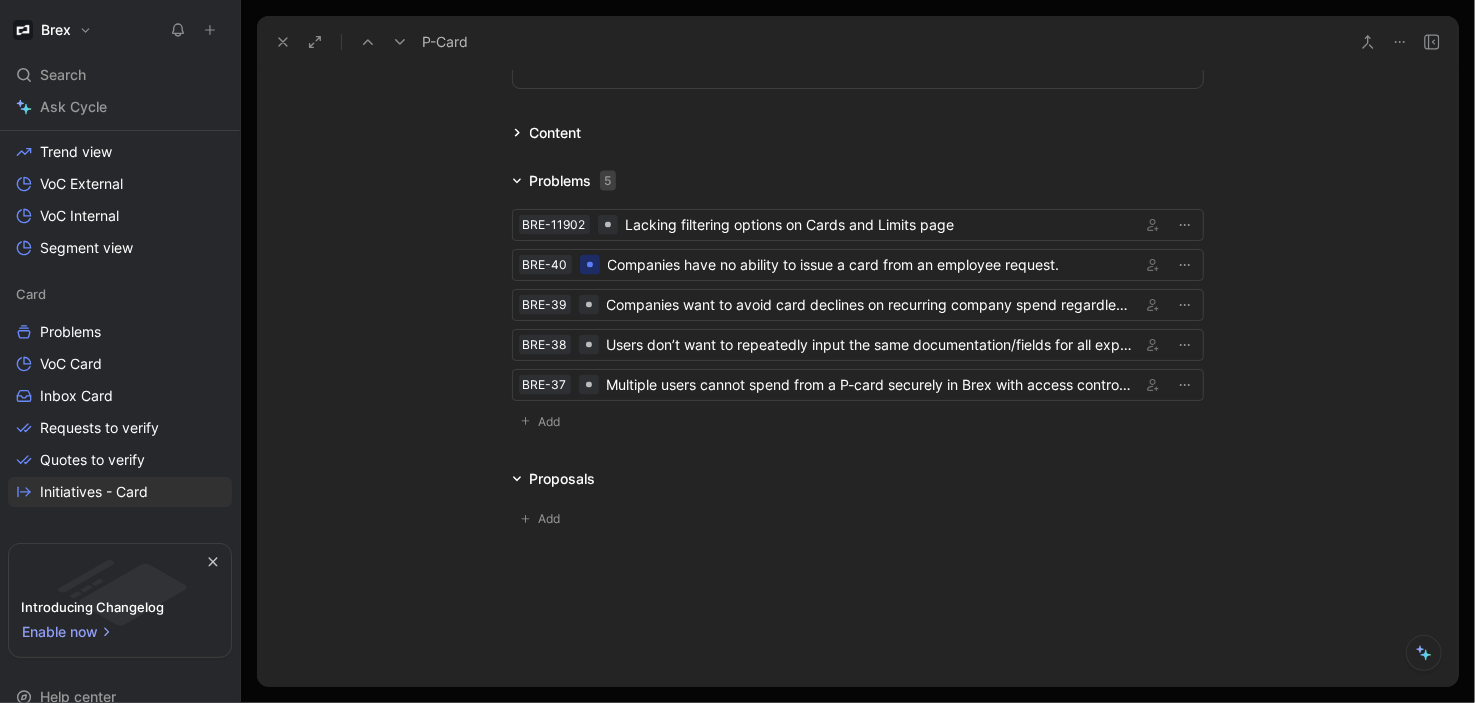 click on "Content" at bounding box center [556, 133] 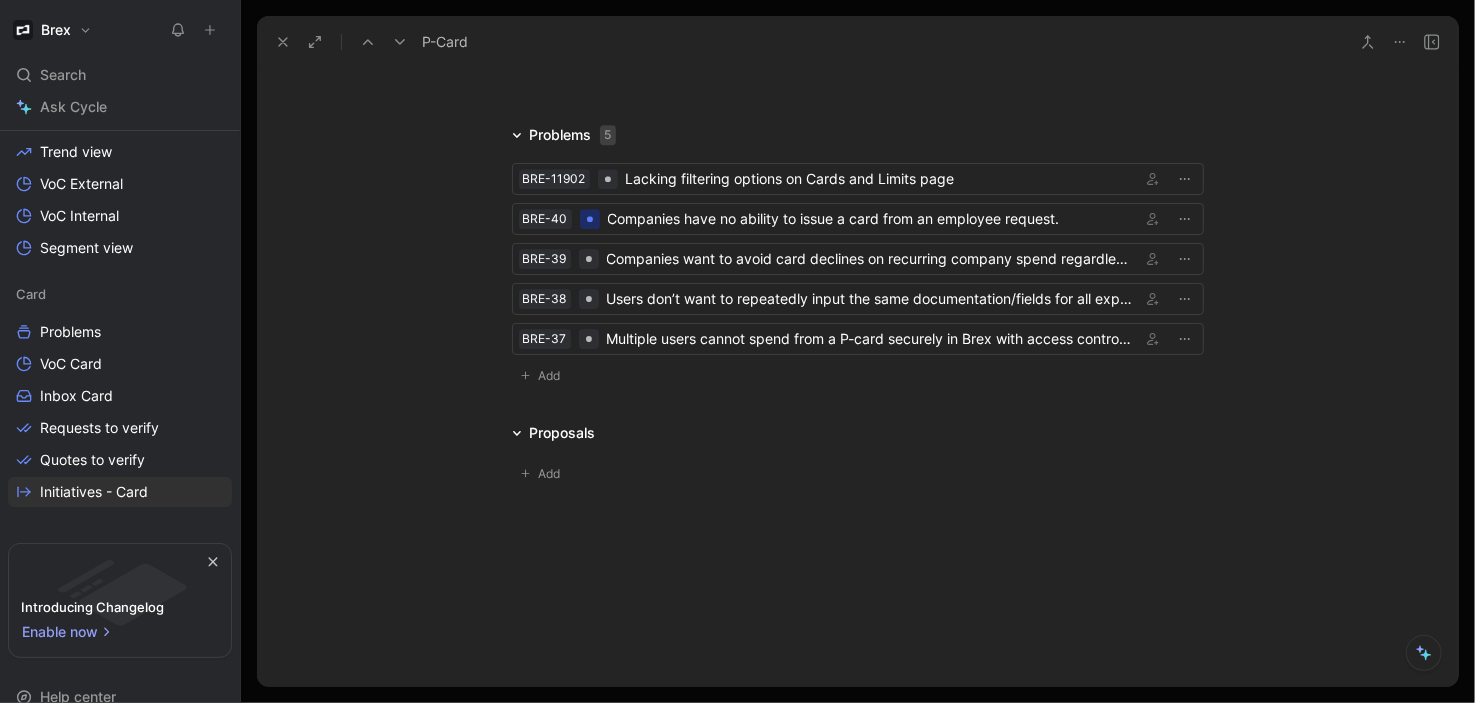 scroll, scrollTop: 4530, scrollLeft: 0, axis: vertical 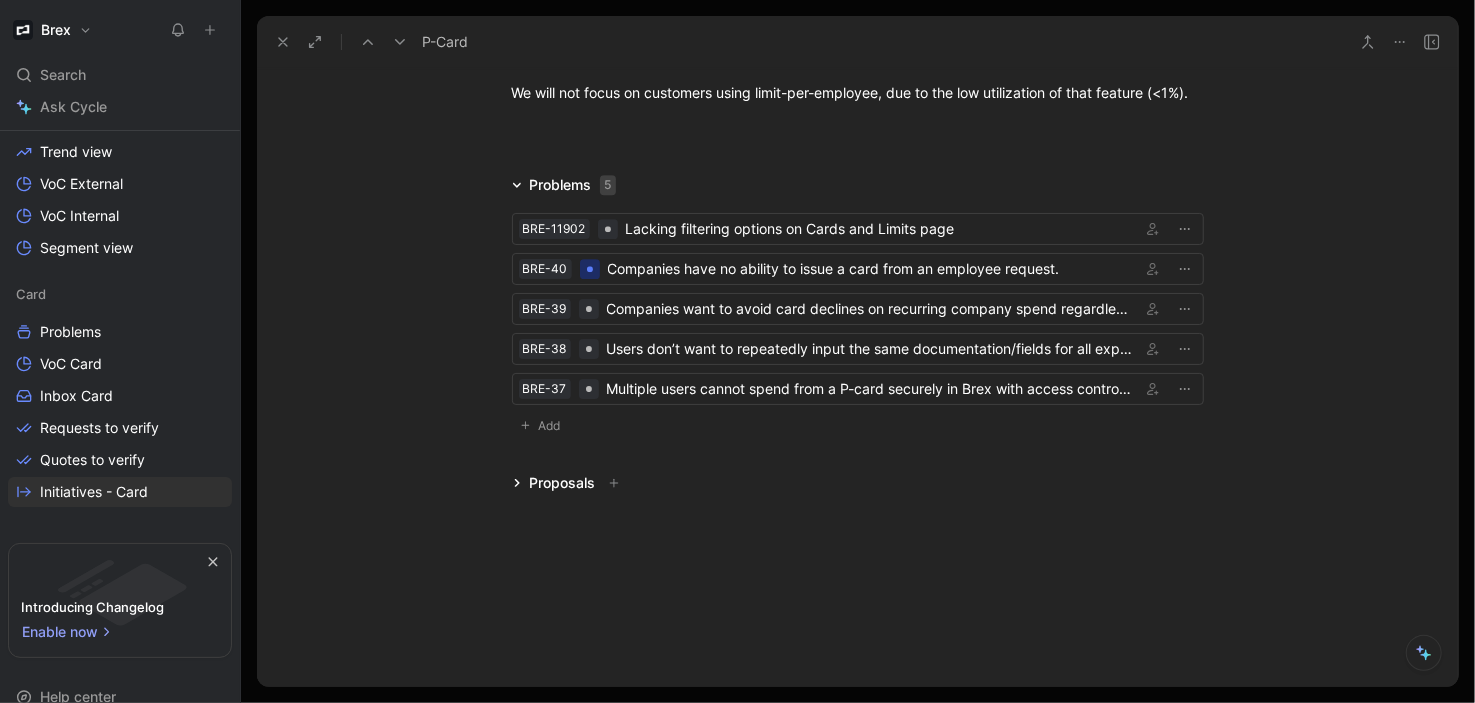 click on "Proposals" at bounding box center (563, 483) 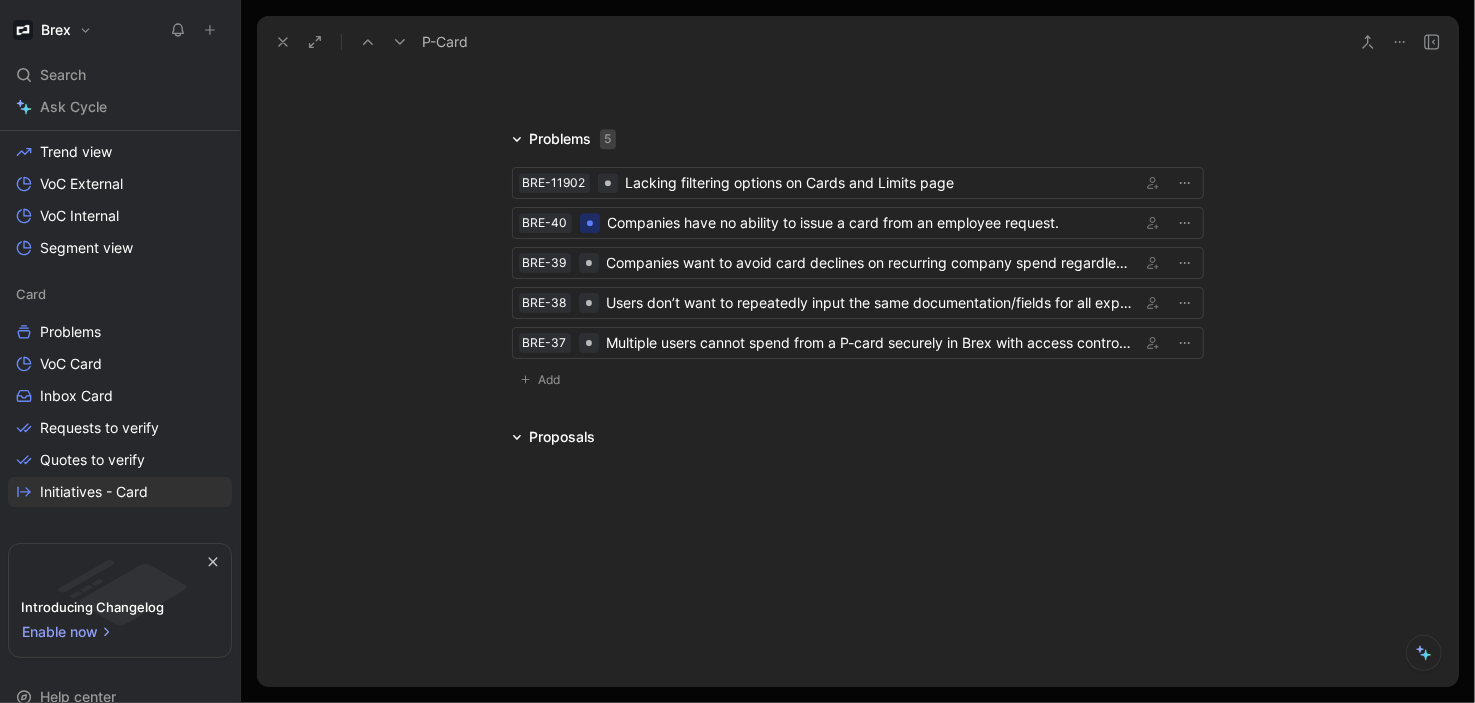 scroll, scrollTop: 4530, scrollLeft: 0, axis: vertical 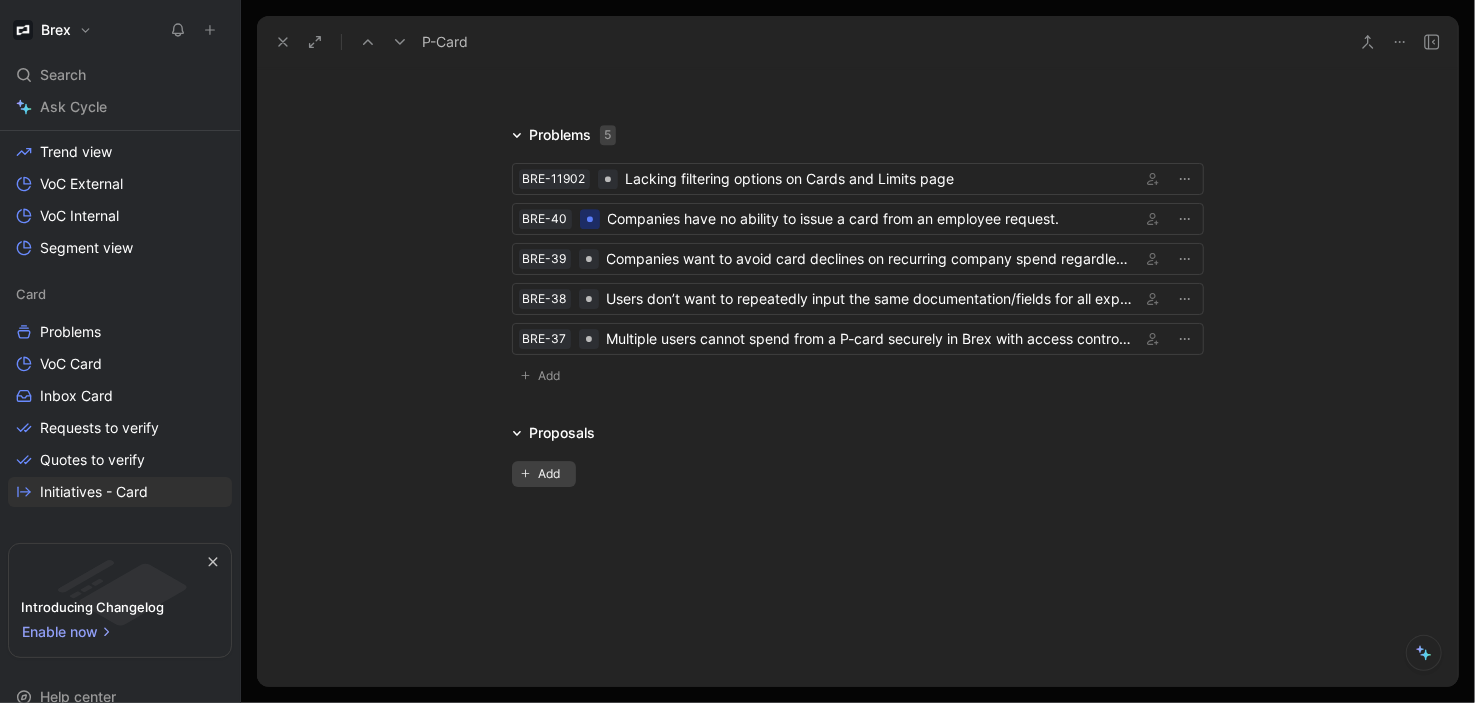 click on "Add" at bounding box center [552, 474] 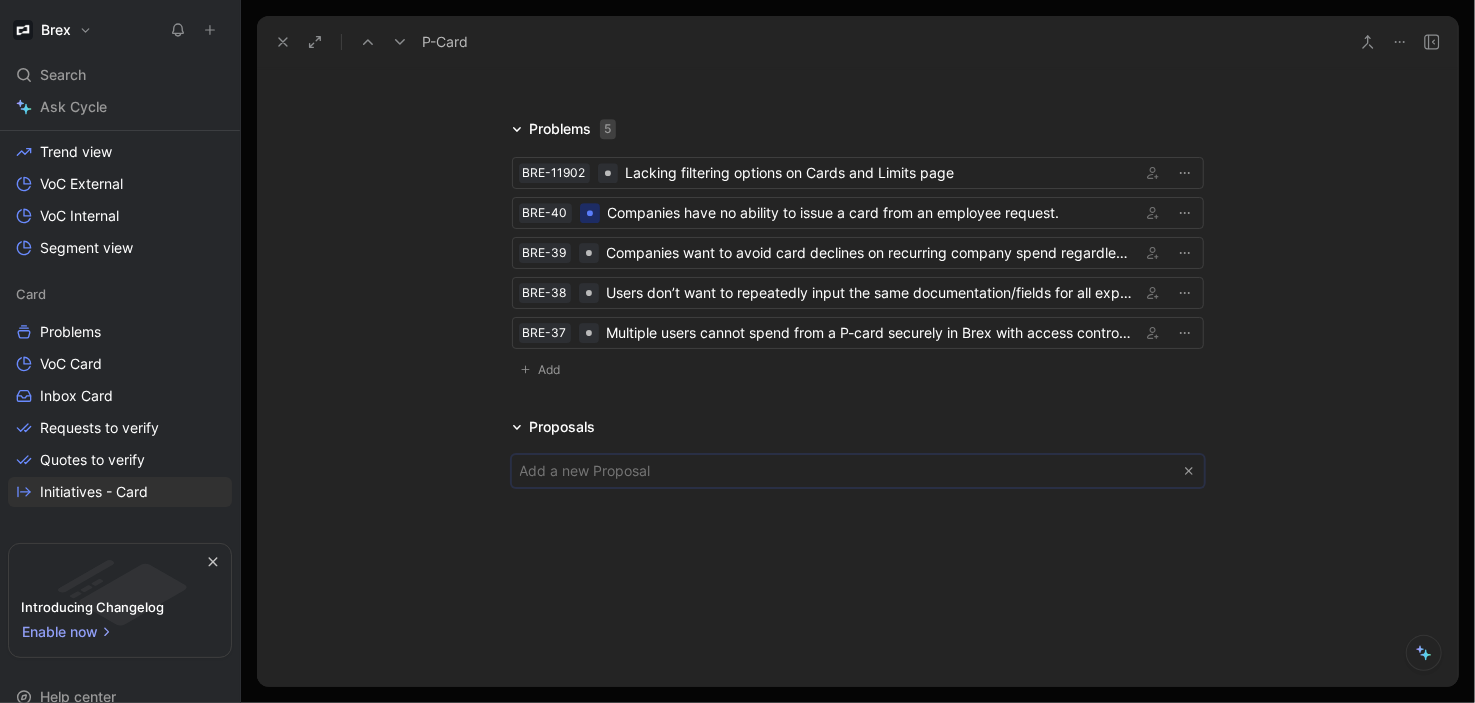 click on "Brex Search ⌘ K Ask Cycle Workspace Main section Dashboards Customer focus Customer view Product satisfaction Trend view VoC External VoC Internal Segment view Card Problems VoC Card Inbox Card Requests to verify Quotes to verify Initiatives - Card
To pick up a draggable item, press the space bar.
While dragging, use the arrow keys to move the item.
Press space again to drop the item in its new position, or press escape to cancel.
Introducing Changelog Enable now Help center Invite member Requests Views Initiatives - Card Card Share Settings To prioritize 1 Local Cards BRE-16 Jul 07, 2025 [COUNTRY] Cards 4 P-card BRE-8 Jul 07, 2025 P-Card 1 Embedded Card BRE-7 Jul 07, 2025 Brex Embedded for AP New To discover New To do New In progress New Shipped New Loop closed New Canceled New Later New P-Card Comment Update cover Write P-Card P-card Add assignee BRE-8 Initiative To prioritize Jul 07, 2025 Link Slack Channel Quotes 9 N P-card P-card P-card M P-card M B P-card S P-card B P-card M A" at bounding box center (737, 351) 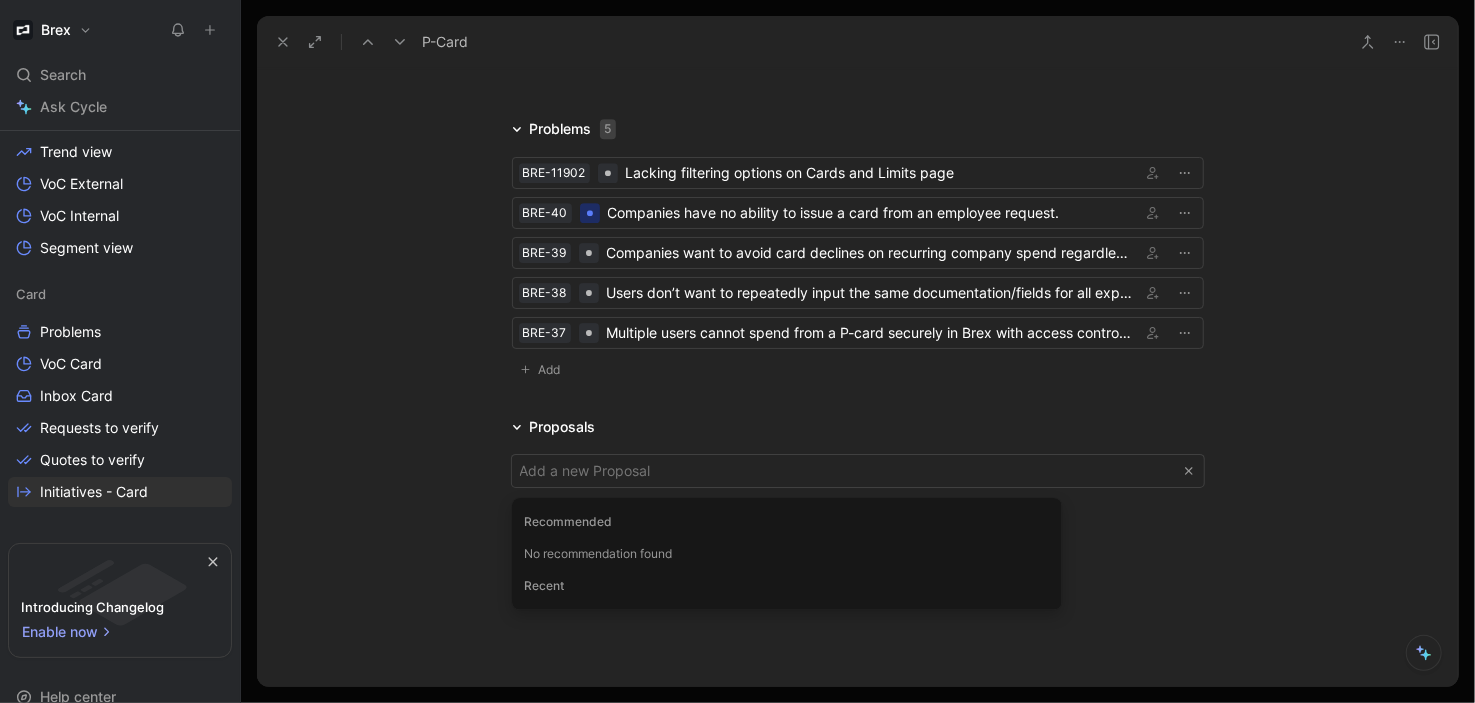 click on "Recommended" at bounding box center [787, 522] 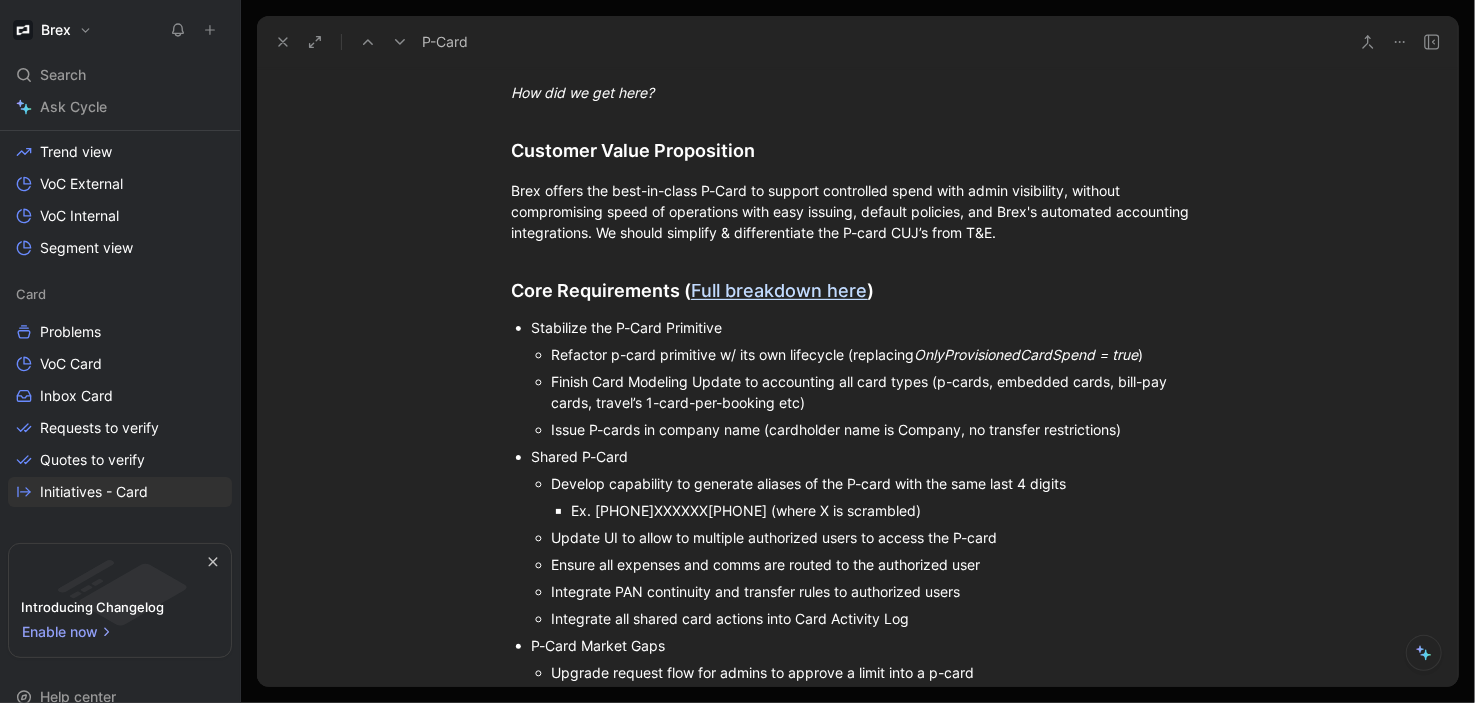 scroll, scrollTop: 1964, scrollLeft: 0, axis: vertical 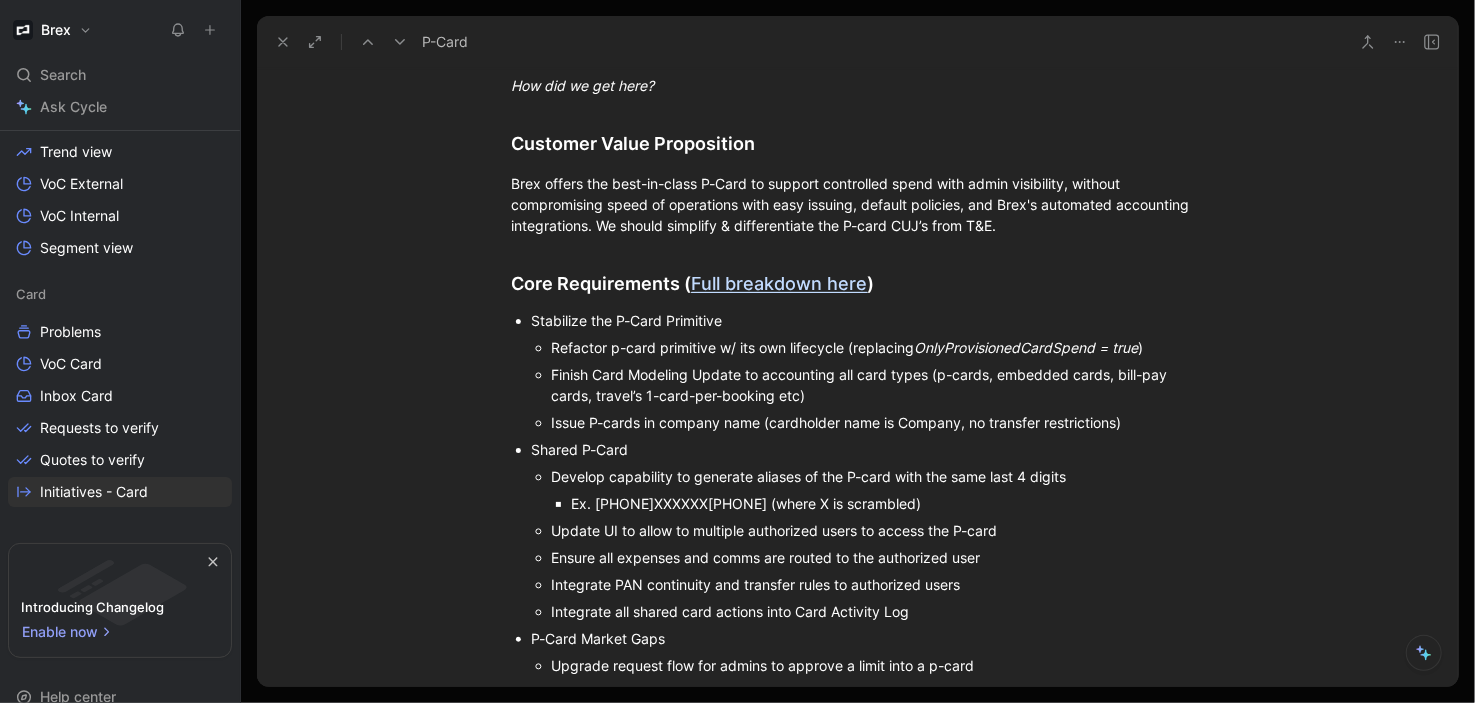 drag, startPoint x: 530, startPoint y: 313, endPoint x: 1158, endPoint y: 432, distance: 639.17523 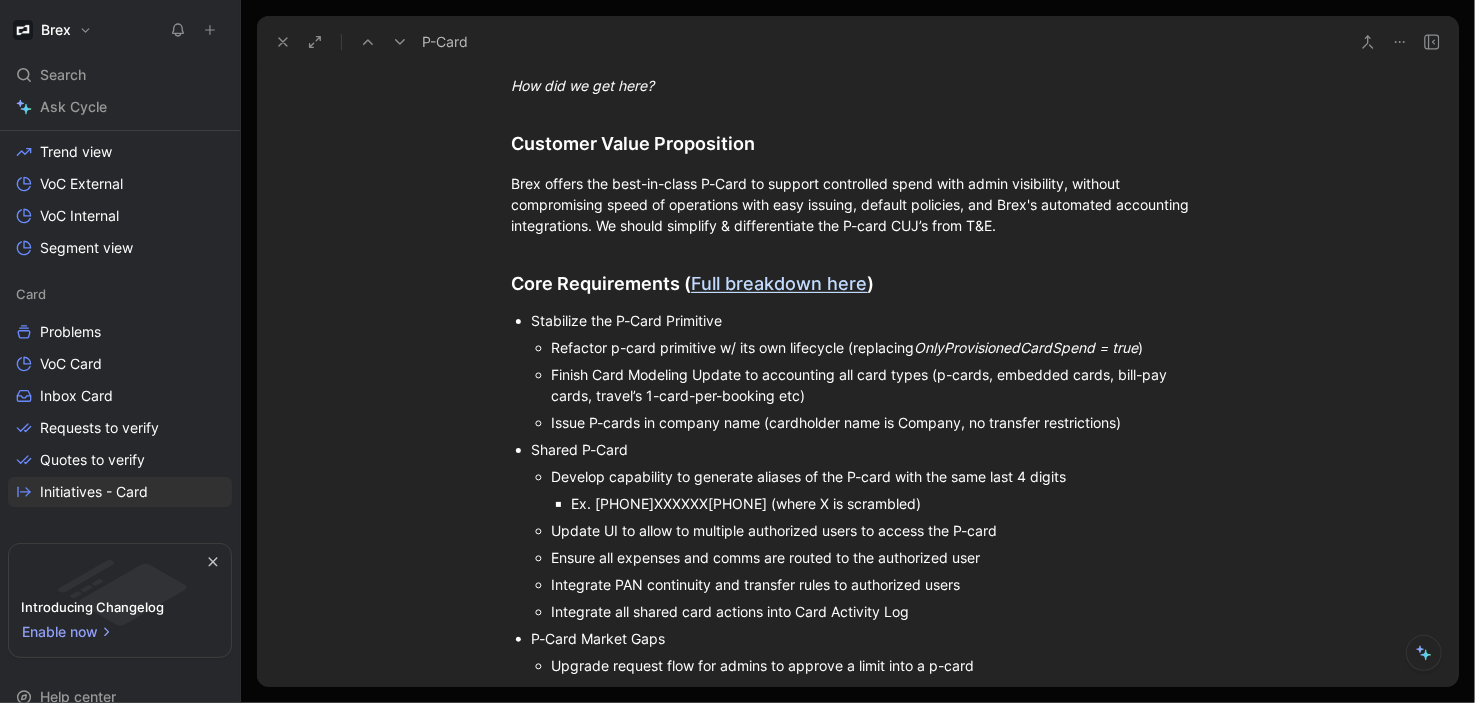 click on "Stabilize the P-Card Primitive Refactor p-card primitive w/ its own lifecycle (replacing OnlyProvisionedCardSpend = true ) Finish Card Modeling Update to accounting all card types (p-cards, embedded cards, bill-pay cards, travel’s 1-card-per-booking etc) Issue P-cards in company name (cardholder name is Company, no transfer restrictions) Shared P-Card Develop capability to generate aliases of the P-card with the same last 4 digits Ex. [PHONE]XXXXXX[PHONE] (where X is scrambled) Update UI to allow to multiple authorized users to access the P-card Ensure all expenses and comms are routed to the authorized user Integrate PAN continuity and transfer rules to authorized users Integrate all shared card actions into Card Activity Log P-Card Market Gaps Upgrade request flow for admins to approve a limit into a p-card Integrate Fields3.0 into card creation UX (and support #25q2-day-zero-automation-for-data-prep ) Improve Create Card flow to surface vendor restrictions, field pre-coding, and default policy setup" at bounding box center [858, 557] 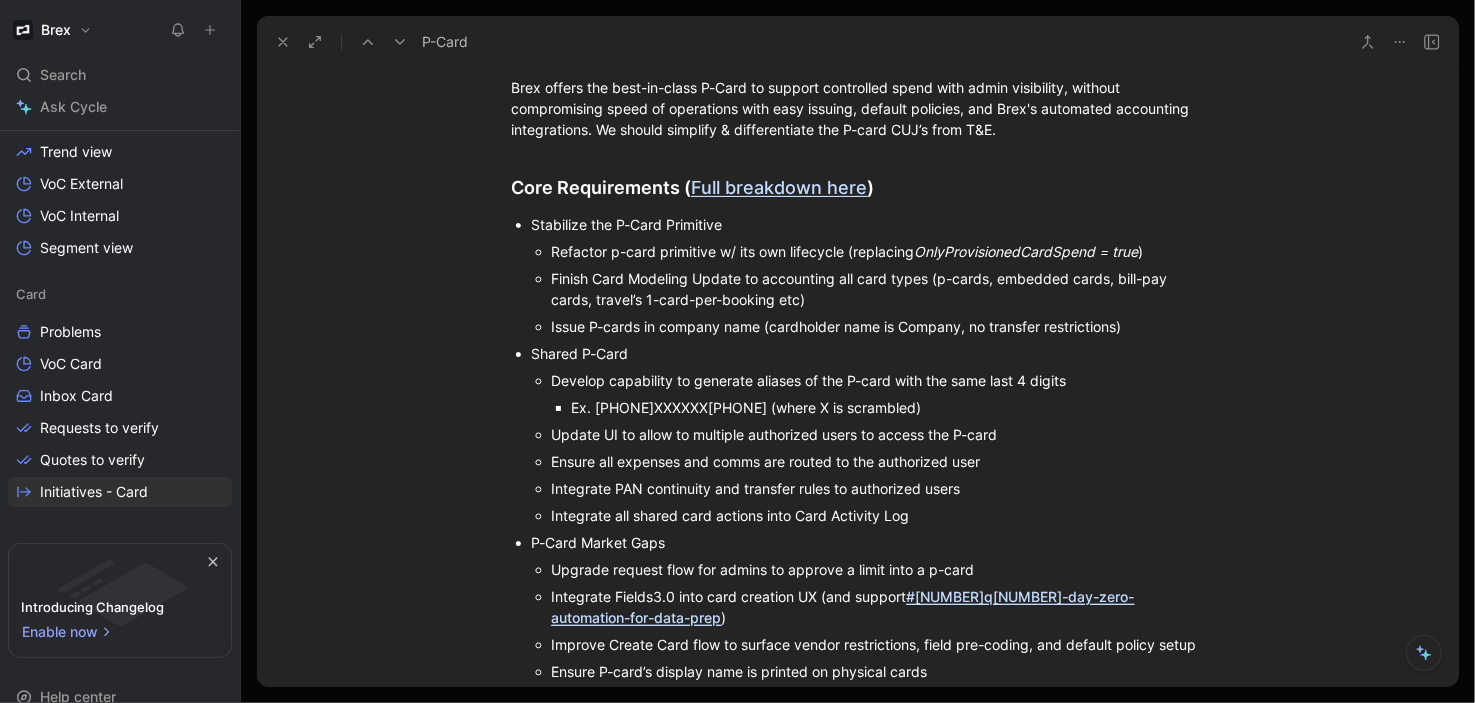 scroll, scrollTop: 2064, scrollLeft: 0, axis: vertical 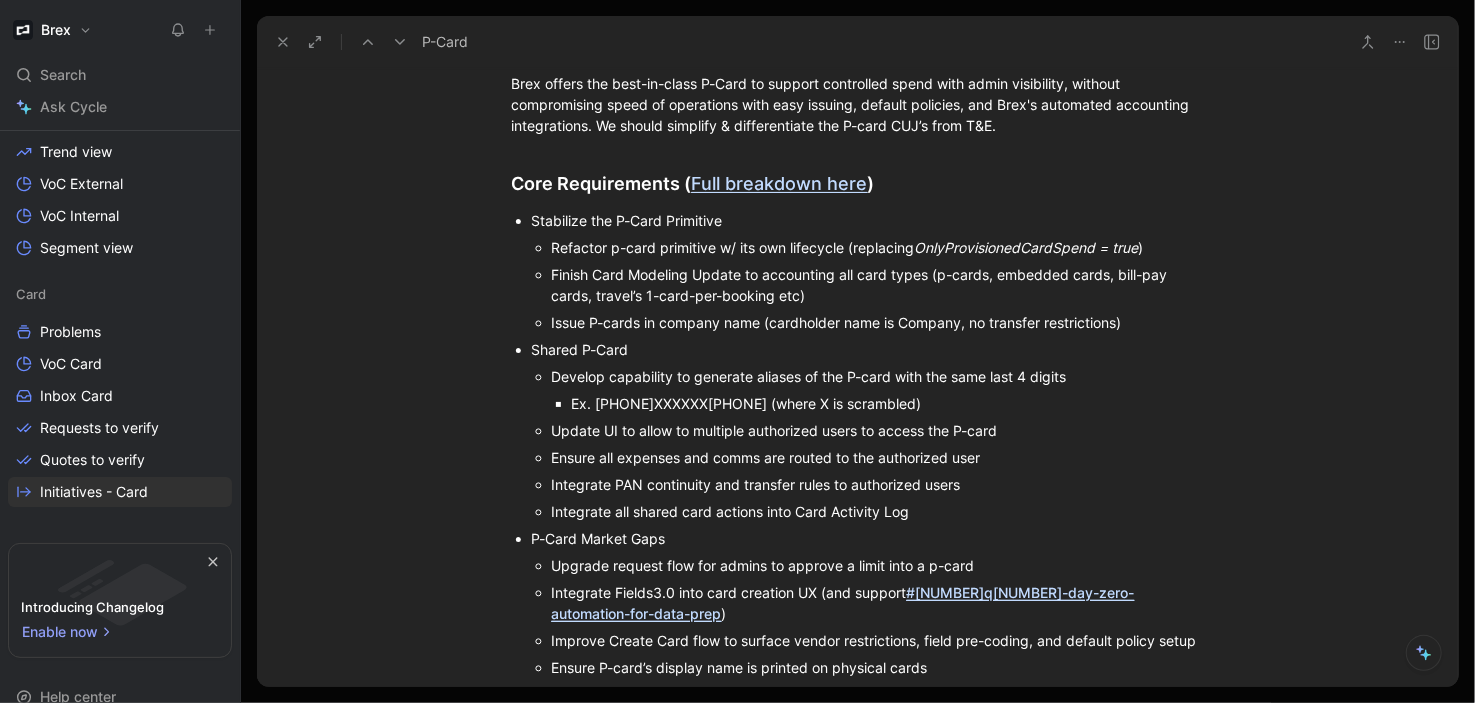 click on "Integrate all shared card actions into Card Activity Log" at bounding box center (878, 511) 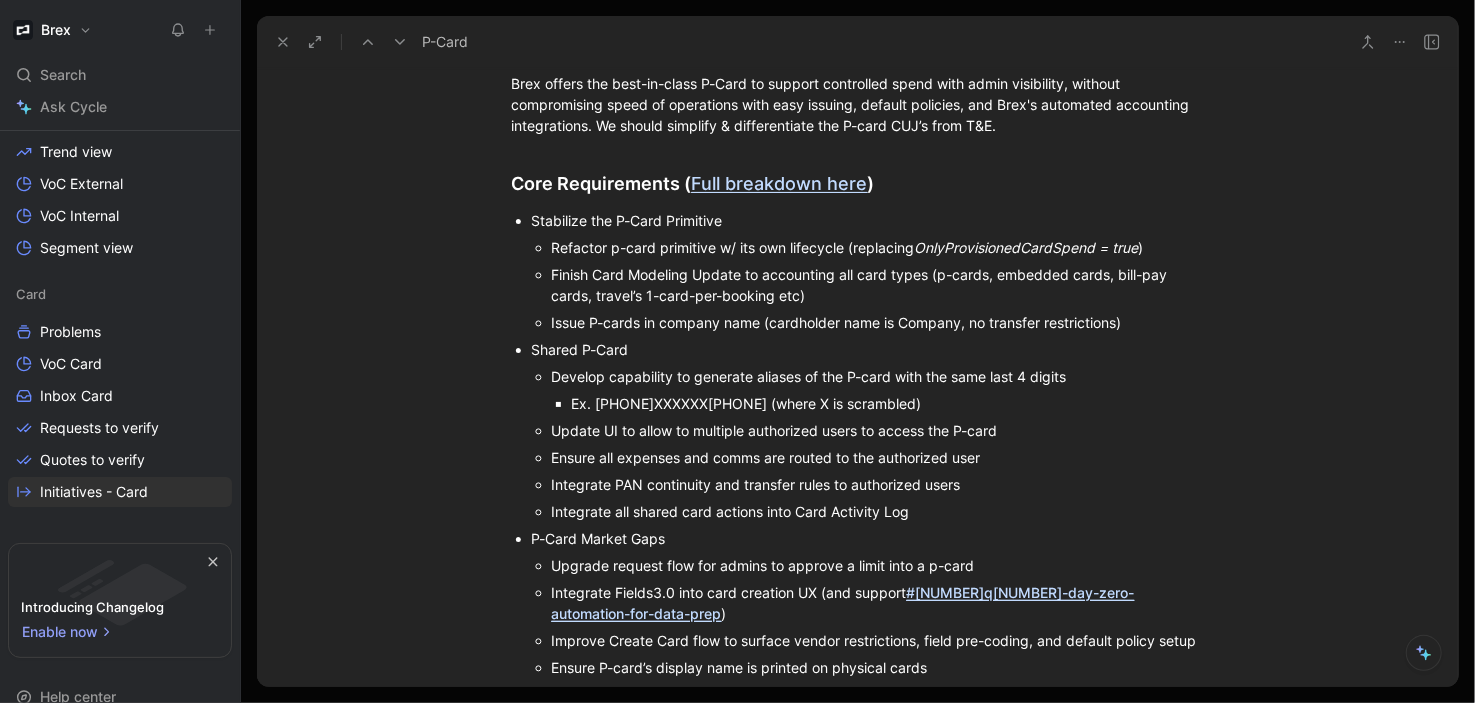 drag, startPoint x: 924, startPoint y: 507, endPoint x: 498, endPoint y: 344, distance: 456.1195 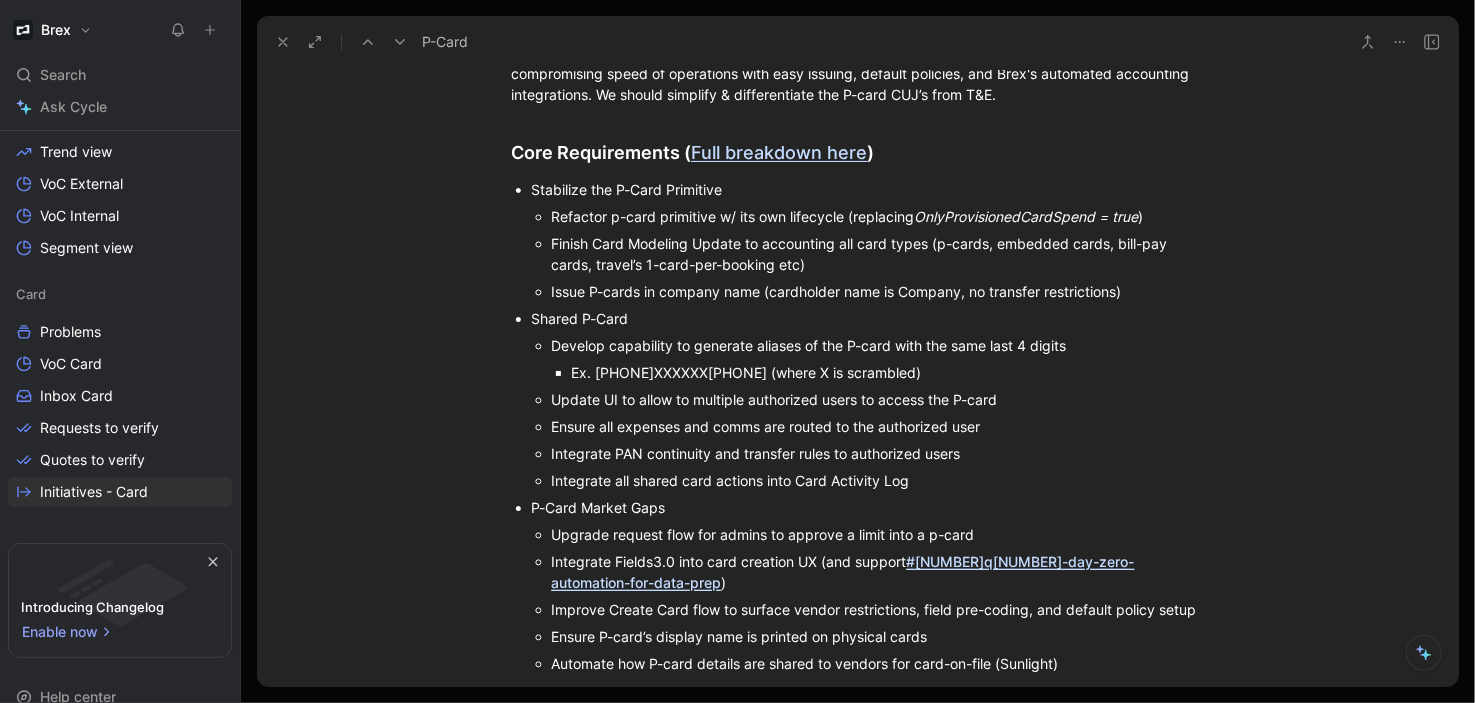 scroll, scrollTop: 2101, scrollLeft: 0, axis: vertical 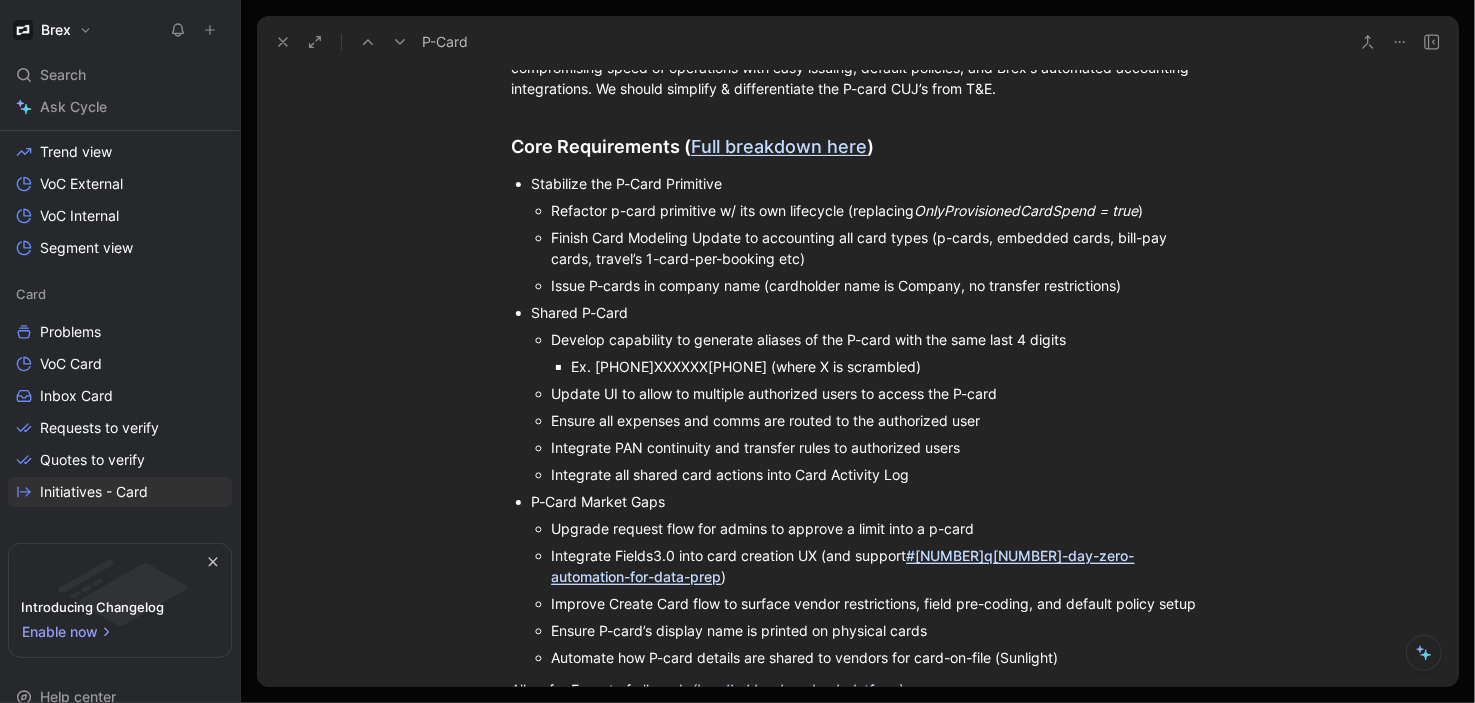 click on "Context  📜   How did we get here? Customer Value Proposition Brex offers the best-in-class P-Card to support controlled spend with admin visibility, without compromising speed of operations with easy issuing, default policies, and Brex's automated accounting integrations. We should simplify & differentiate the P-card CUJ’s from T&E. Core Requirements ( Full breakdown here ) Stabilize the P-Card Primitive Refactor p-card primitive w/ its own lifecycle (replacing  OnlyProvisionedCardSpend = true ) Finish Card Modeling Update to accounting all card types (p-cards, embedded cards, bill-pay cards, travel’s 1-card-per-booking etc) Issue P-cards in company name (cardholder name is Company, no transfer restrictions) Shared P-Card Develop capability to generate aliases of the P-card with the same last 4 digits Ex. 555671XXXXXX6722 (where X is scrambled) Update UI to allow to multiple authorized users to access the P-card Ensure all expenses and comms are routed to the authorized user P-Card Market Gaps ) ( )" at bounding box center (857, 773) 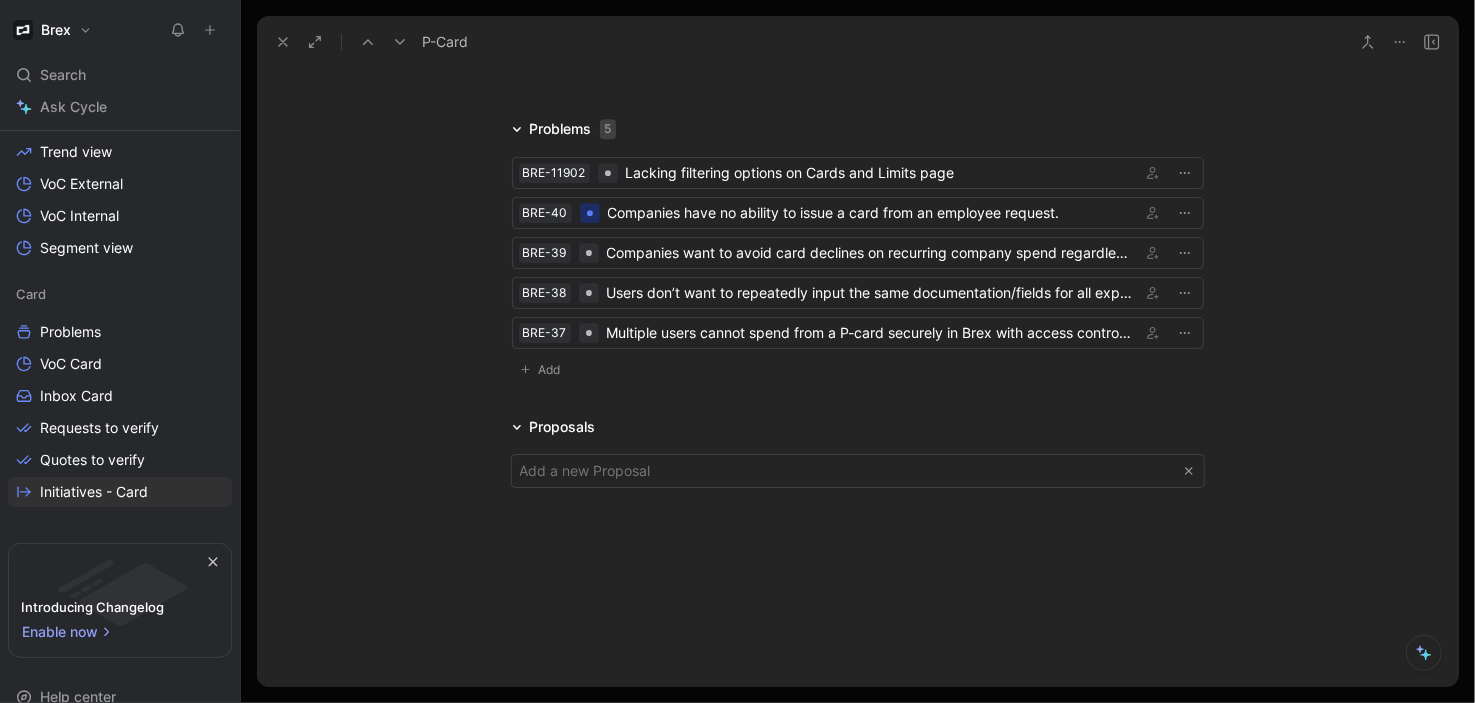 scroll, scrollTop: 4536, scrollLeft: 0, axis: vertical 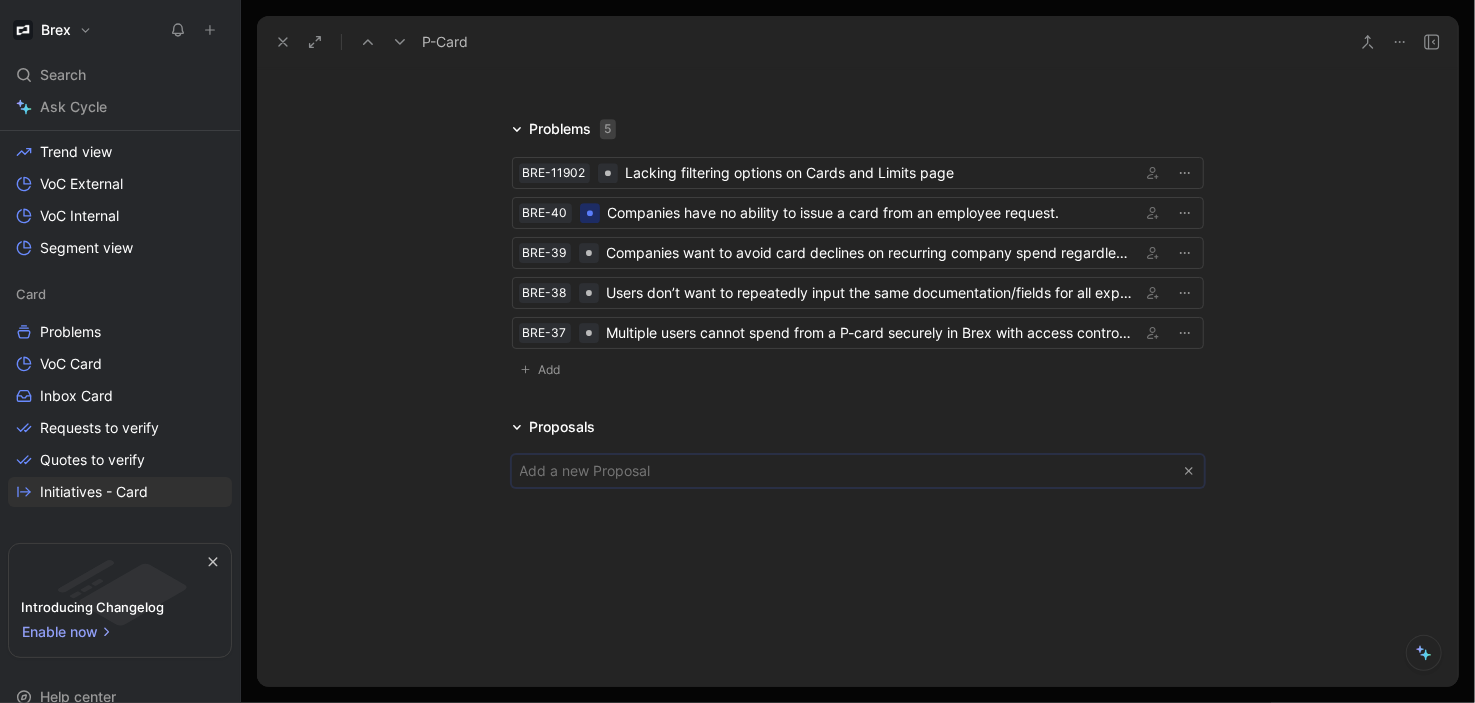 click on "Brex Search ⌘ K Ask Cycle Workspace Main section Dashboards Customer focus Customer view Product satisfaction Trend view VoC External VoC Internal Segment view Card Problems VoC Card Inbox Card Requests to verify Quotes to verify Initiatives - Card
To pick up a draggable item, press the space bar.
While dragging, use the arrow keys to move the item.
Press space again to drop the item in its new position, or press escape to cancel.
Introducing Changelog Enable now Help center Invite member Requests Views Initiatives - Card Card Share Settings To prioritize 1 Local Cards BRE-16 Jul 07, 2025 [COUNTRY] Cards 4 P-card BRE-8 Jul 07, 2025 P-Card 1 Embedded Card BRE-7 Jul 07, 2025 Brex Embedded for AP New To discover New To do New In progress New Shipped New Loop closed New Canceled New Later New P-Card Comment Update cover Write P-Card P-card Add assignee BRE-8 Initiative To prioritize Jul 07, 2025 Link Slack Channel Quotes 9 N P-card P-card P-card M P-card M B P-card S P-card B P-card M A" at bounding box center (737, 351) 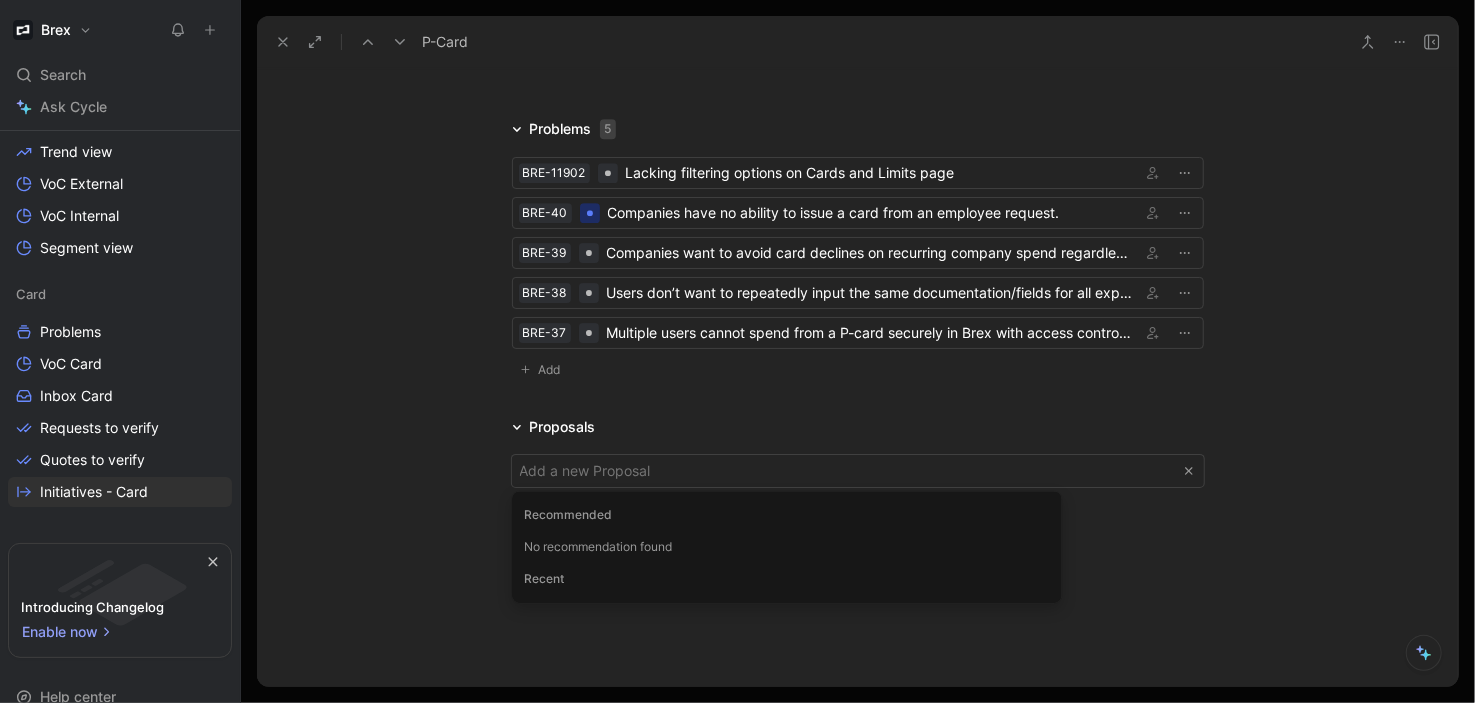 click on "Recent" at bounding box center [787, 579] 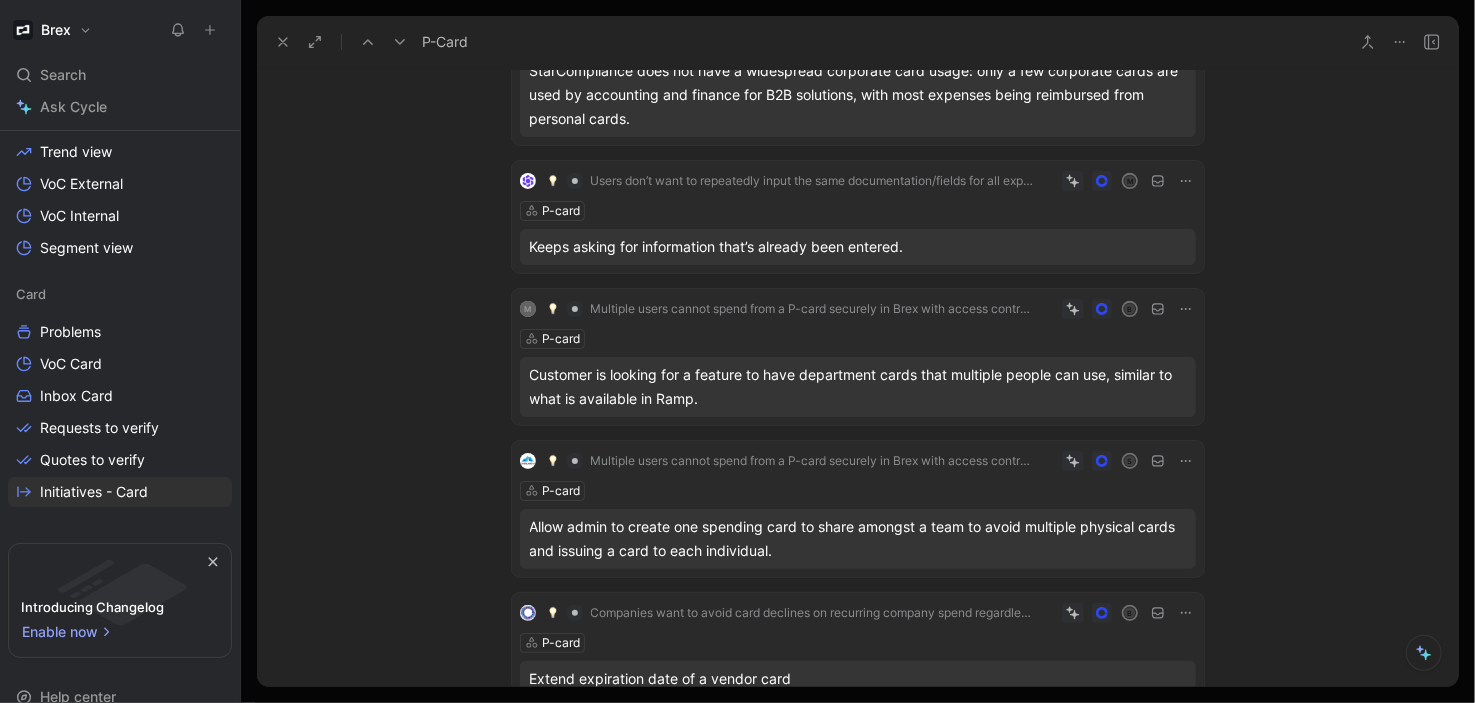 scroll, scrollTop: 0, scrollLeft: 0, axis: both 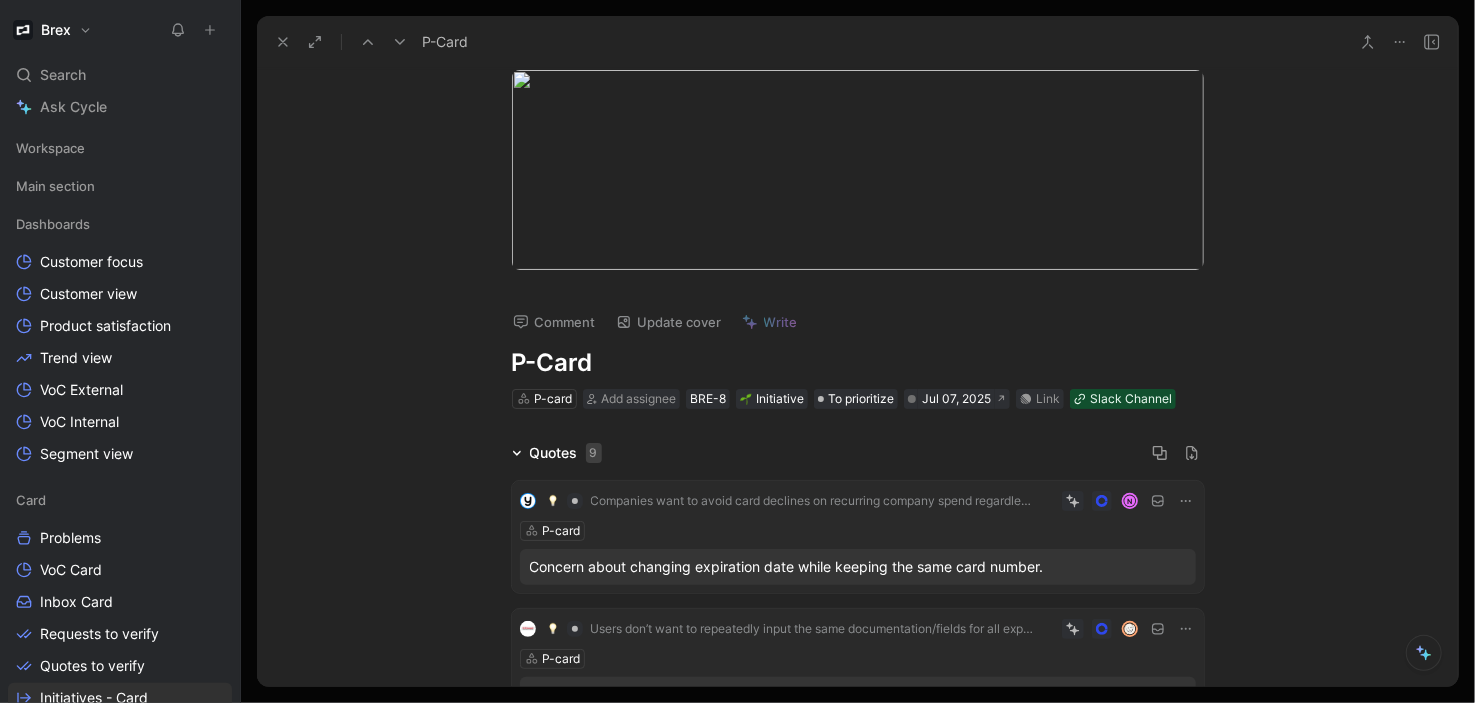 click 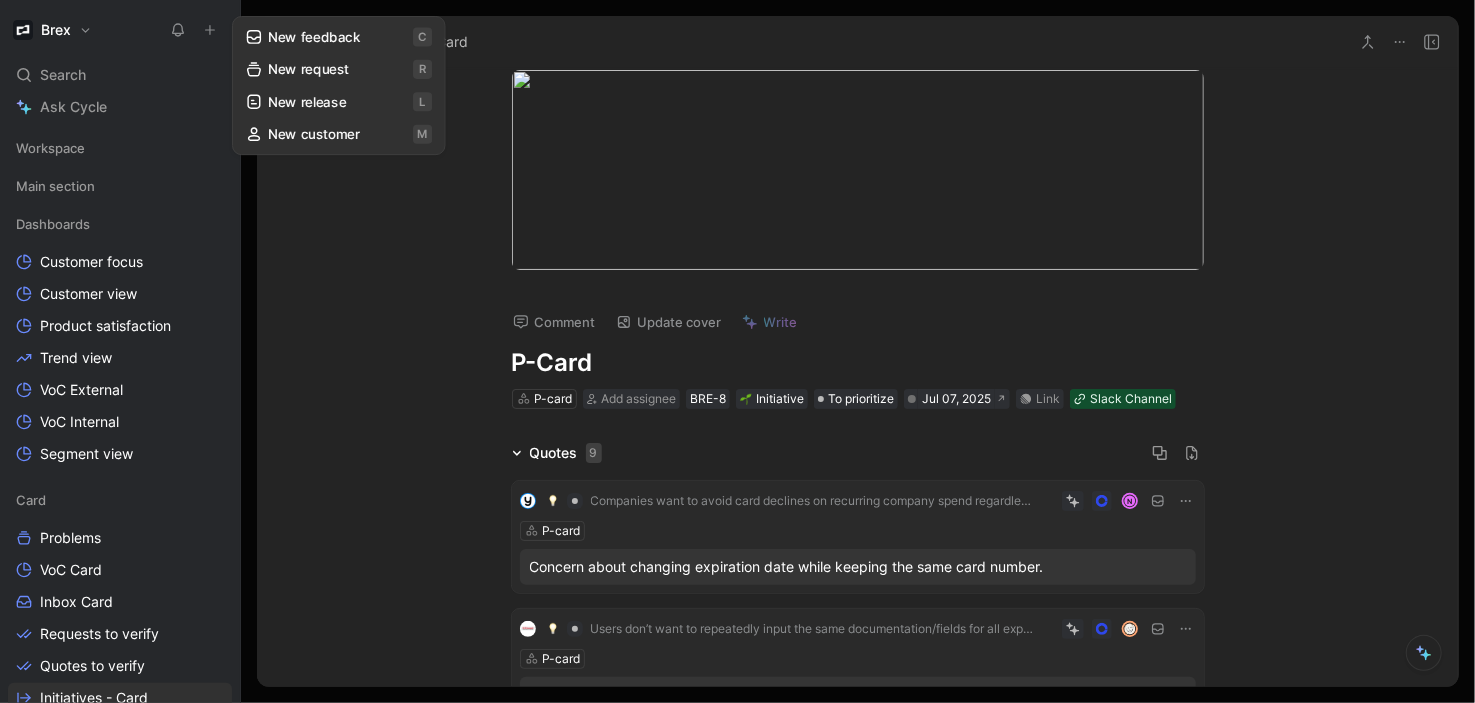 click on "Quotes [NUMBER] Companies want to avoid card declines on recurring company spend regardless of personnel changes (ie, imposed restrictions) N P-card Concern about changing expiration date while keeping the same card number. Users don’t want to repeatedly input the same documentation/fields for all expenses for a P-card P-card Not user friendly: Information entered disappears and needs to be retyped. Companies have no ability to issue a card from an employee request. P-card StarCompliance does not have a widespread corporate card usage: only a few corporate cards are used by accounting and finance for B2B solutions, with most expenses being reimbursed from personal cards. Users don’t want to repeatedly input the same documentation/fields for all expenses for a P-card M P-card Keeps asking for information that’s already been entered. M Multiple users cannot spend from a P-card securely in Brex with access controls and spend visibility B P-card S P-card B P-card Extend expiration date of a vendor card P-card M A" at bounding box center (857, 1093) 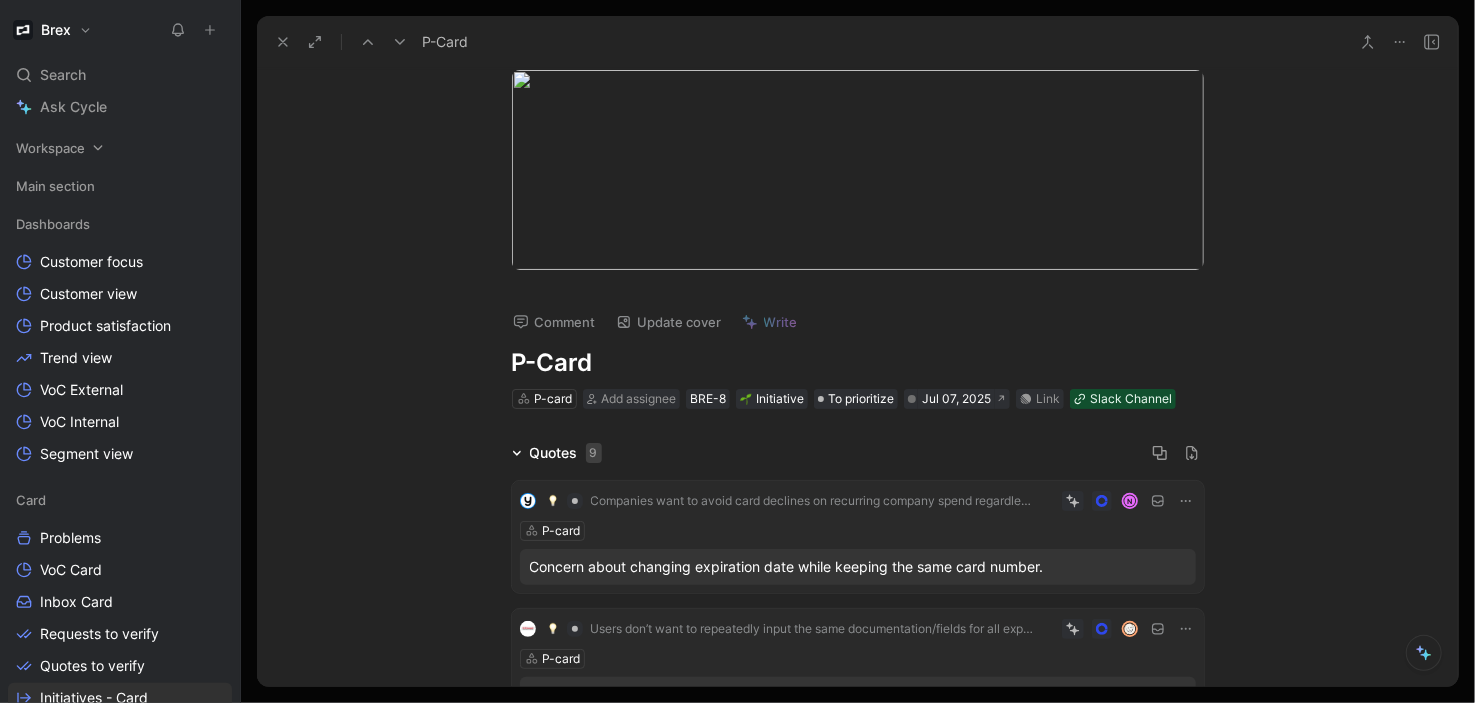 click on "Workspace" at bounding box center [50, 148] 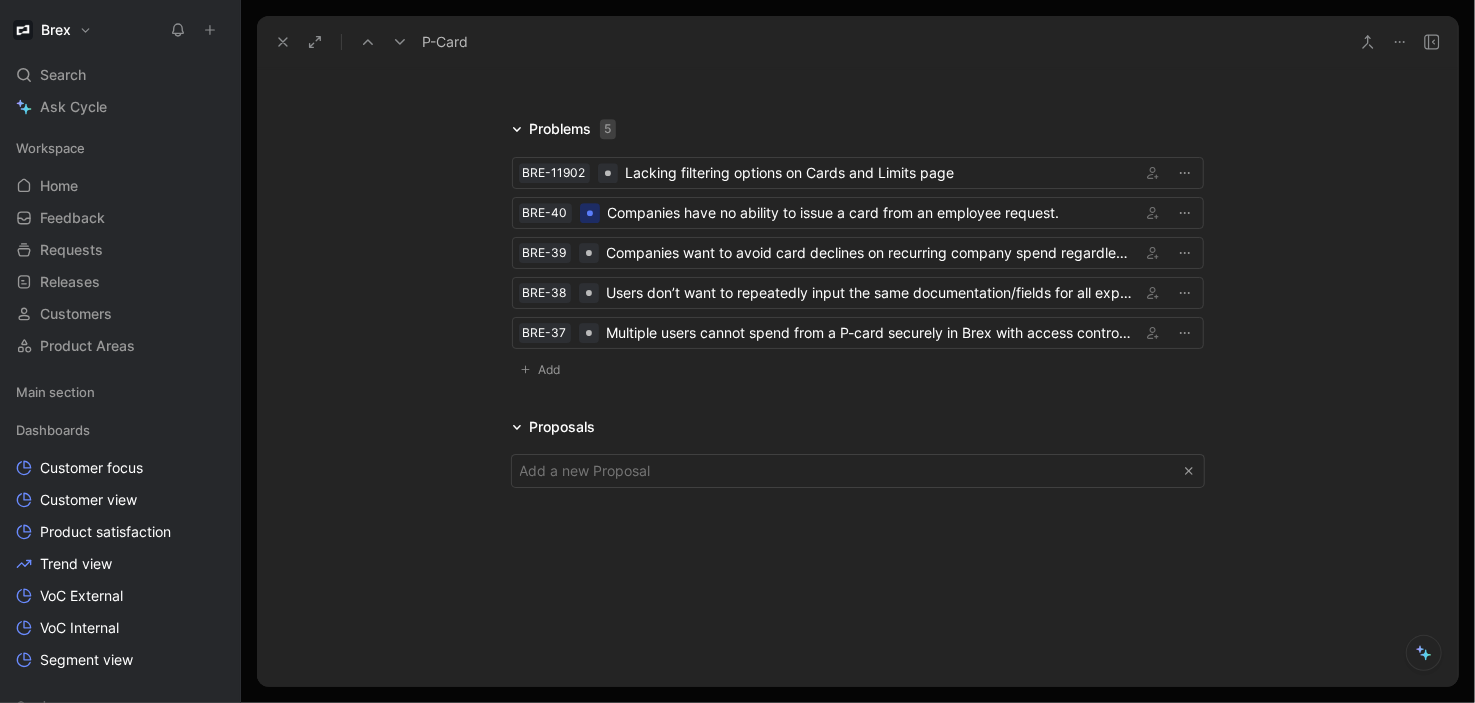 scroll, scrollTop: 4536, scrollLeft: 0, axis: vertical 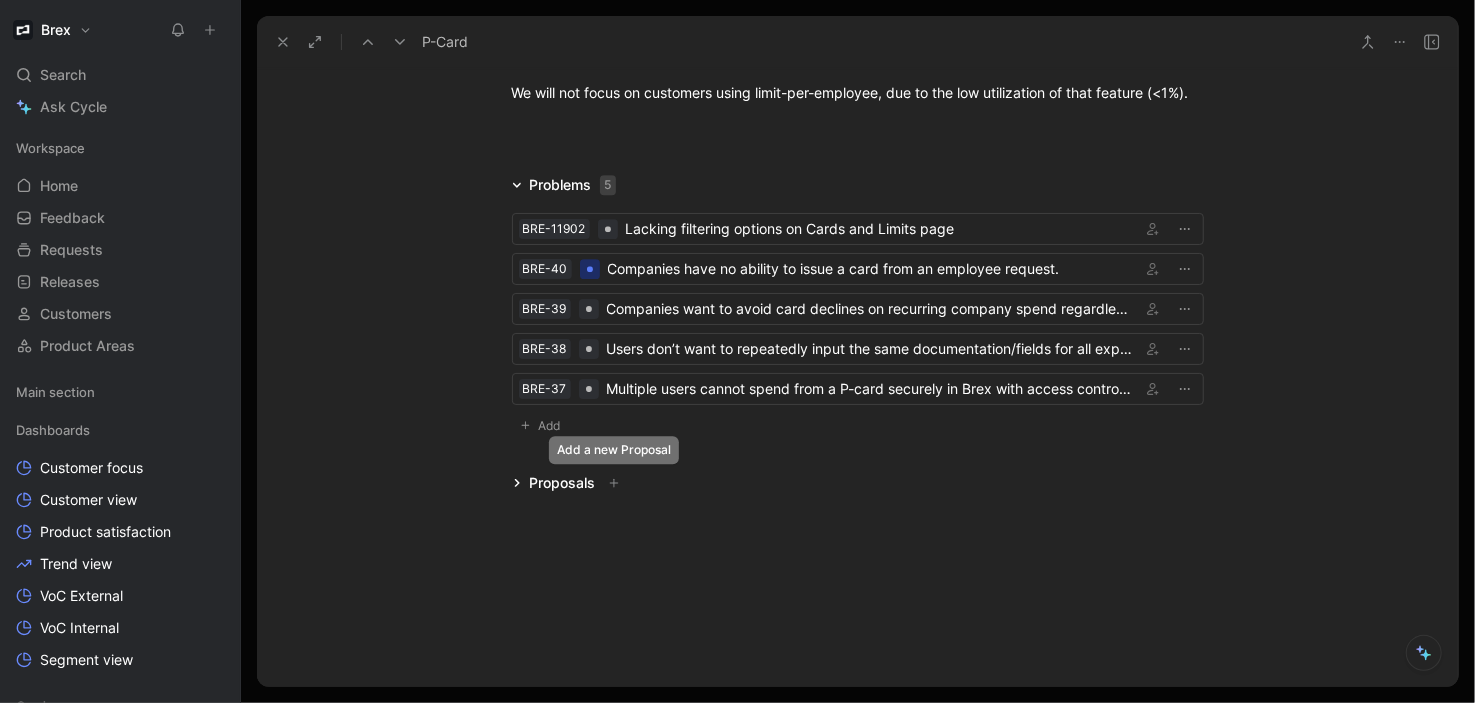 click at bounding box center [614, 483] 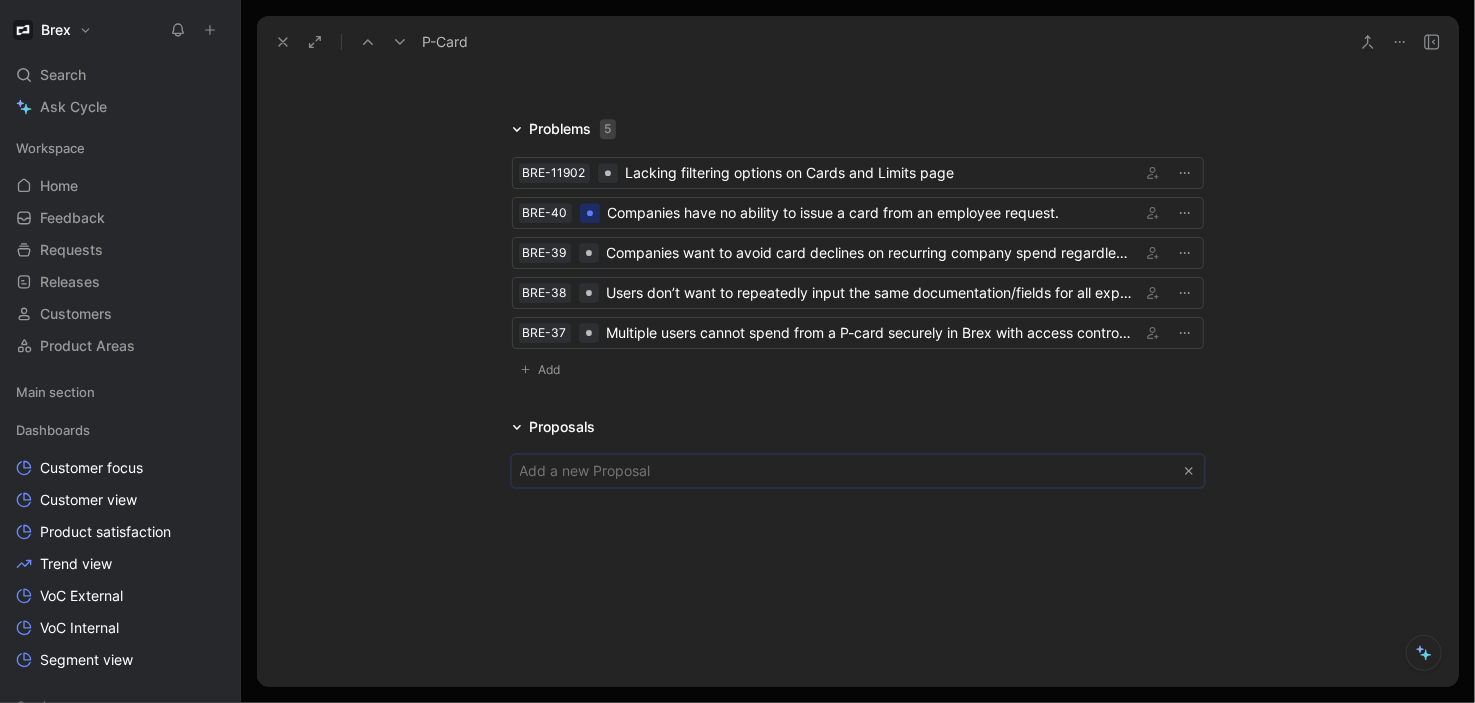 click on "Brex Search ⌘ K Ask Cycle Workspace Home G then H Feedback G then F Requests G then R Releases G then L Customers Product Areas Main section Dashboards Customer focus Customer view Product satisfaction Trend view VoC External VoC Internal Segment view Card Problems VoC Card Inbox Card Requests to verify Quotes to verify Initiatives - Card
To pick up a draggable item, press the space bar.
While dragging, use the arrow keys to move the item.
Press space again to drop the item in its new position, or press escape to cancel.
Introducing Changelog Enable now Help center Invite member Requests Views Initiatives - Card Card Share Settings To prioritize 1 Local Cards BRE-16 Jul 07, 2025 India Cards 4 P-card BRE-8 Jul 07, 2025 P-Card 1 Embedded Card BRE-7 Jul 07, 2025 Brex Embedded for AP New To discover New To do New In progress New Shipped New Loop closed New Canceled New Later New P-Card Comment Update cover Write P-Card P-card Add assignee BRE-8 Initiative To prioritize Jul 07, 2025 9" at bounding box center (737, 351) 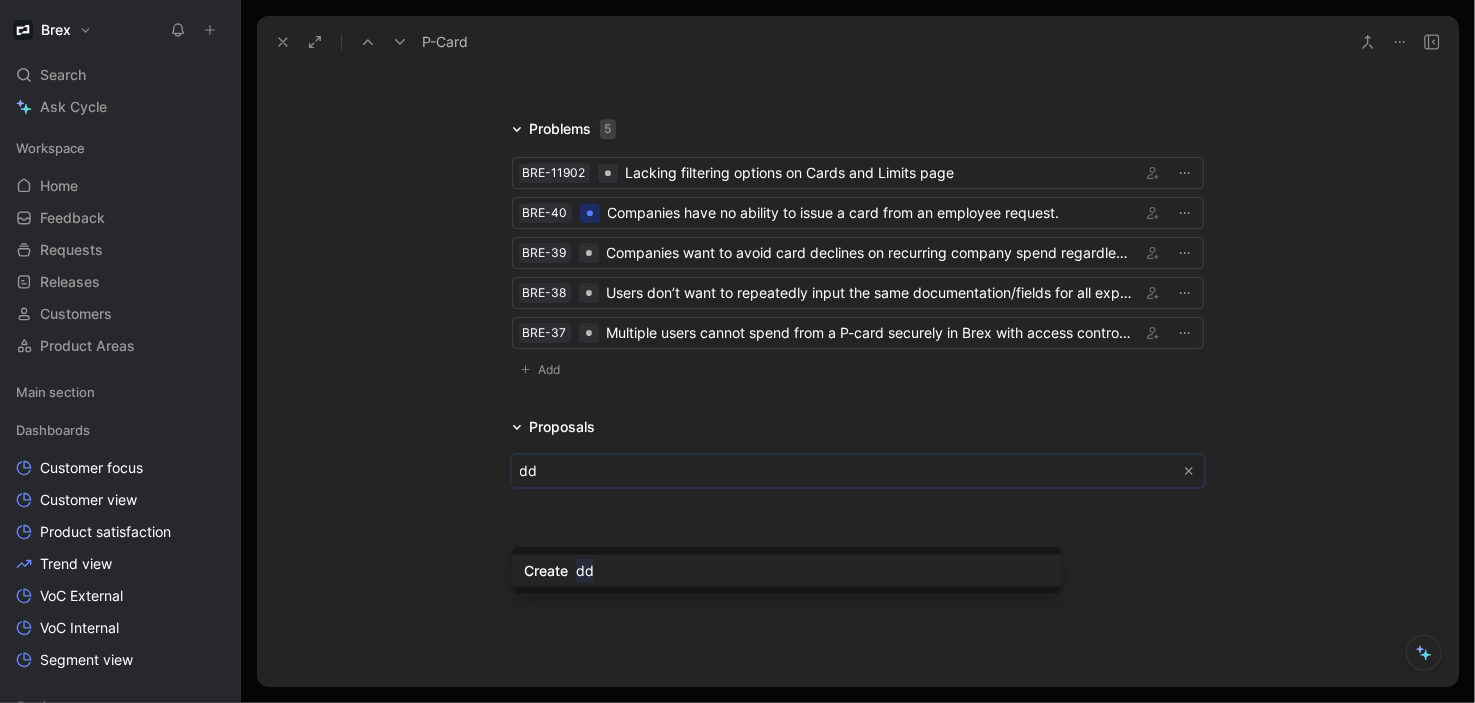 type on "d" 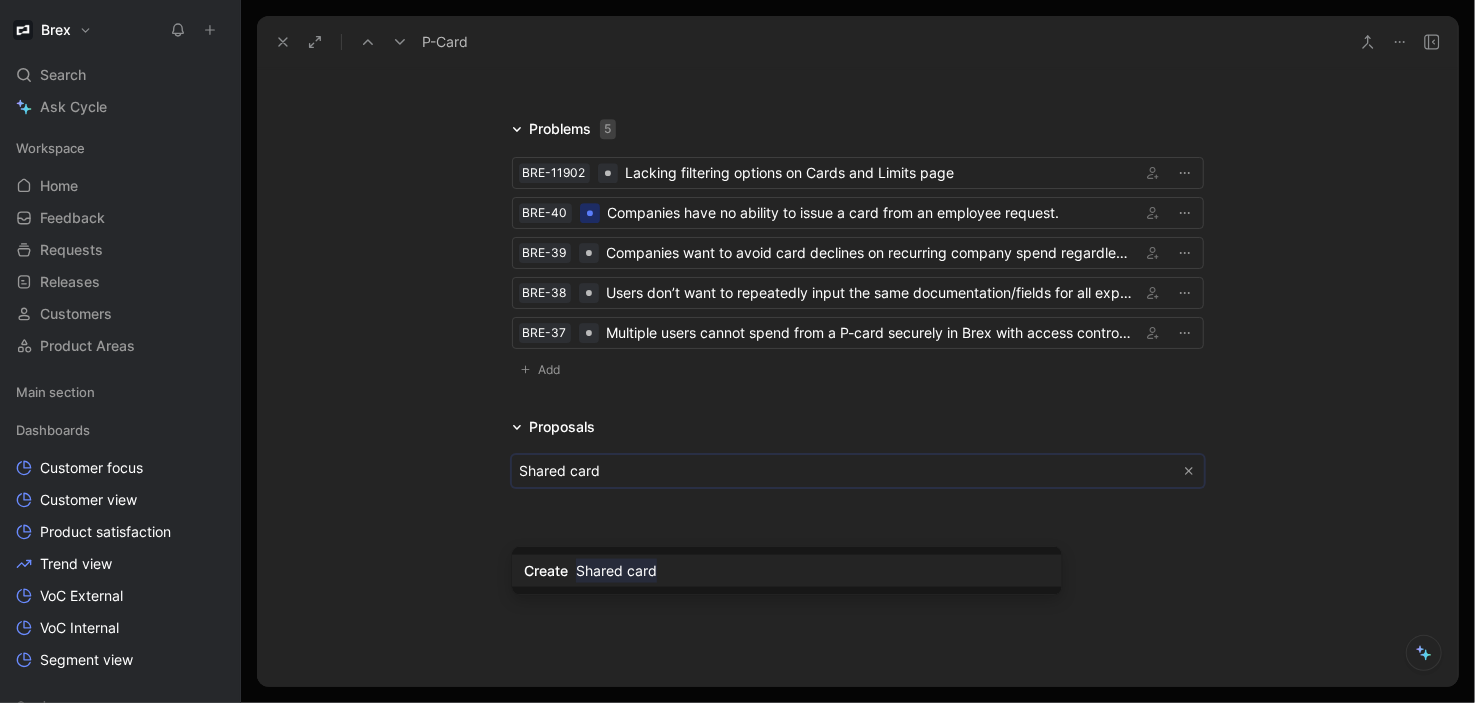 type on "Shared cards" 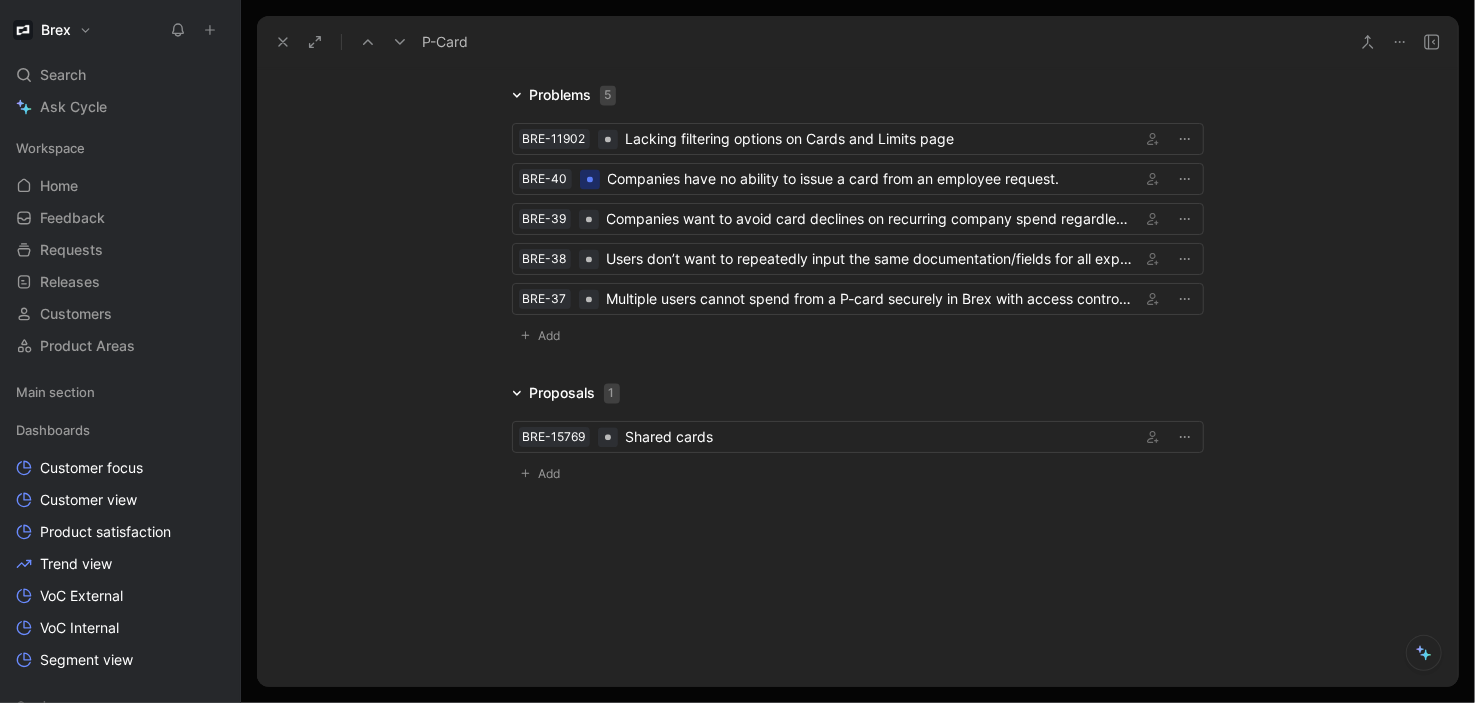 scroll, scrollTop: 3159, scrollLeft: 0, axis: vertical 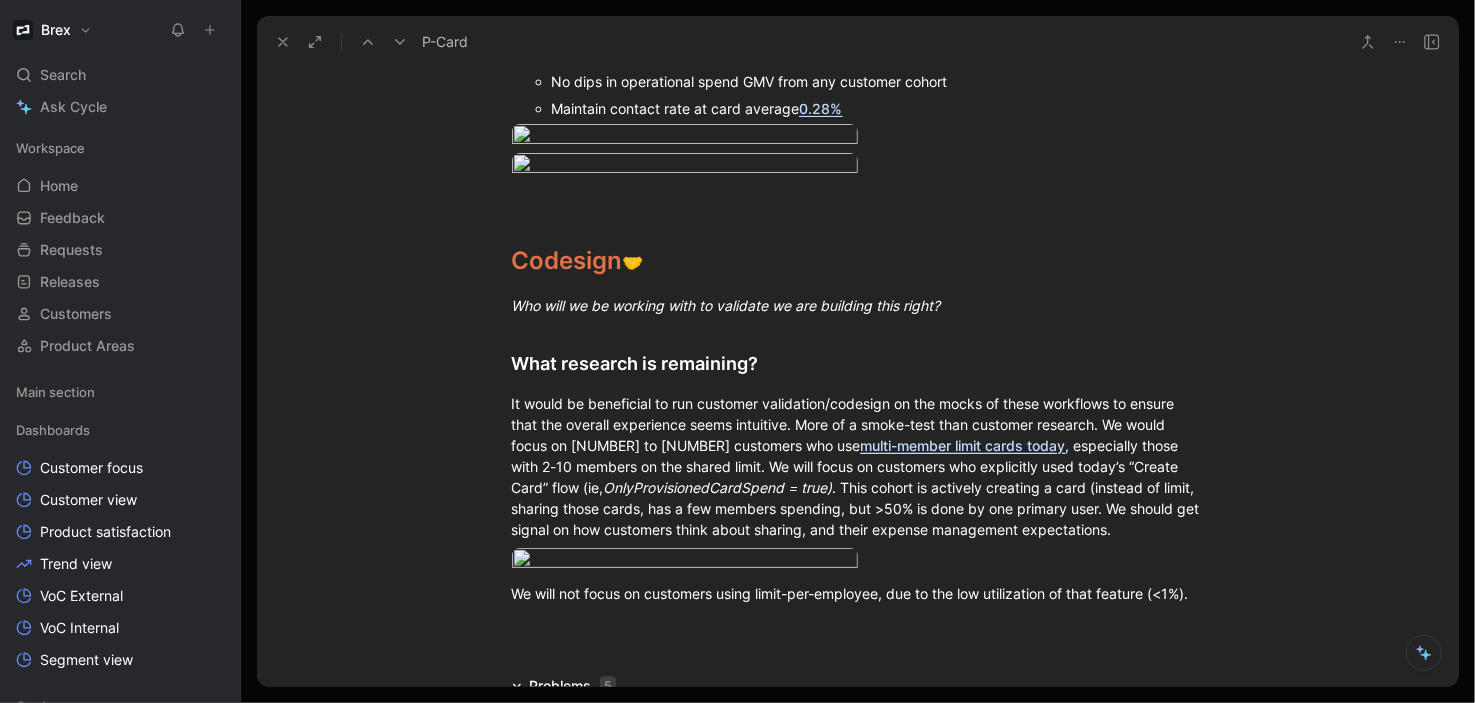 click on "Shared cards" at bounding box center (879, 1028) 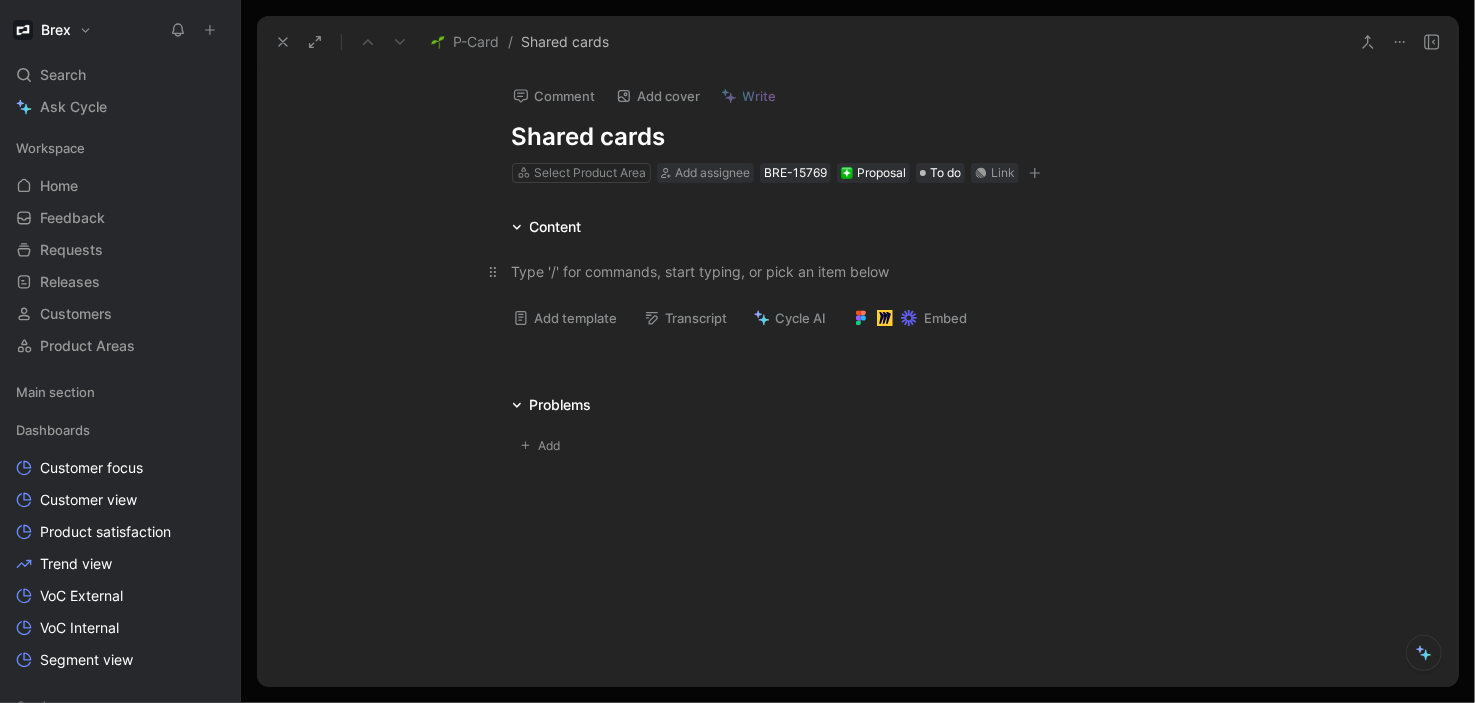 click at bounding box center (858, 271) 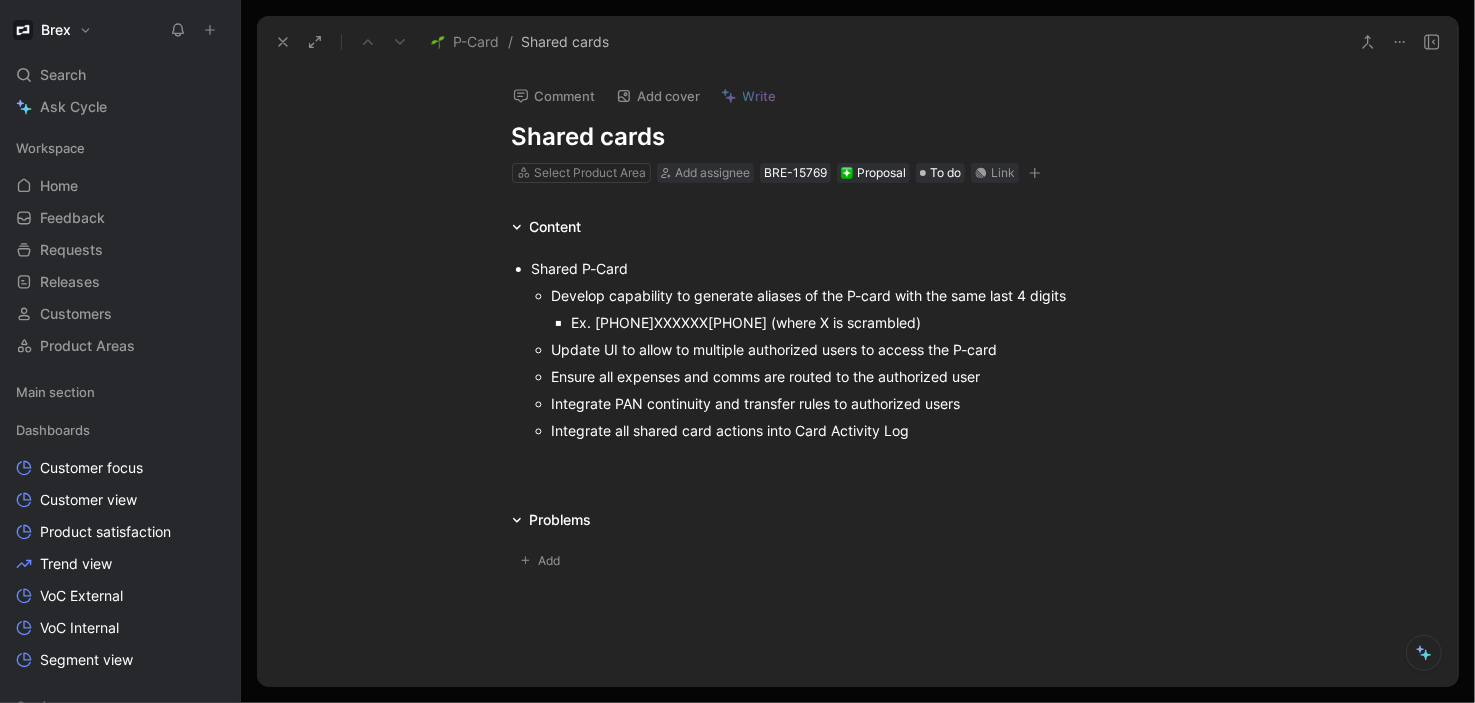 click on "Problems" at bounding box center (561, 520) 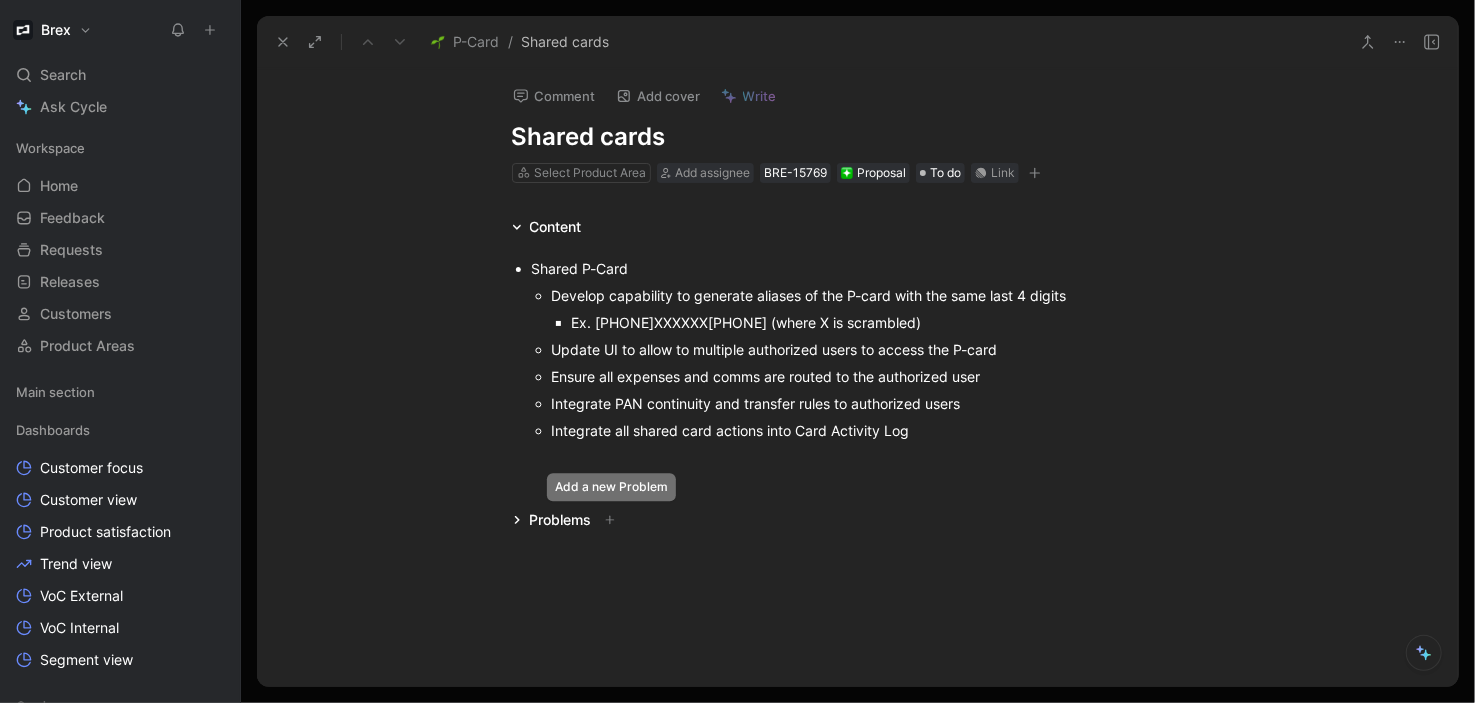 click 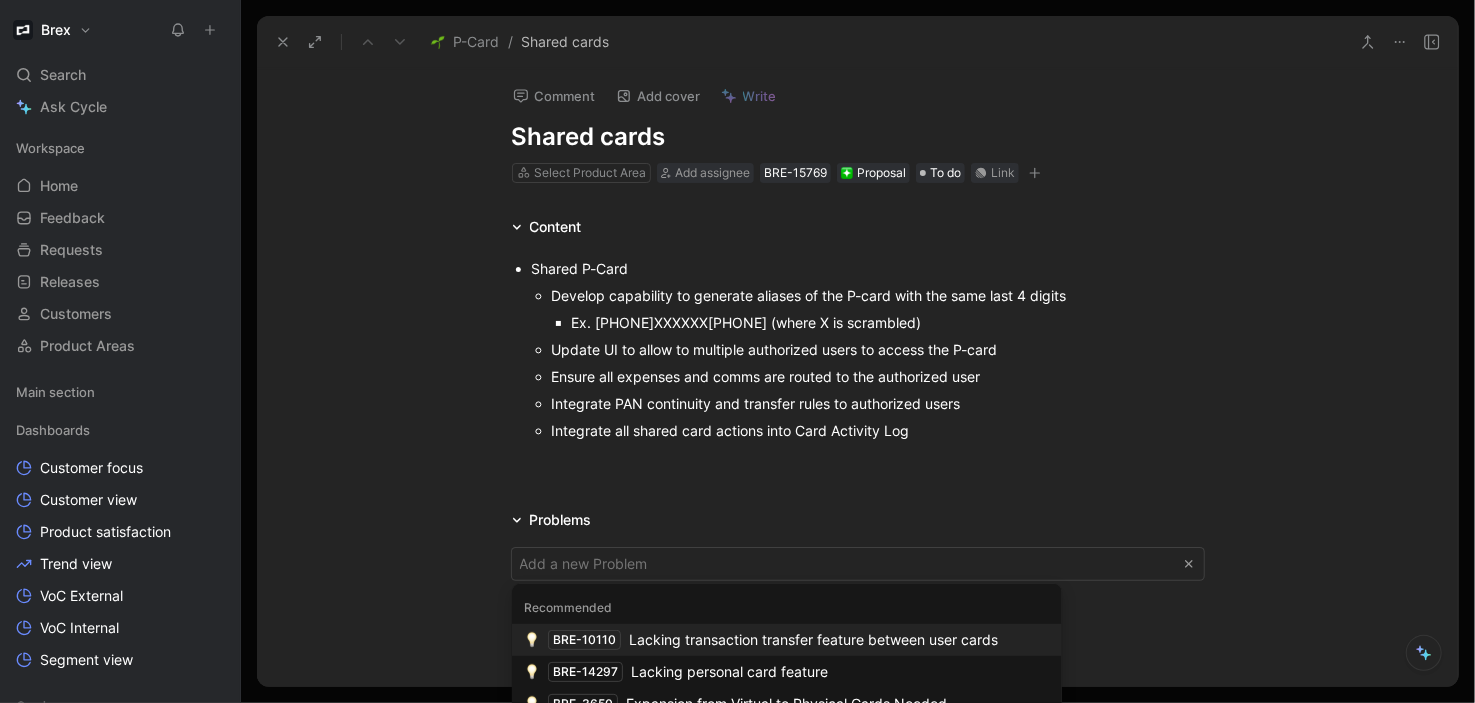 click on "Lacking transaction transfer feature between user cards" at bounding box center (813, 640) 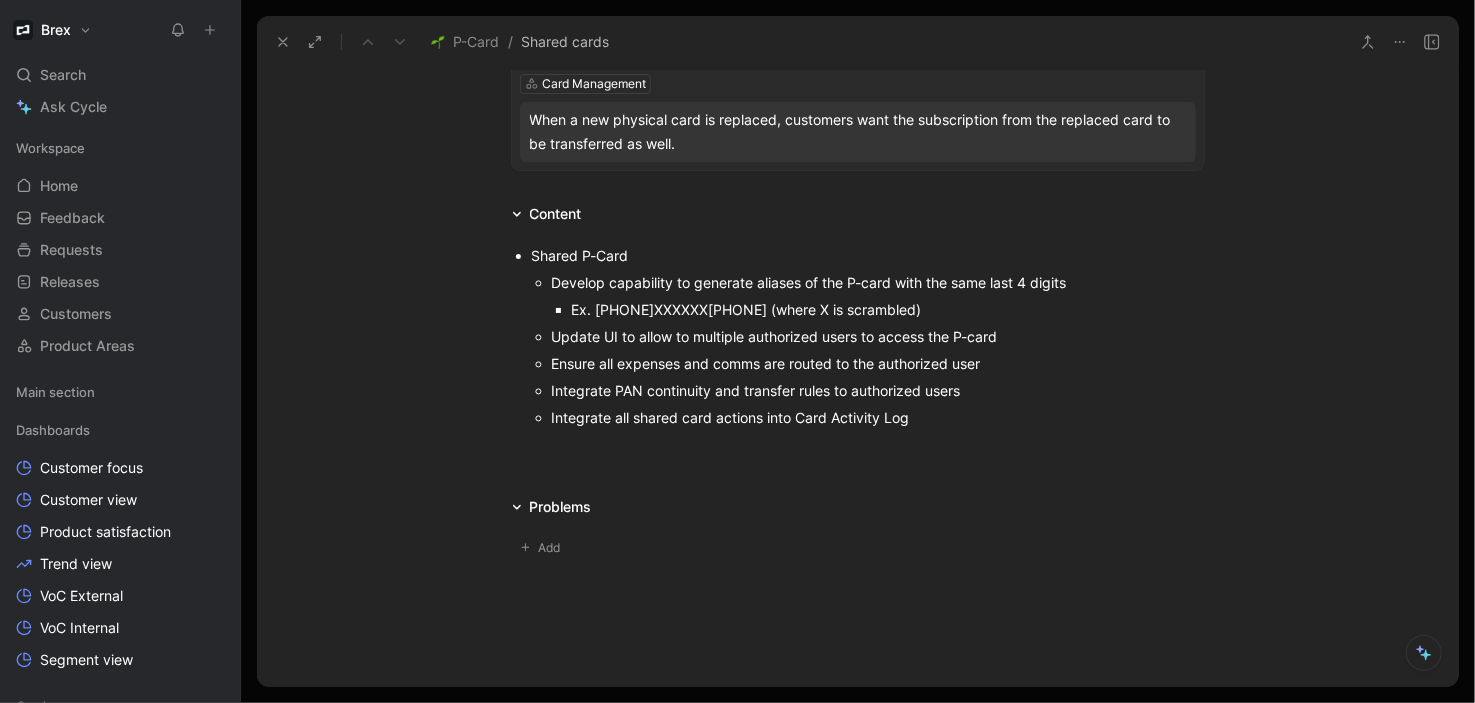 scroll, scrollTop: 293, scrollLeft: 0, axis: vertical 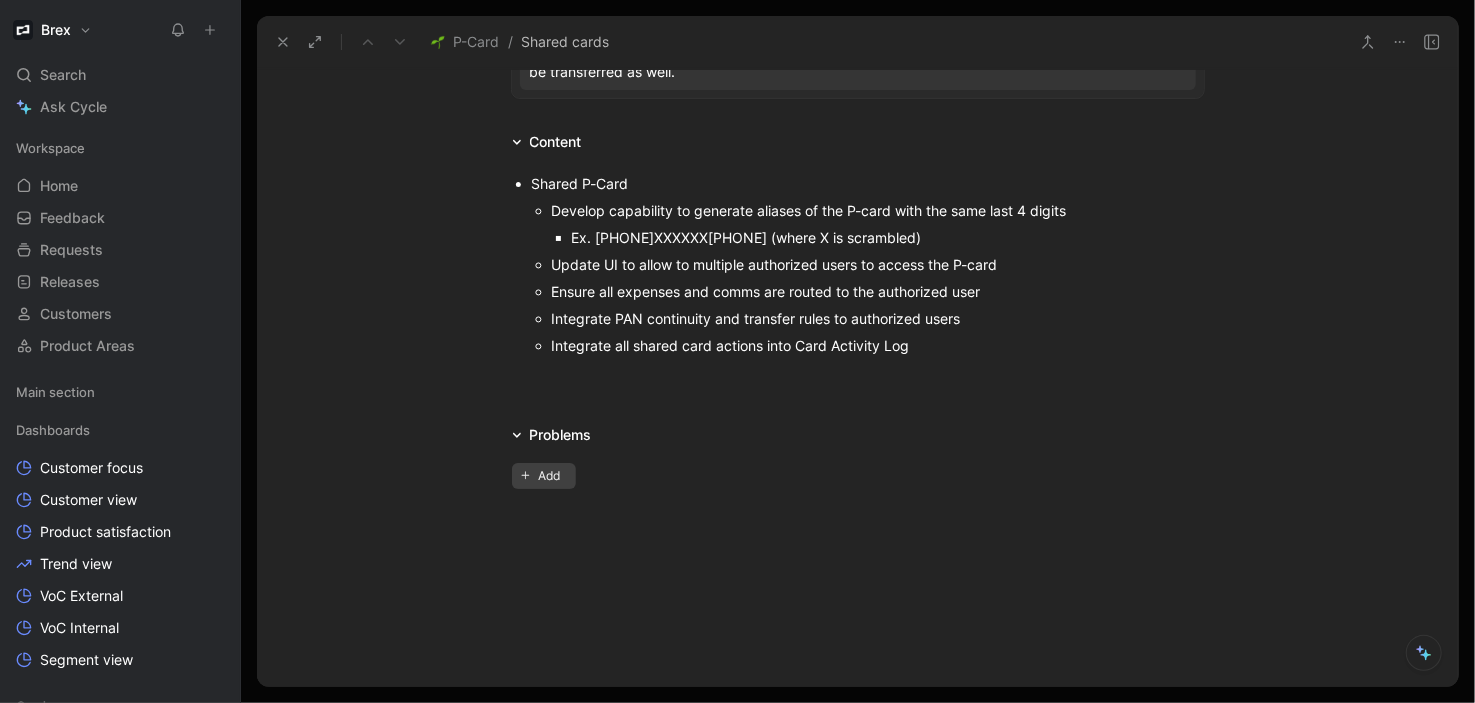 click on "Add" at bounding box center (552, 476) 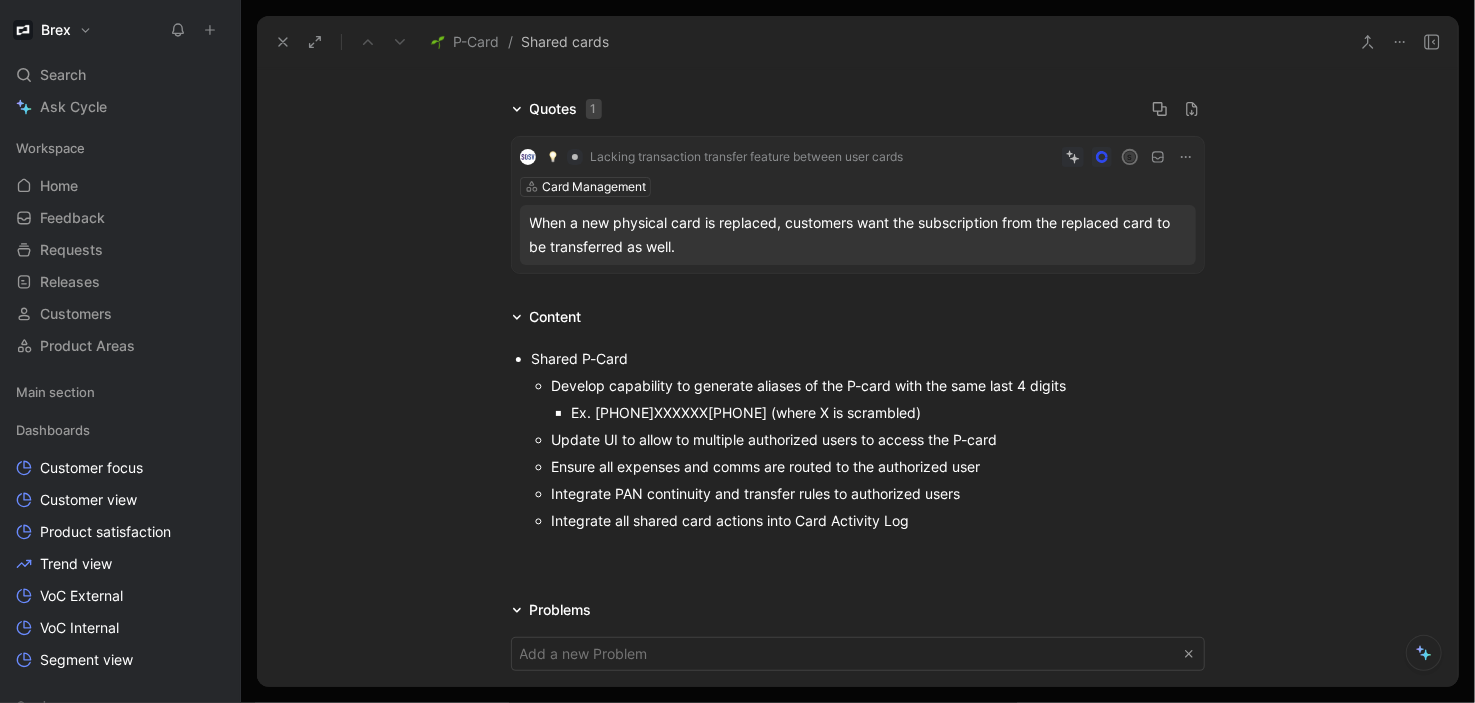 scroll, scrollTop: 0, scrollLeft: 0, axis: both 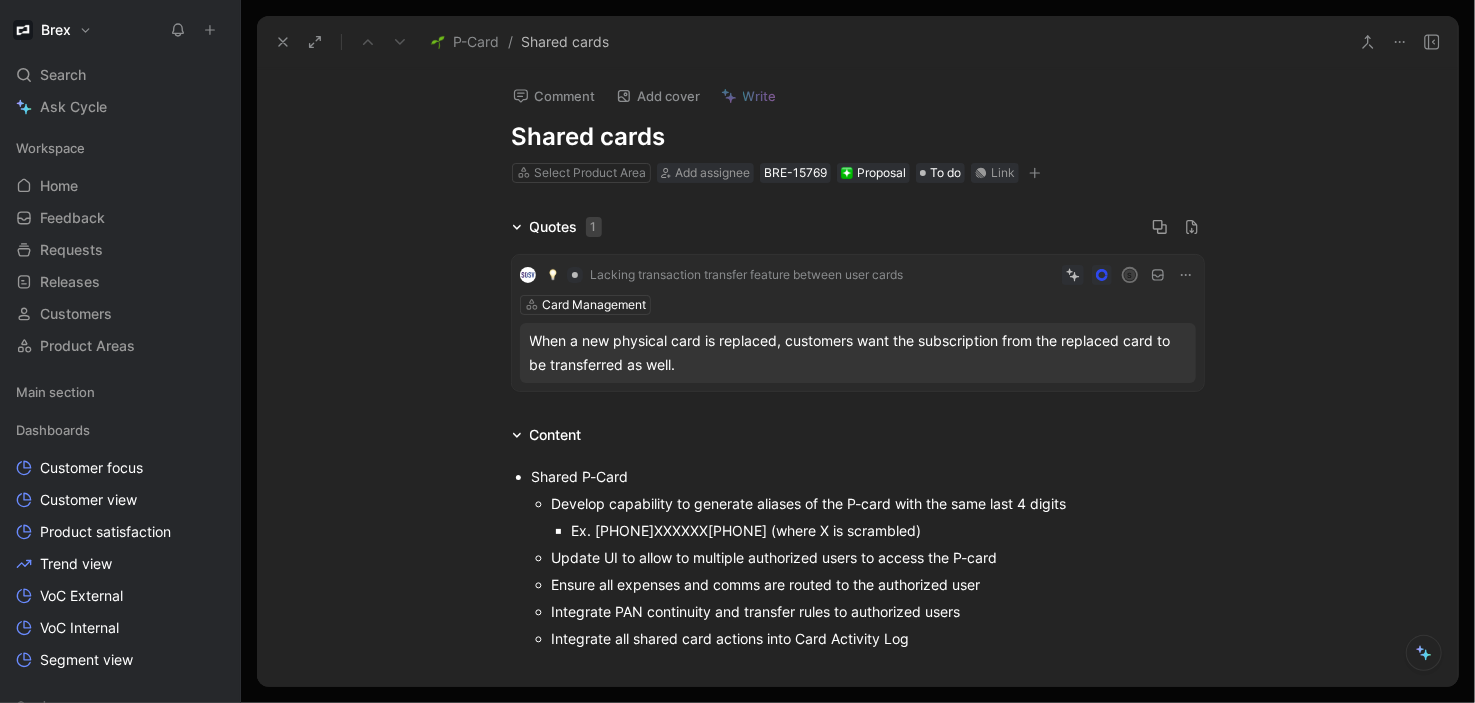 click on "P-Card" at bounding box center (476, 42) 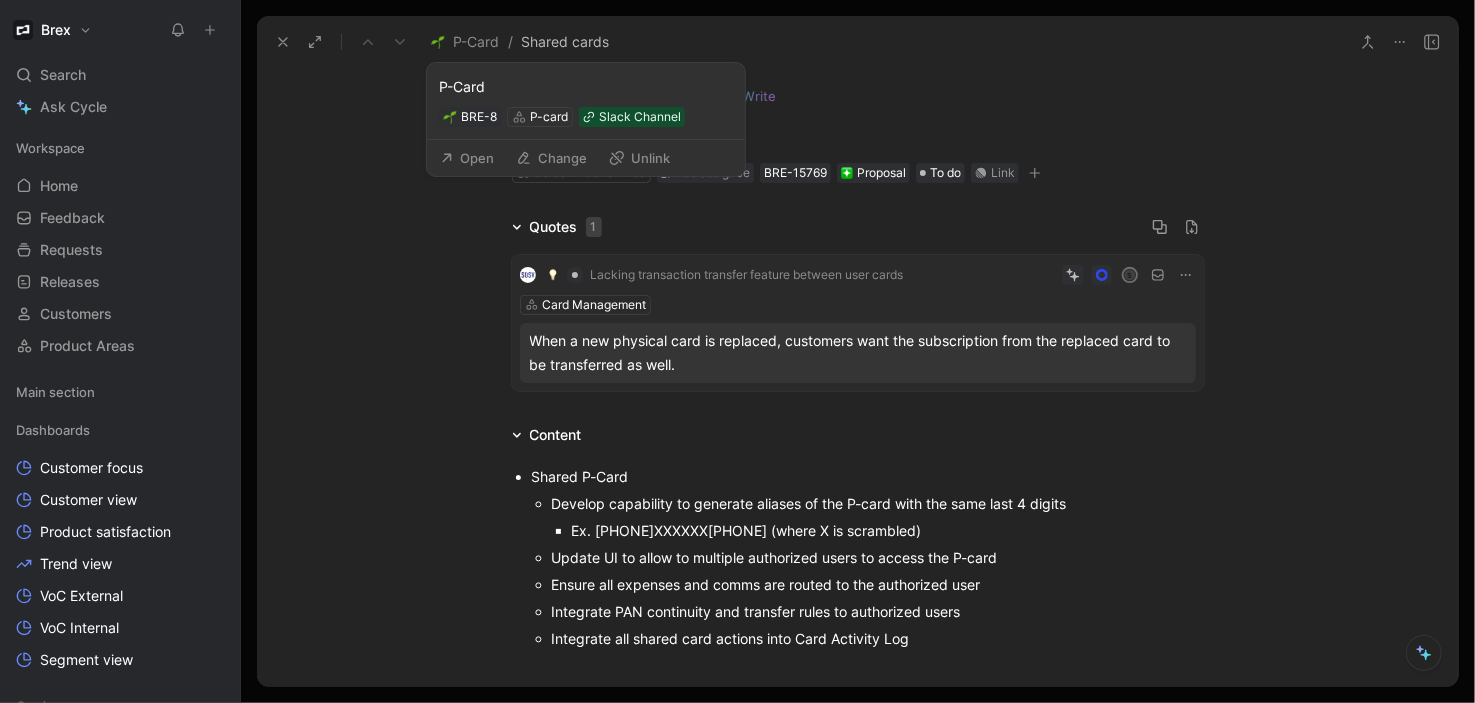 click on "P-Card BRE-[NUMBER] P-card Slack Channel" at bounding box center (586, 101) 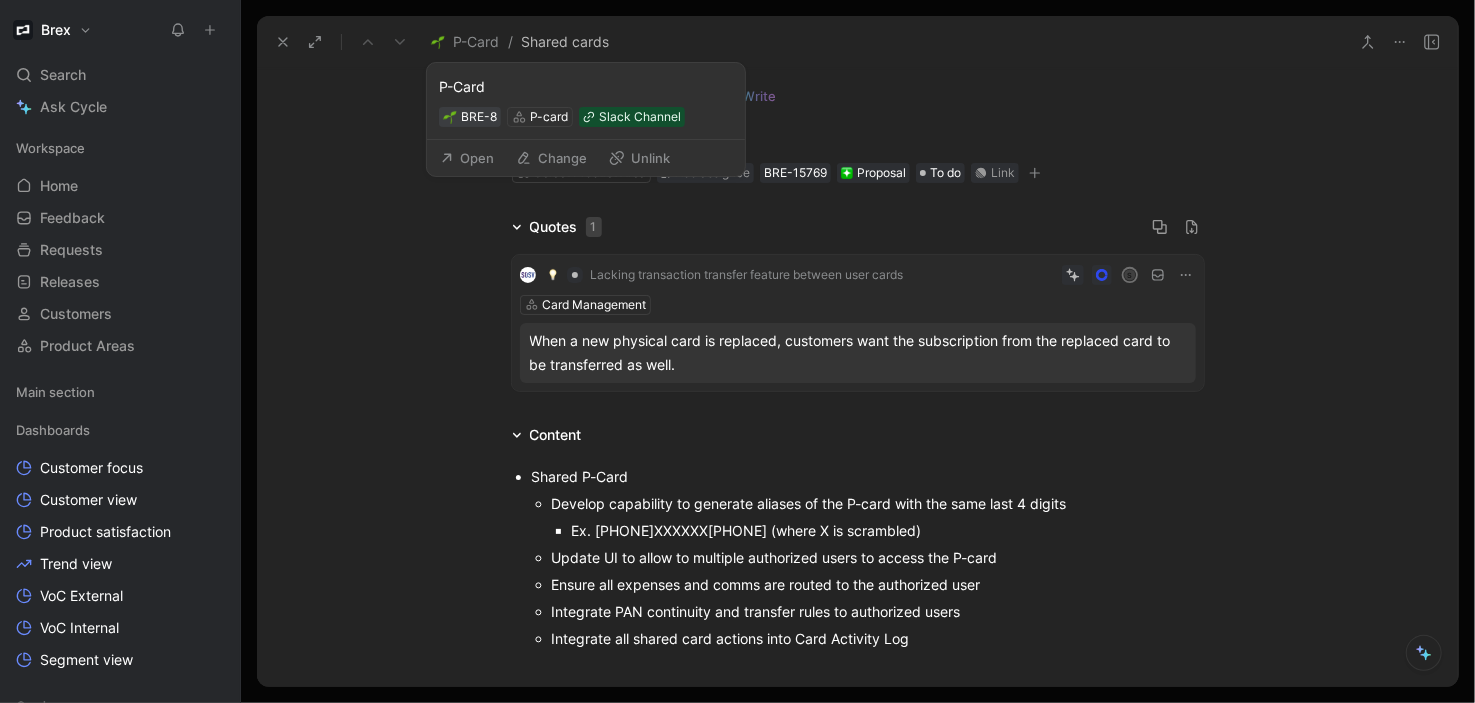 click on "BRE-8" at bounding box center (479, 117) 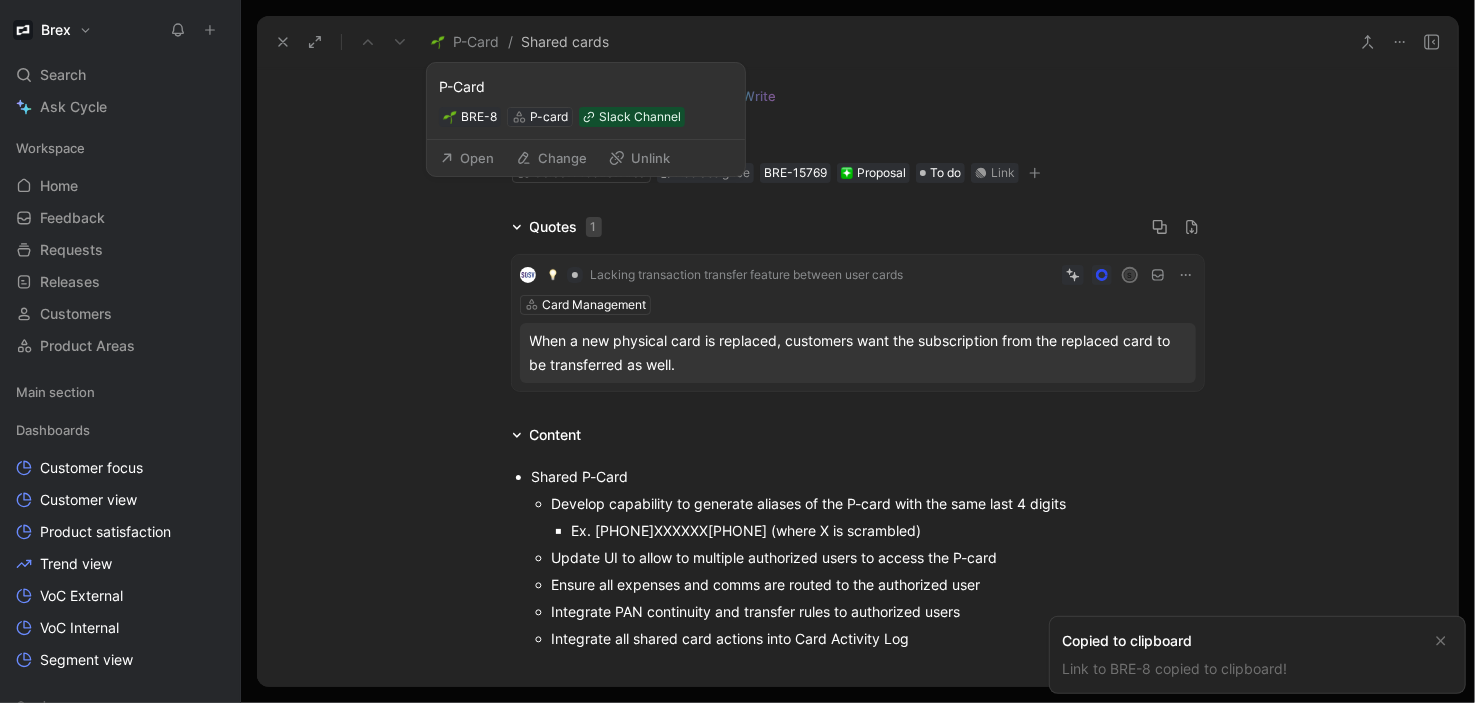 click on "P-card" at bounding box center [549, 117] 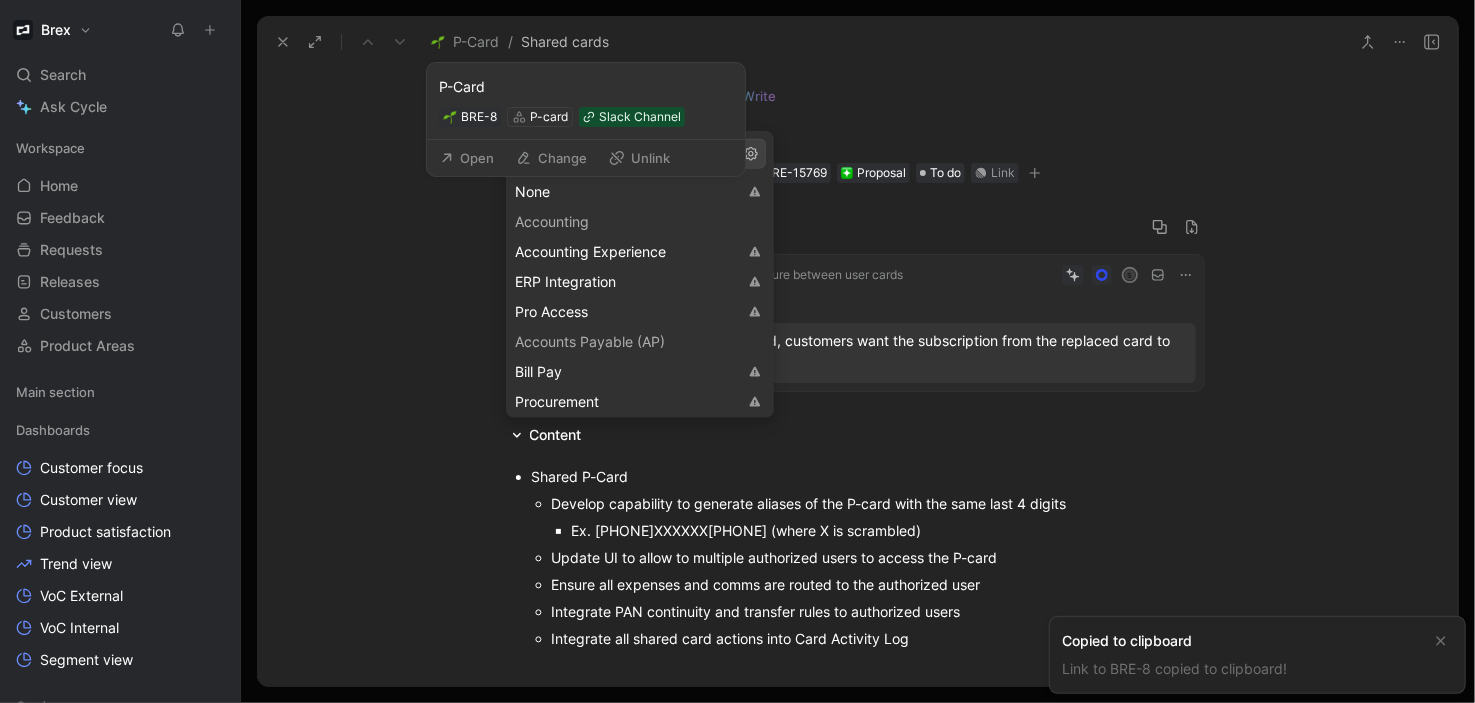 click on "BRE-8 P-card Slack Channel" at bounding box center [586, 117] 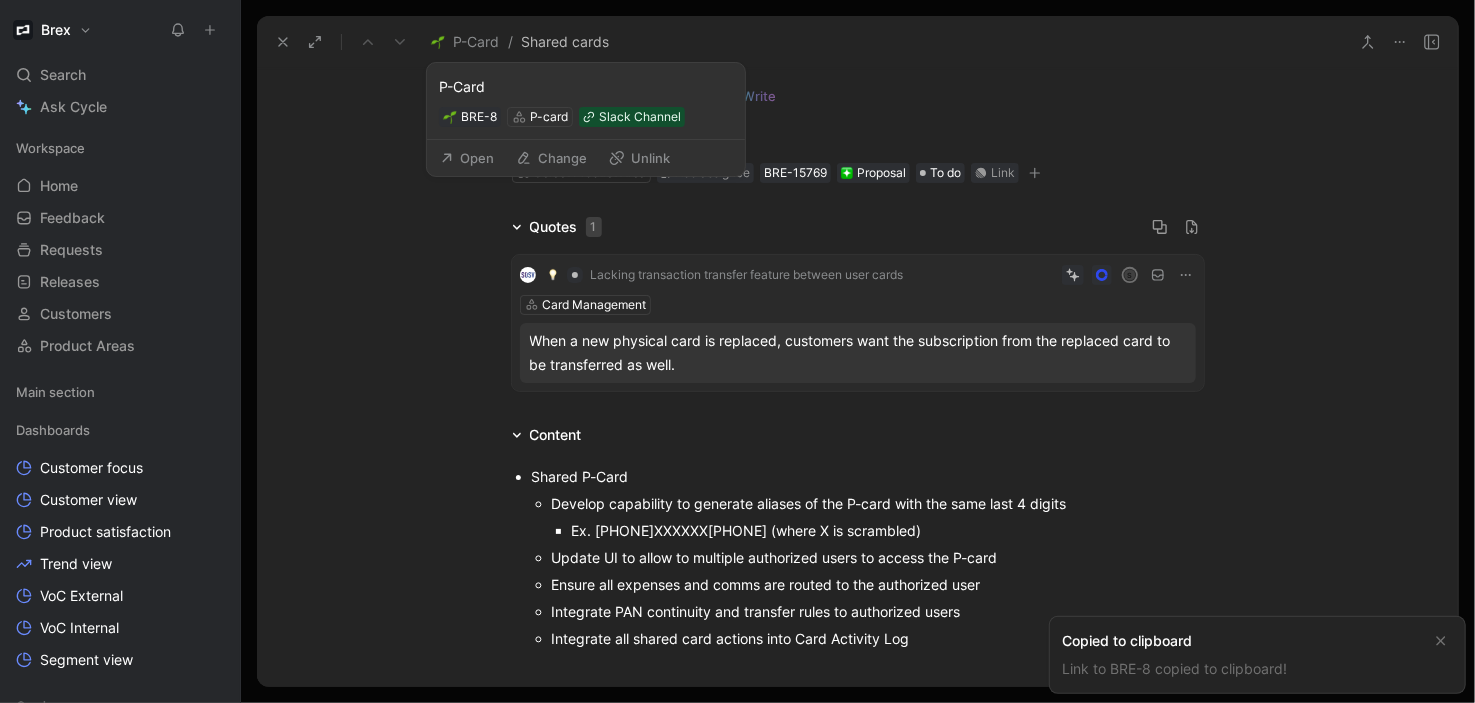 click on "P-Card" at bounding box center [586, 87] 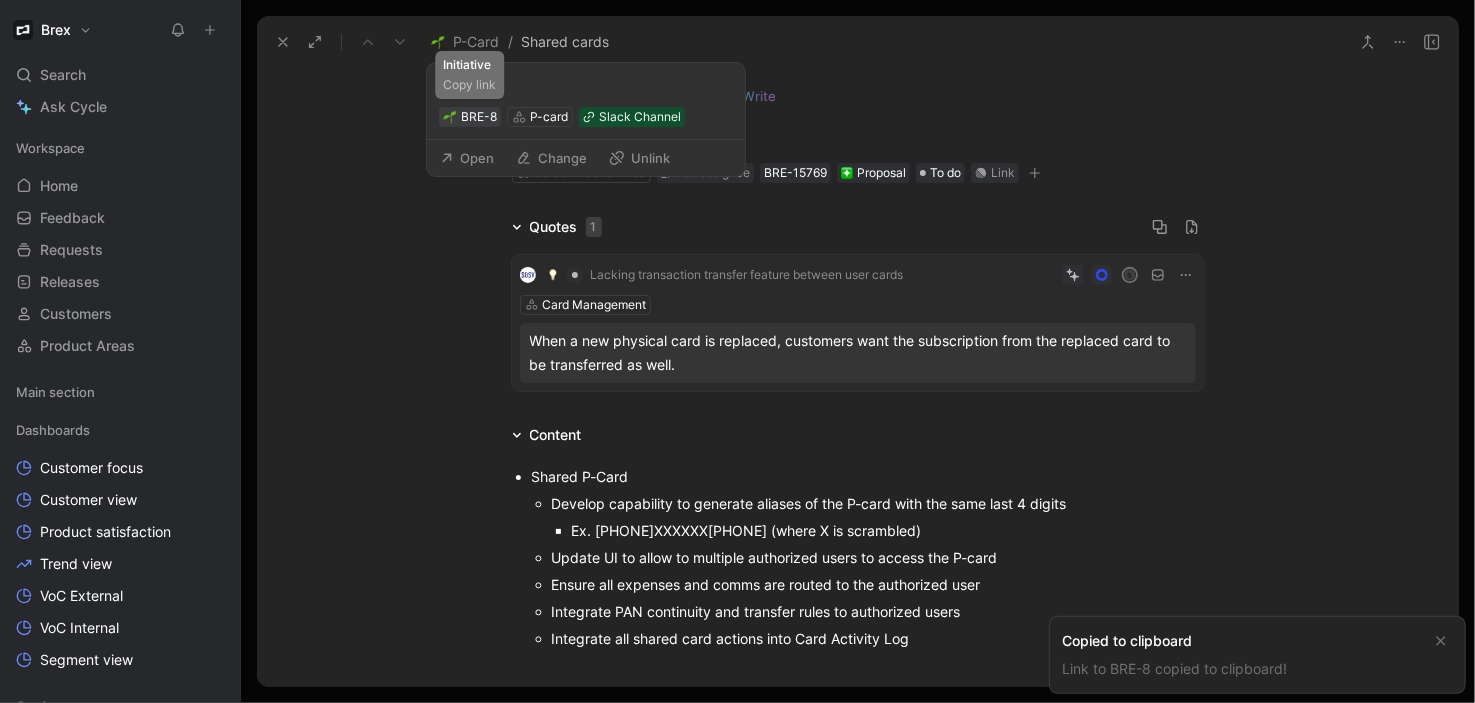 click on "BRE-8" at bounding box center (479, 117) 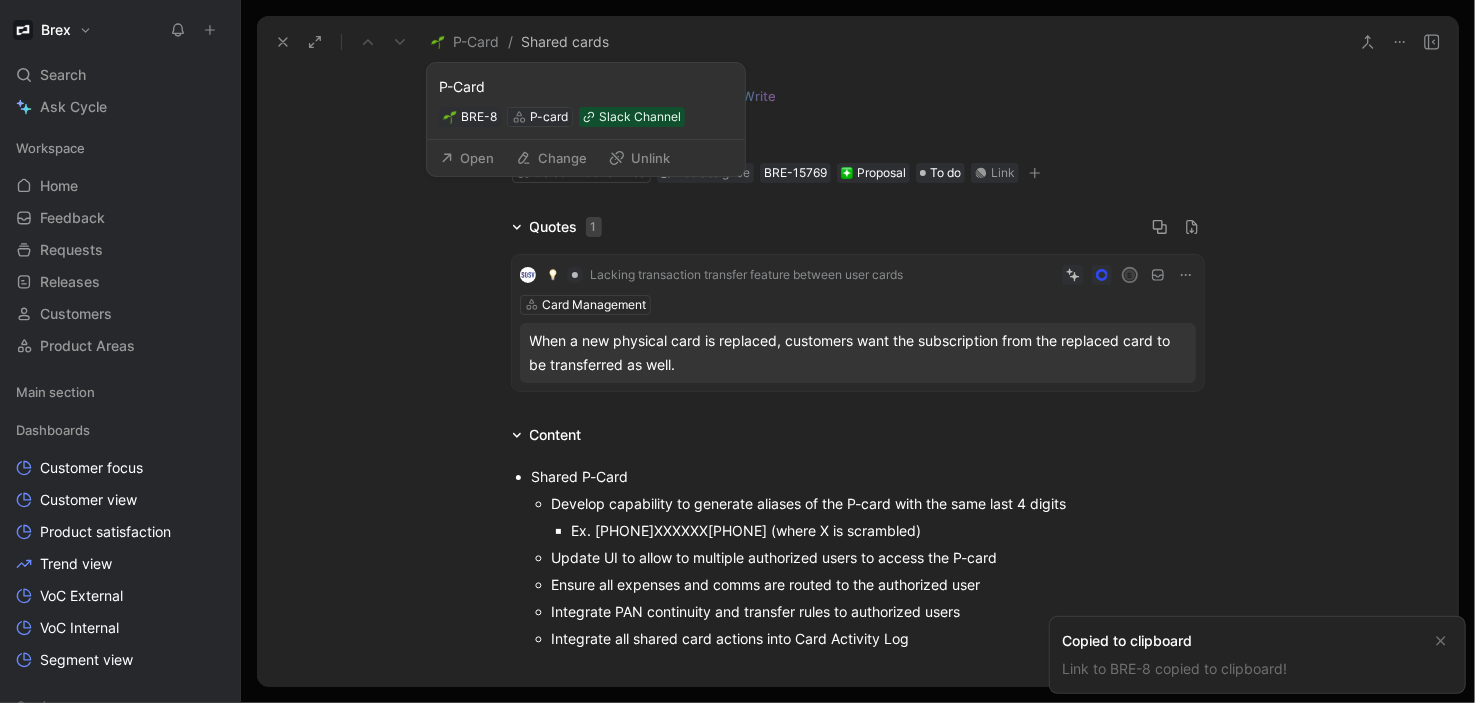 click on "P-card" at bounding box center [549, 117] 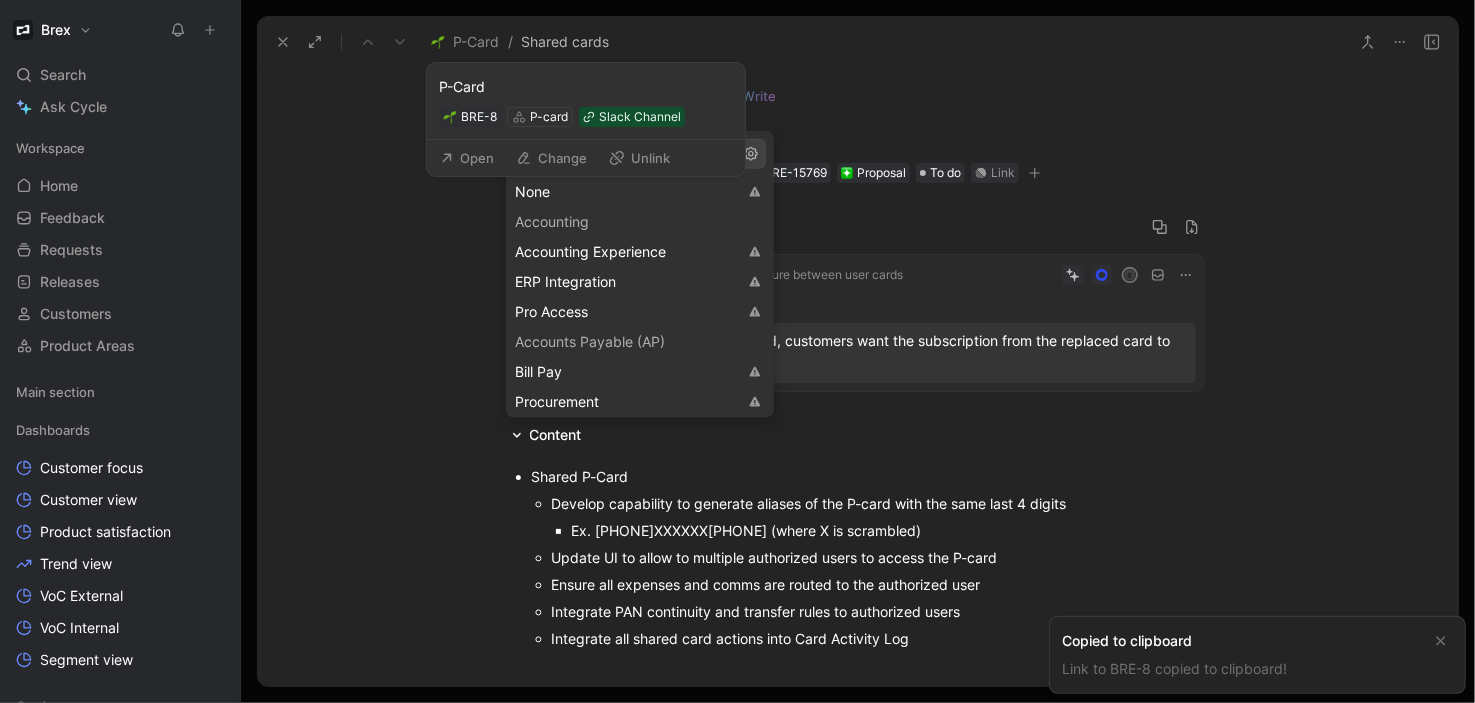 click on "P-Card" at bounding box center (586, 87) 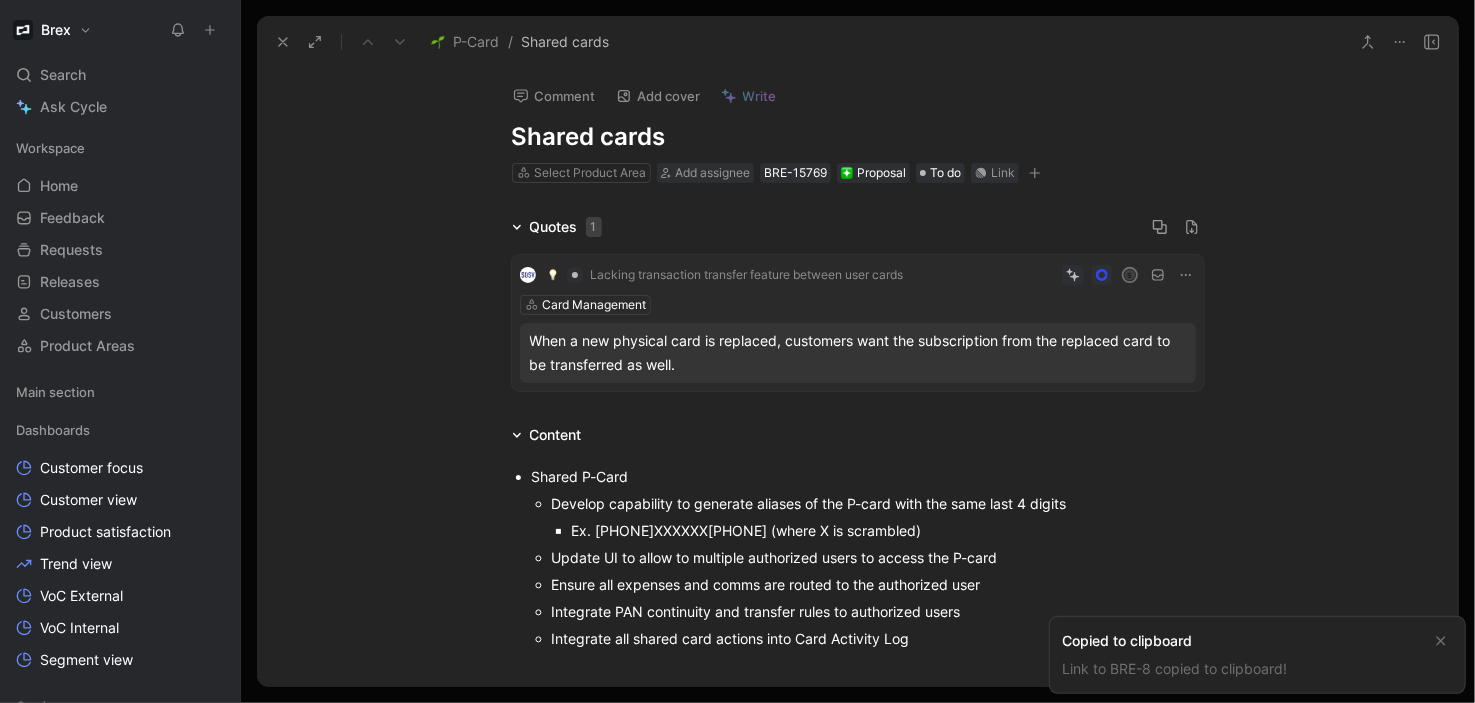 click on "Comment Add cover Write Shared cards Select Product Area Add assignee BRE-15769 Proposal To do Link Quotes 1 Lacking transaction transfer feature between user cards S Card Management When a new physical card is replaced, customers want the subscription from the replaced card to be transferred as well. Content Shared P-Card Develop capability to generate aliases of the P-card with the same last 4 digits Ex. [PHONE] (where X is scrambled) Update UI to allow to multiple authorized users to access the P-card Ensure all expenses and comms are routed to the authorized user Integrate PAN continuity and transfer rules to authorized users Integrate all shared card actions into Card Activity Log Problems" at bounding box center (857, 377) 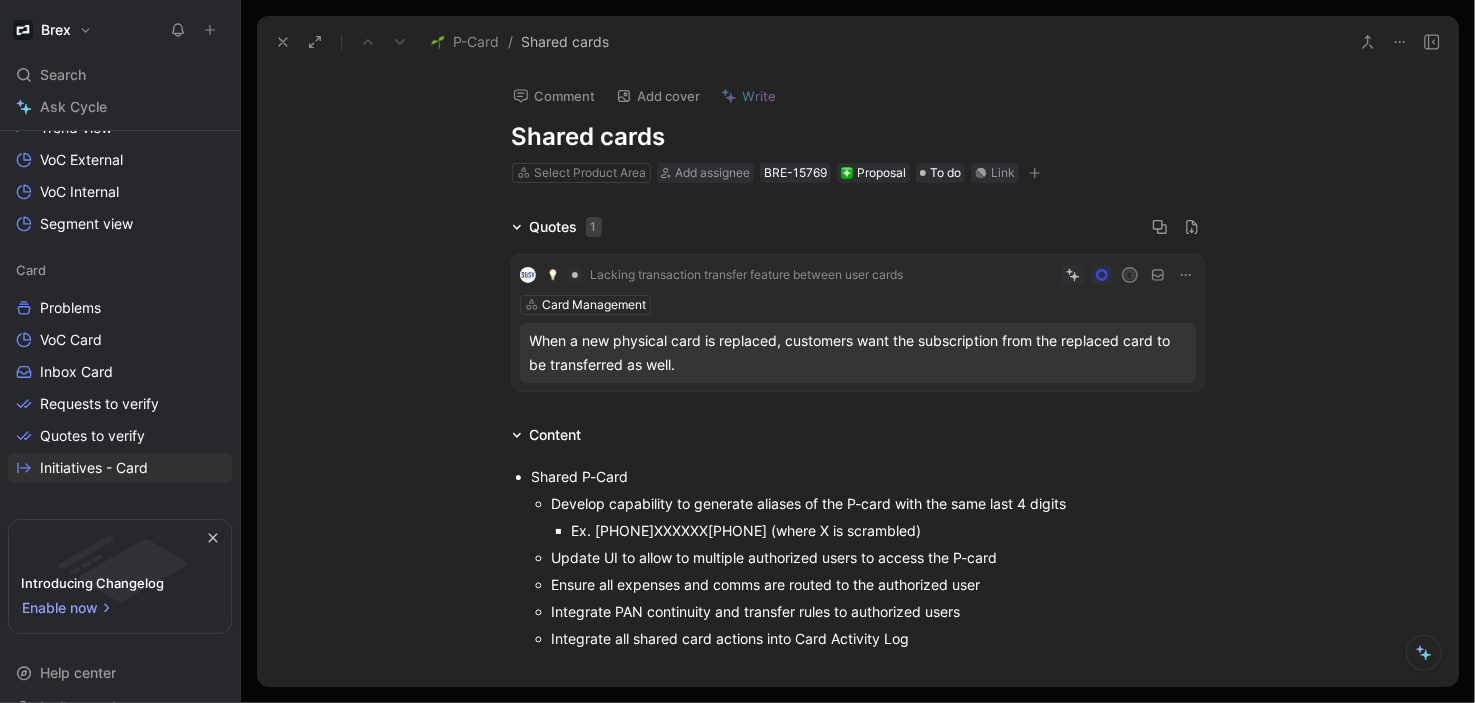 scroll, scrollTop: 470, scrollLeft: 0, axis: vertical 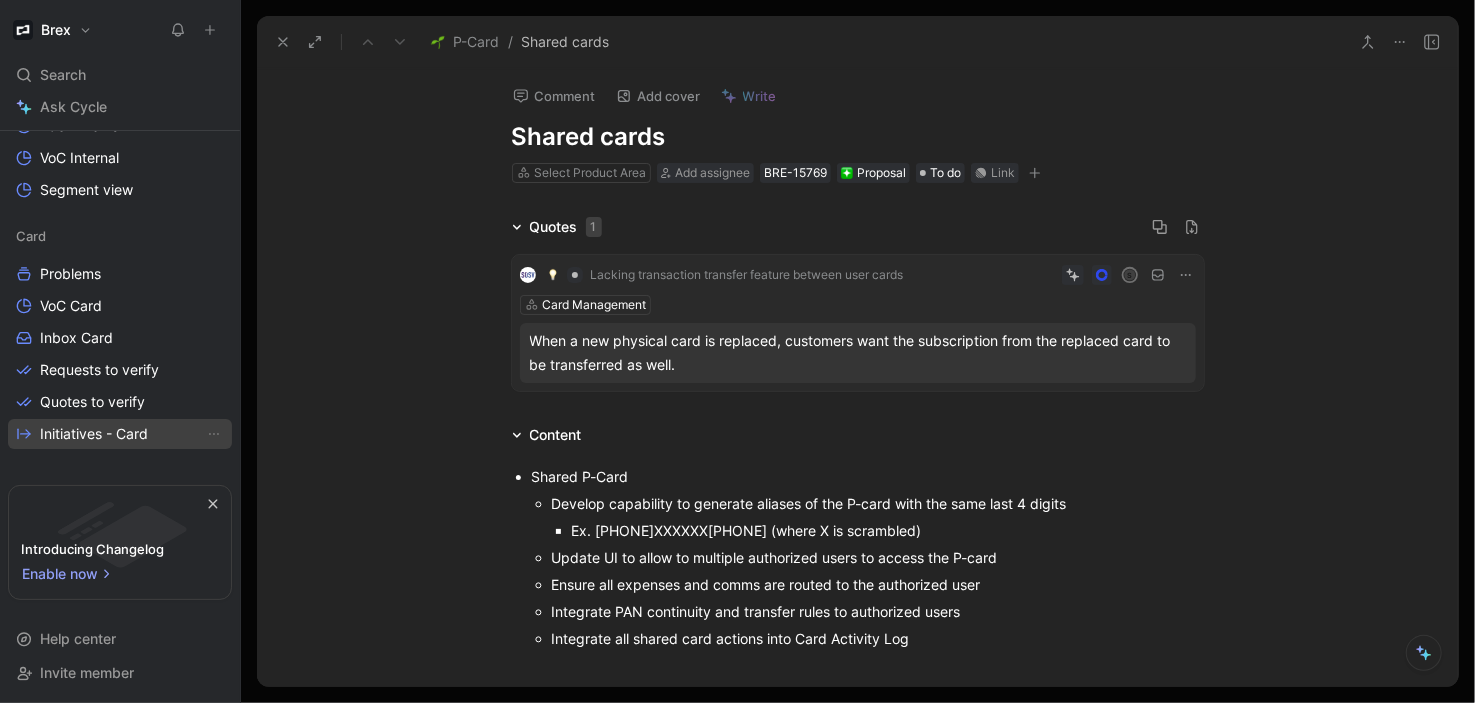 click on "Initiatives - Card" at bounding box center (94, 434) 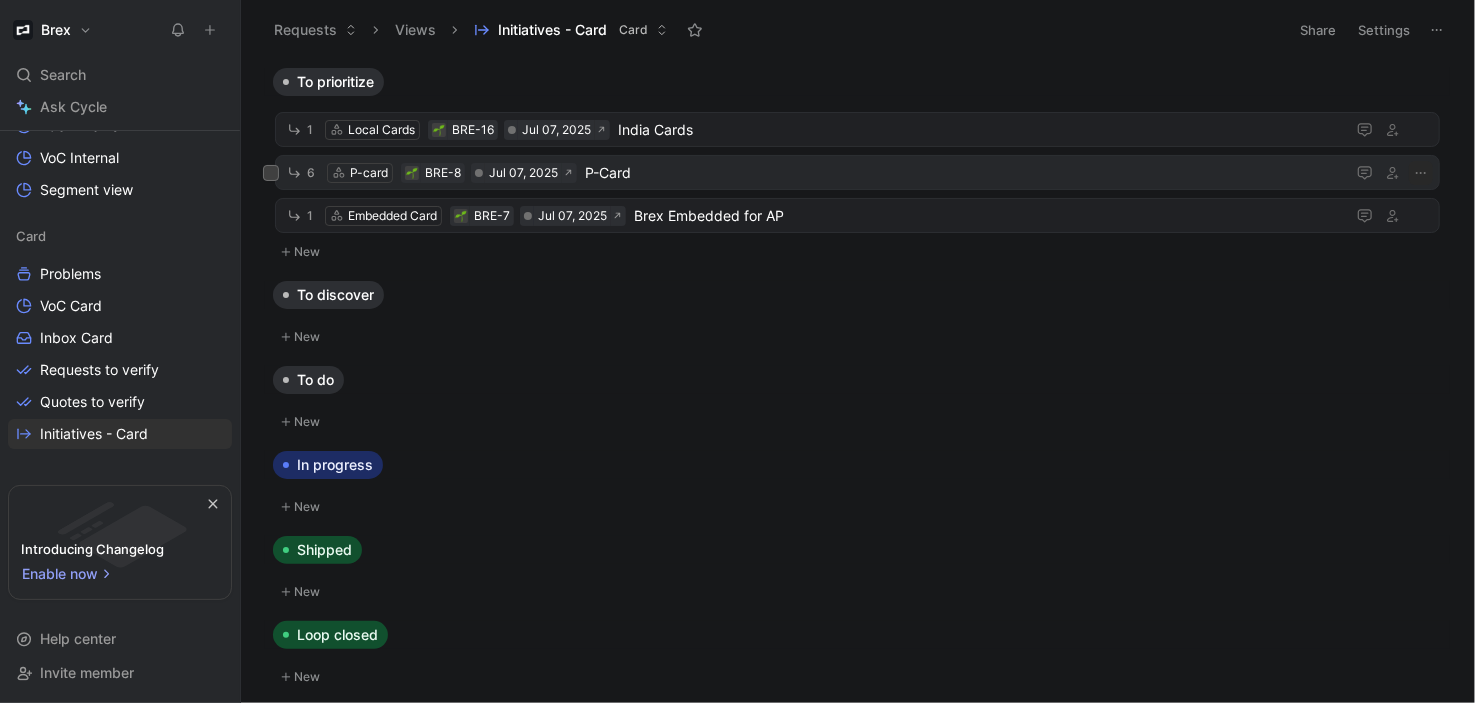 click on "P-Card" at bounding box center (961, 173) 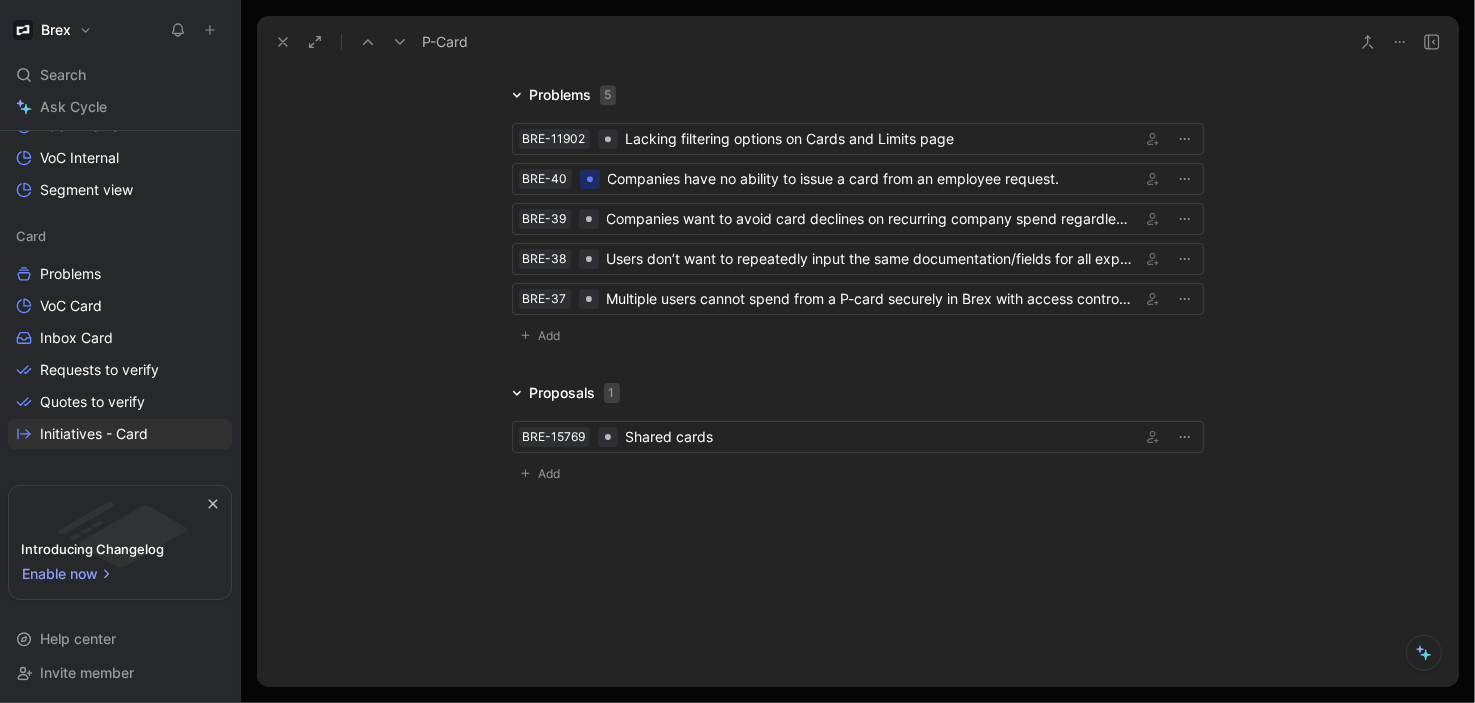 scroll, scrollTop: 4570, scrollLeft: 0, axis: vertical 